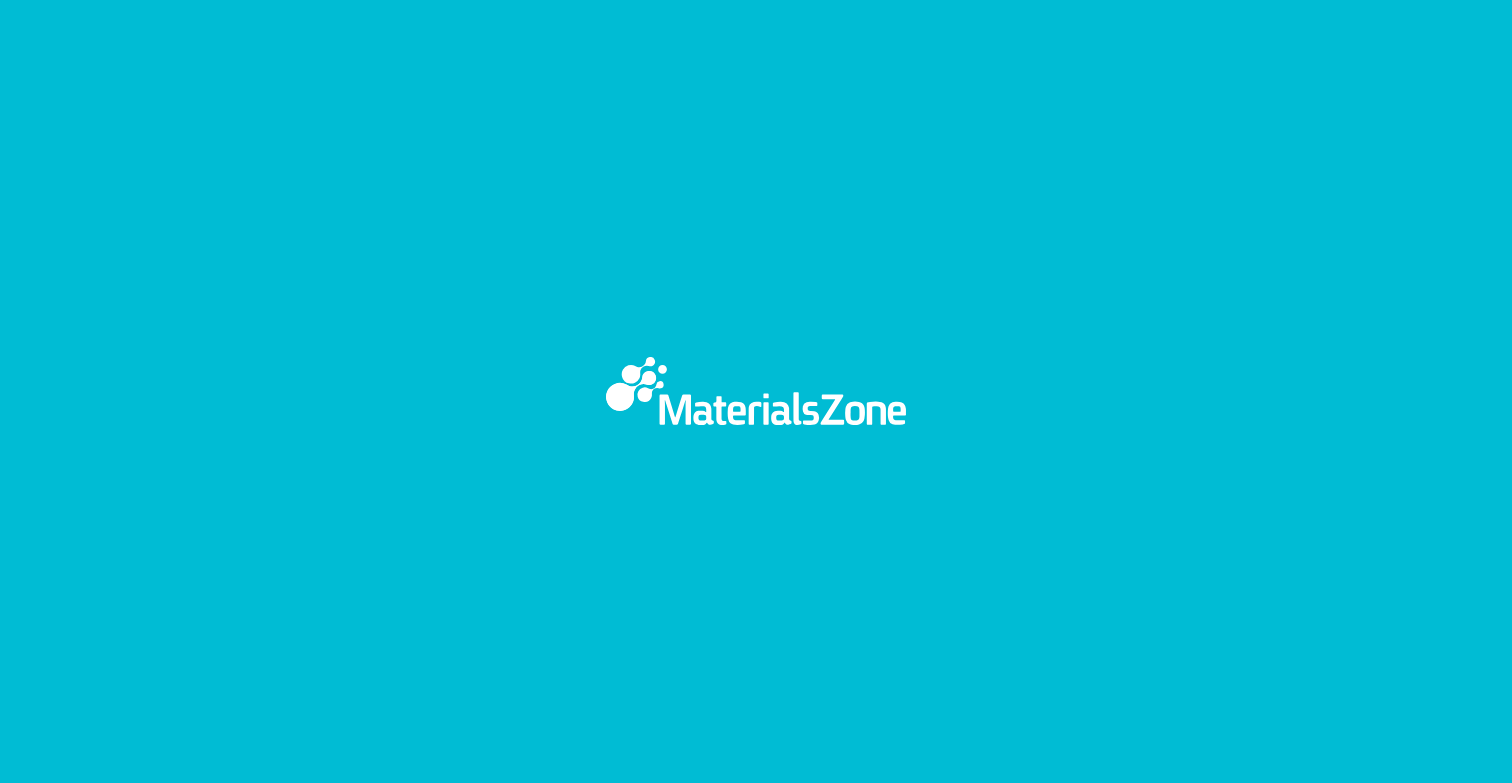 scroll, scrollTop: 0, scrollLeft: 0, axis: both 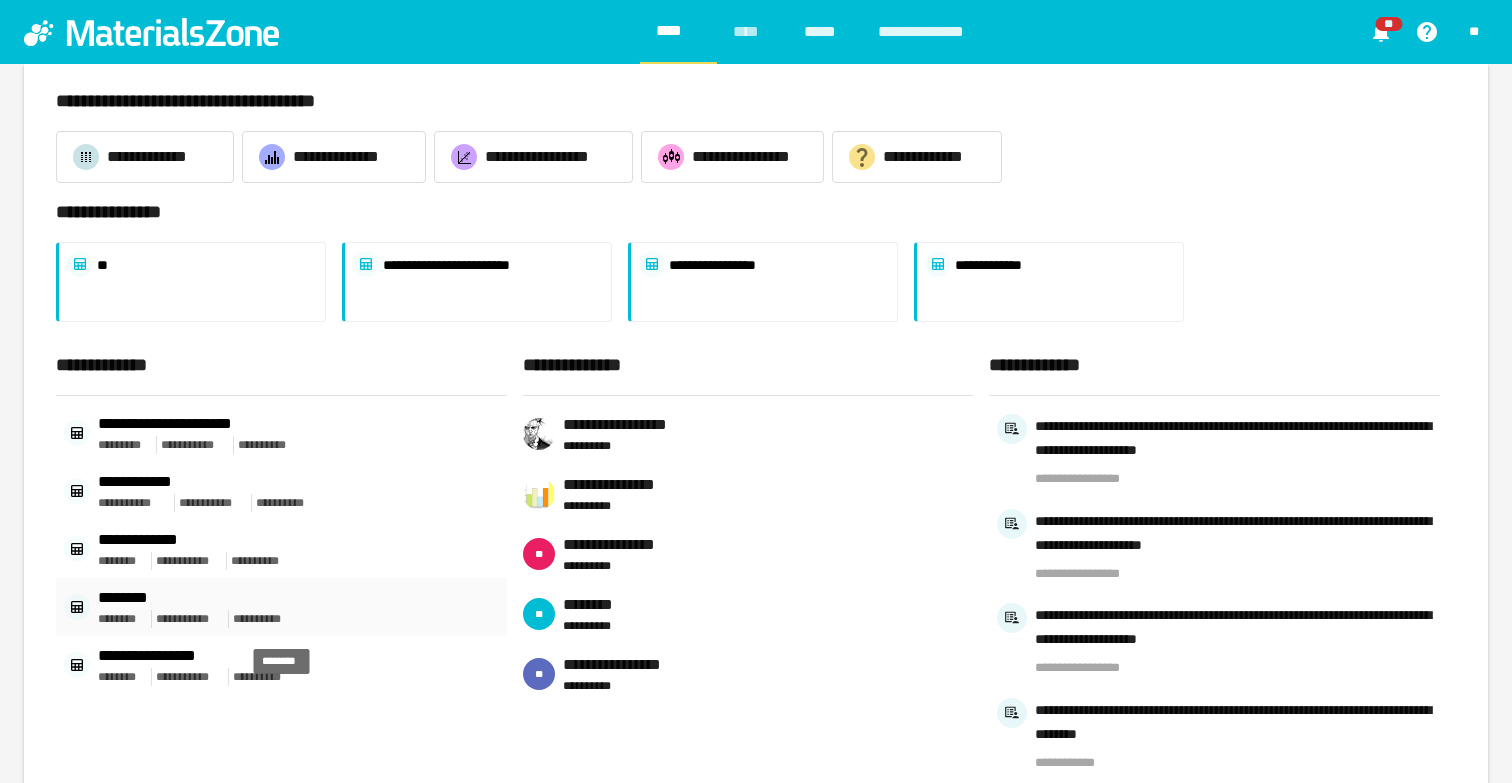 click on "********" at bounding box center (199, 598) 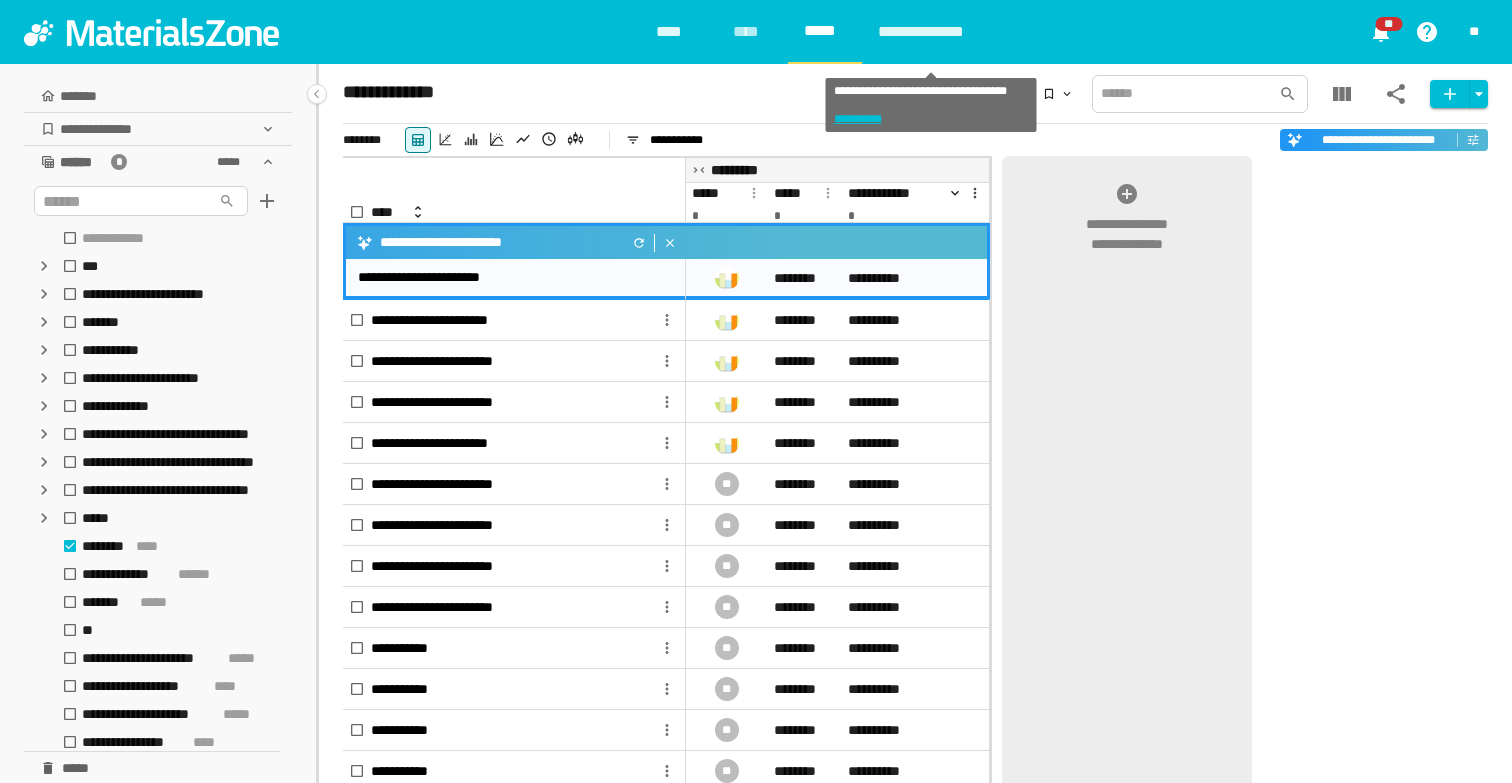click on "**********" at bounding box center [931, 32] 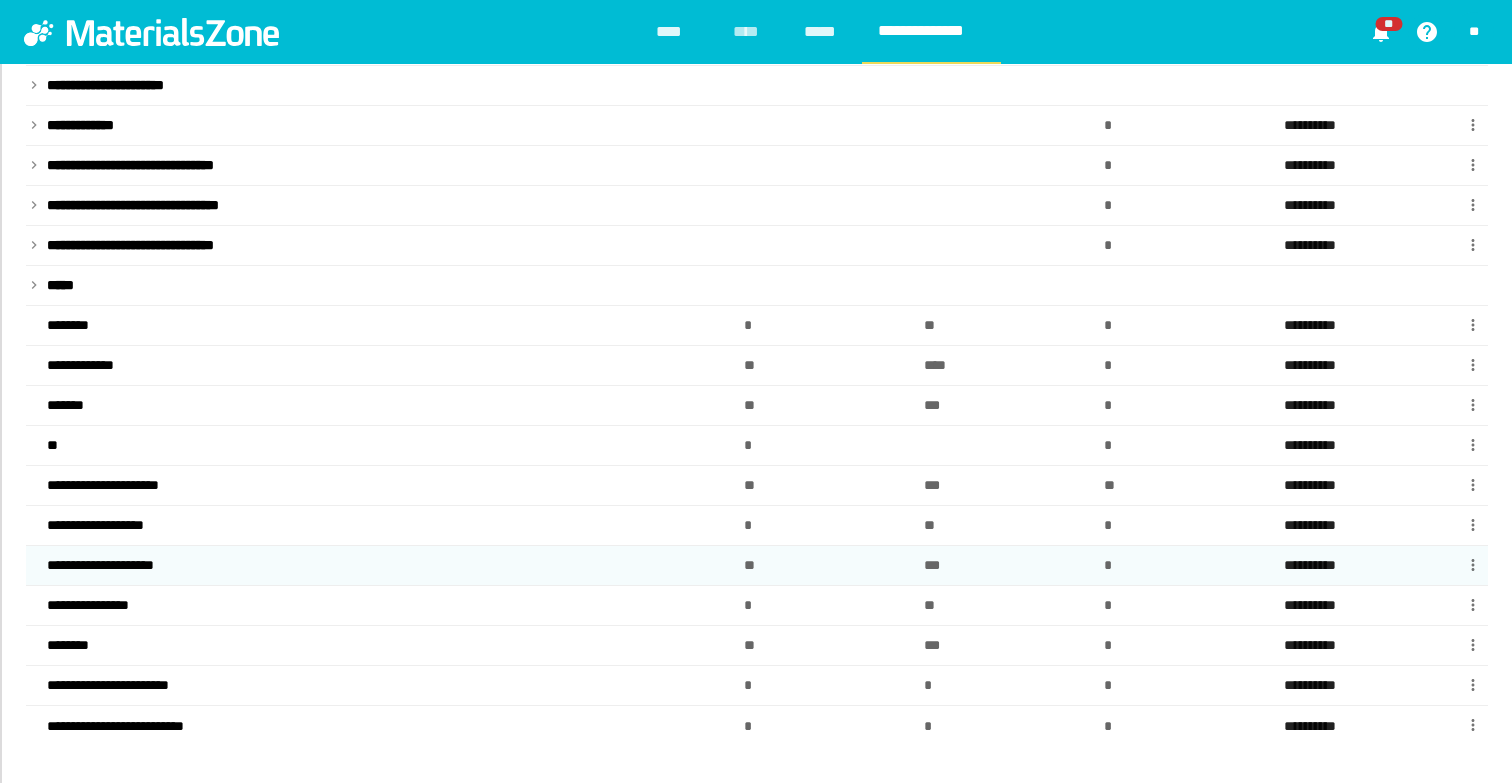 scroll, scrollTop: 317, scrollLeft: 0, axis: vertical 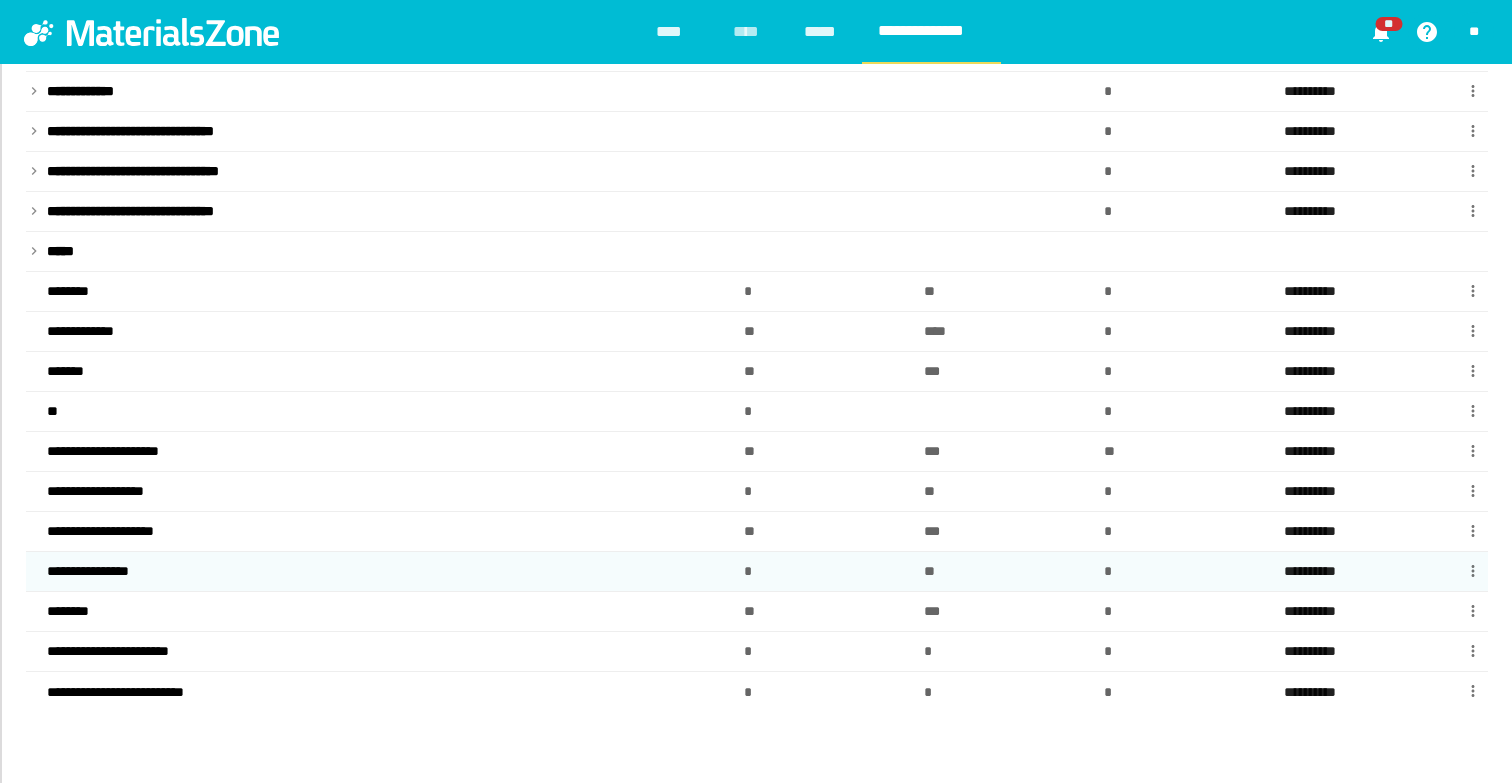 click on "**********" at bounding box center (100, 571) 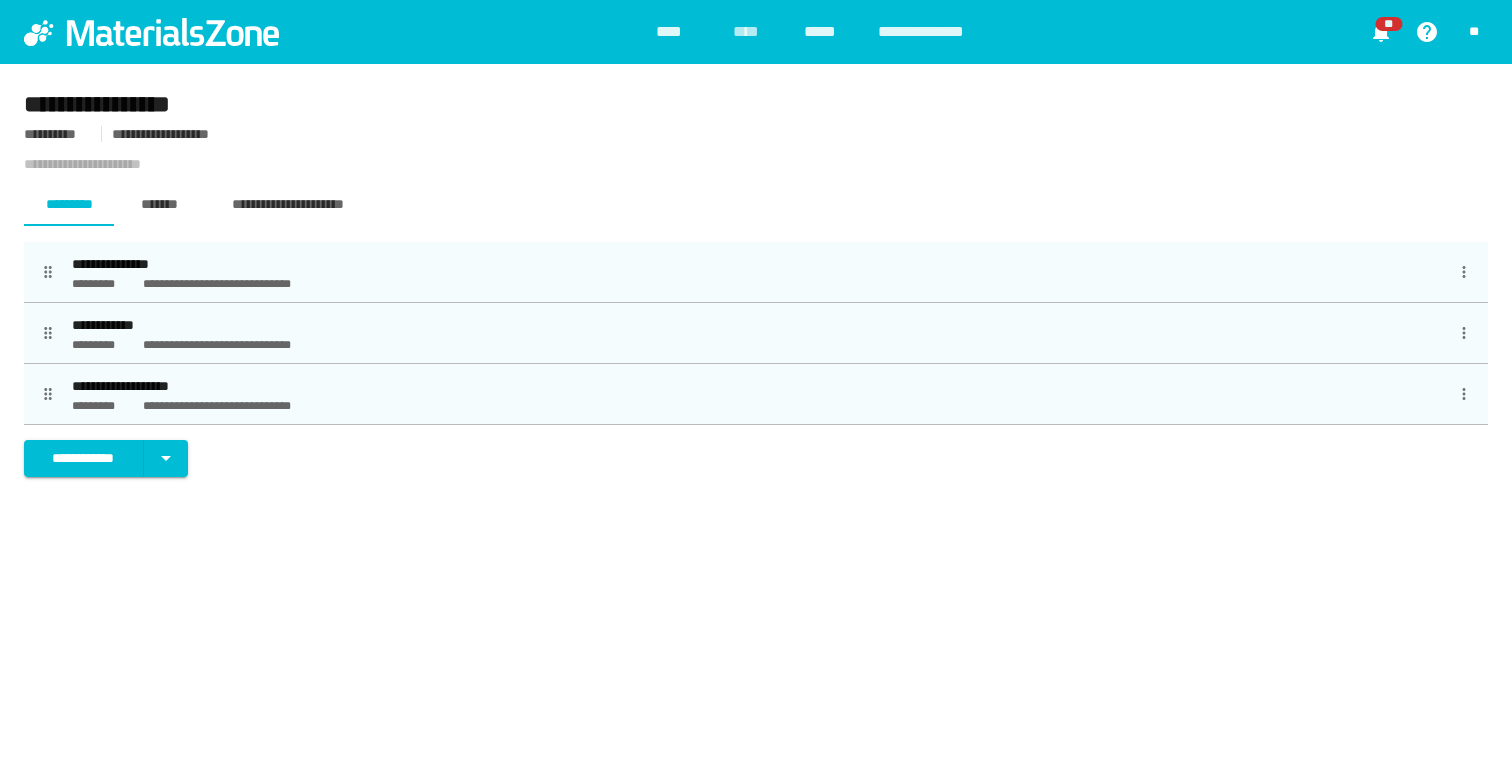 click on "**********" at bounding box center [234, 406] 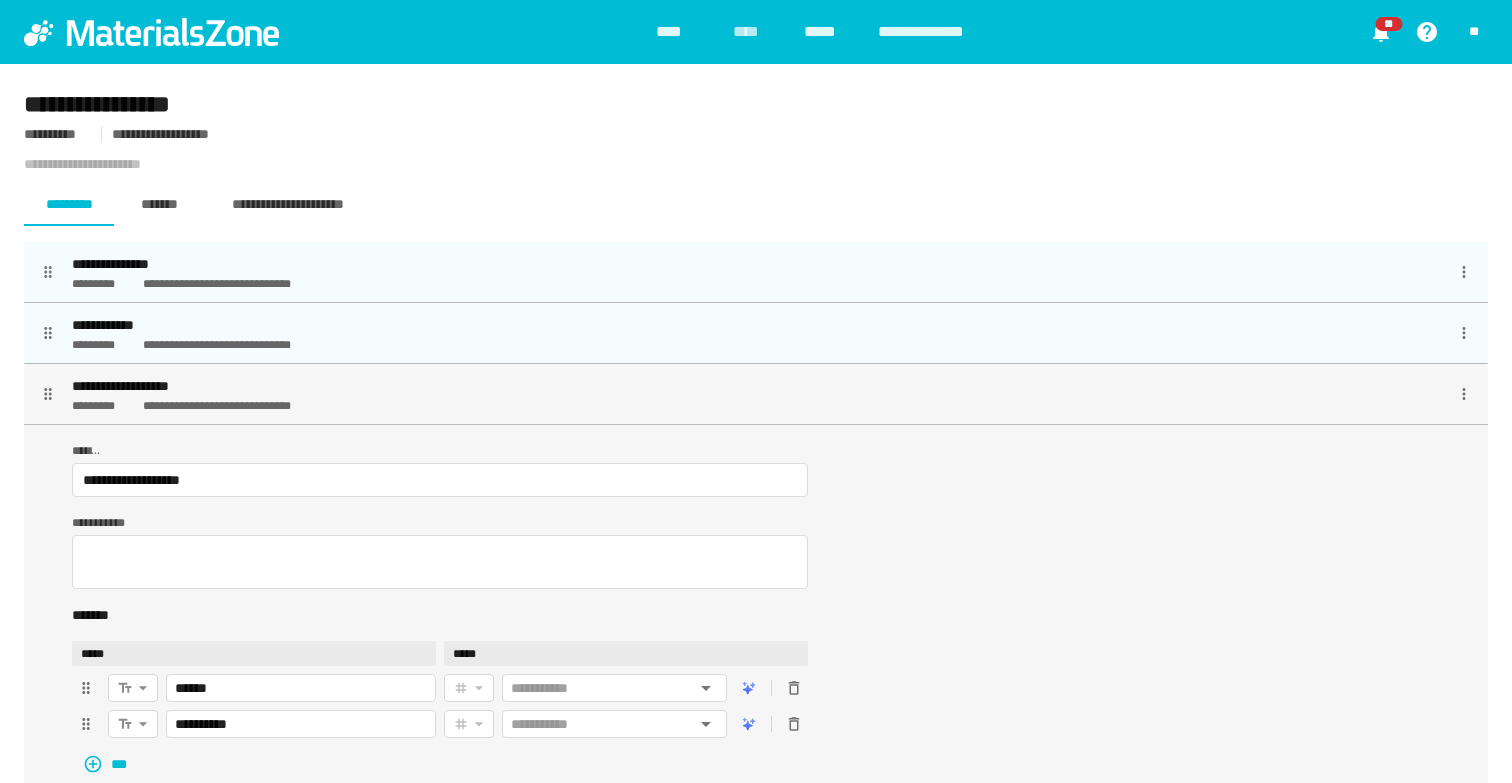 scroll, scrollTop: 160, scrollLeft: 0, axis: vertical 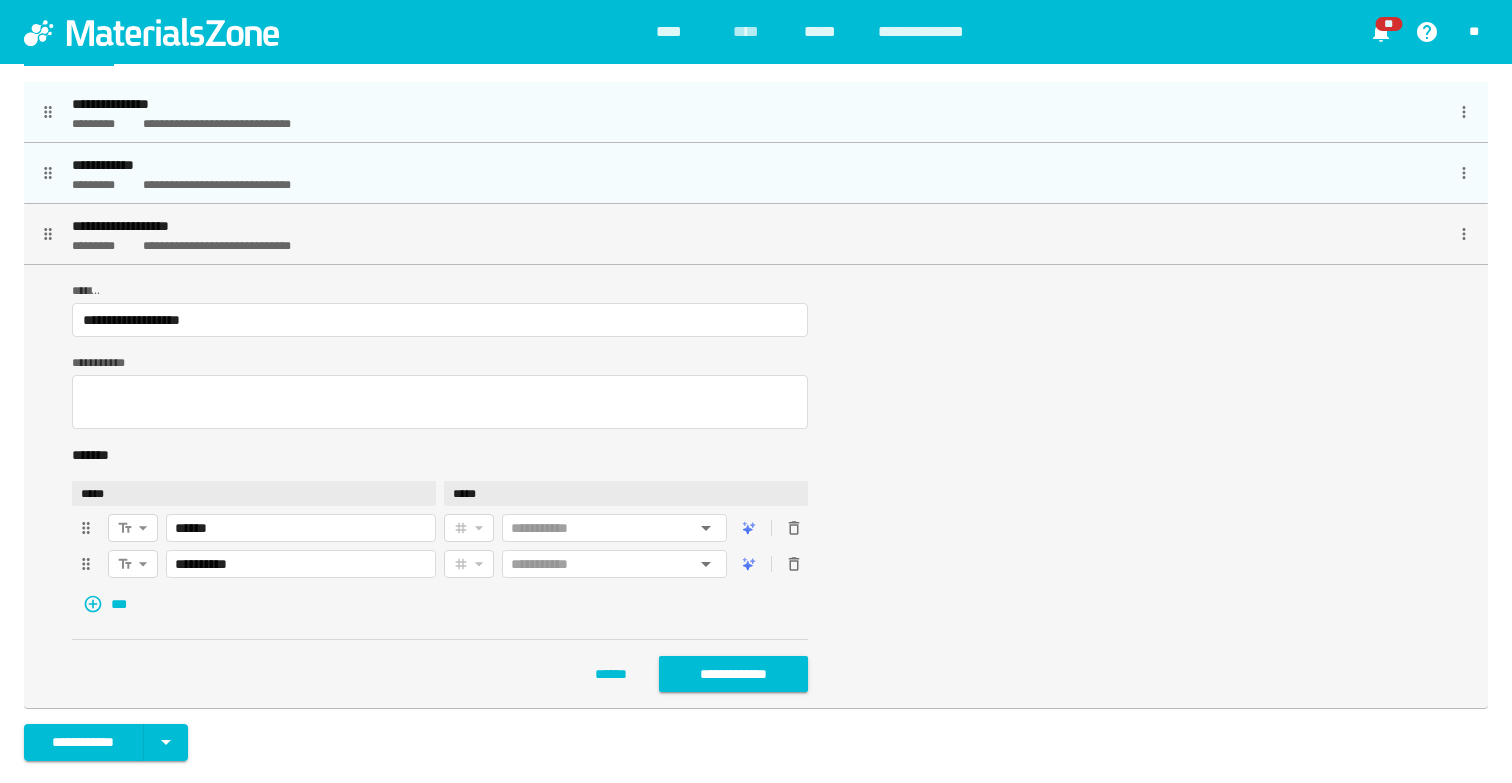 click on "***" at bounding box center (107, 604) 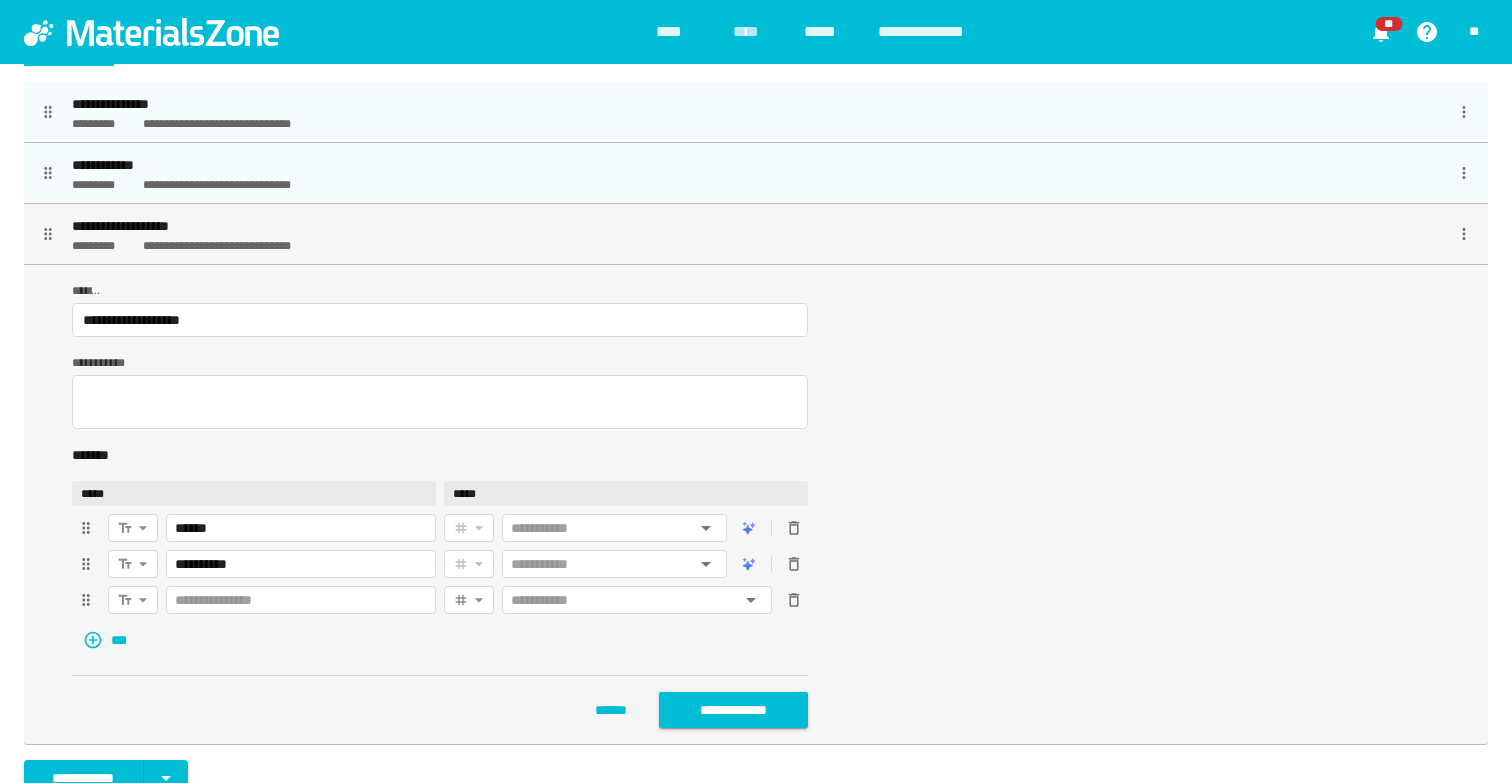 click at bounding box center [301, 600] 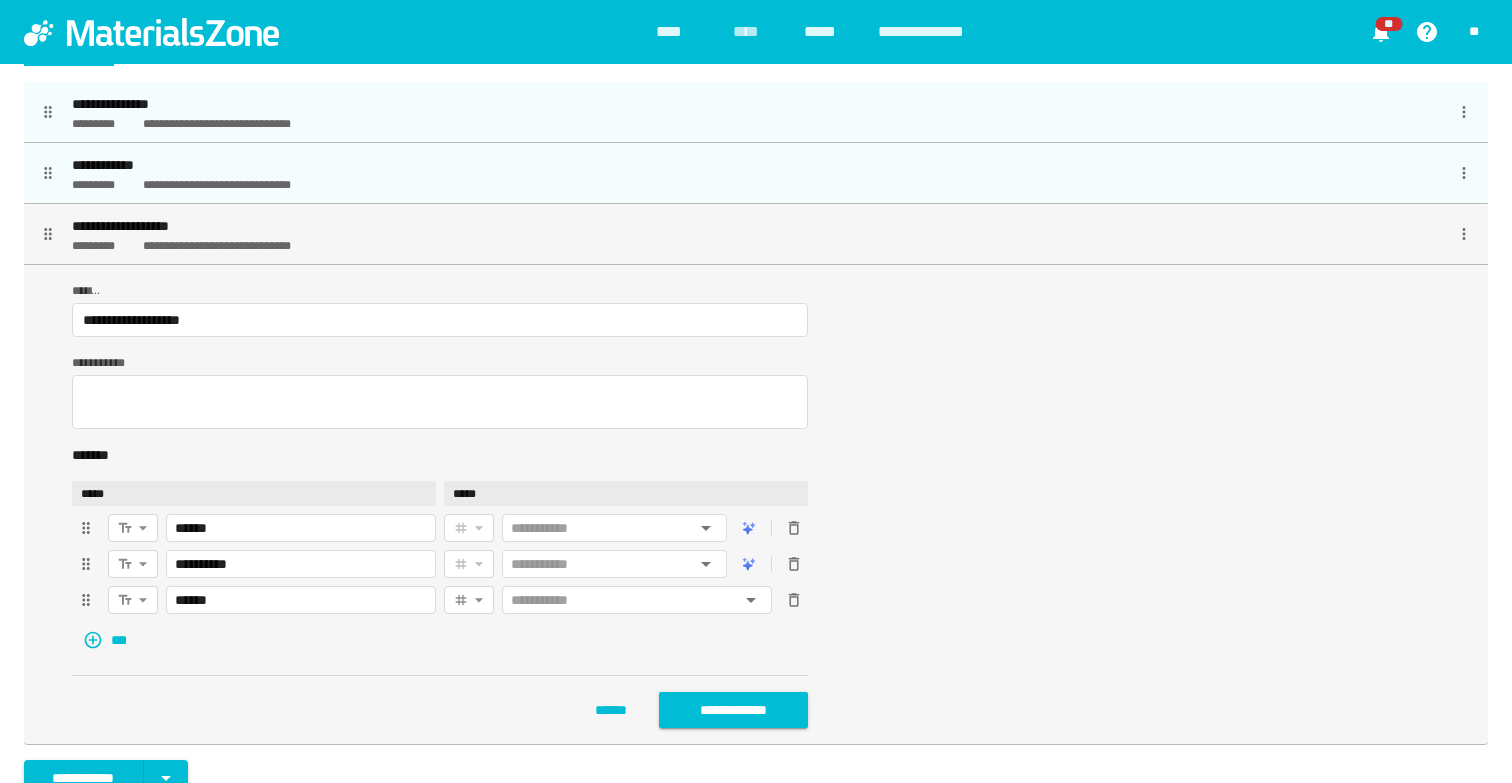 type on "******" 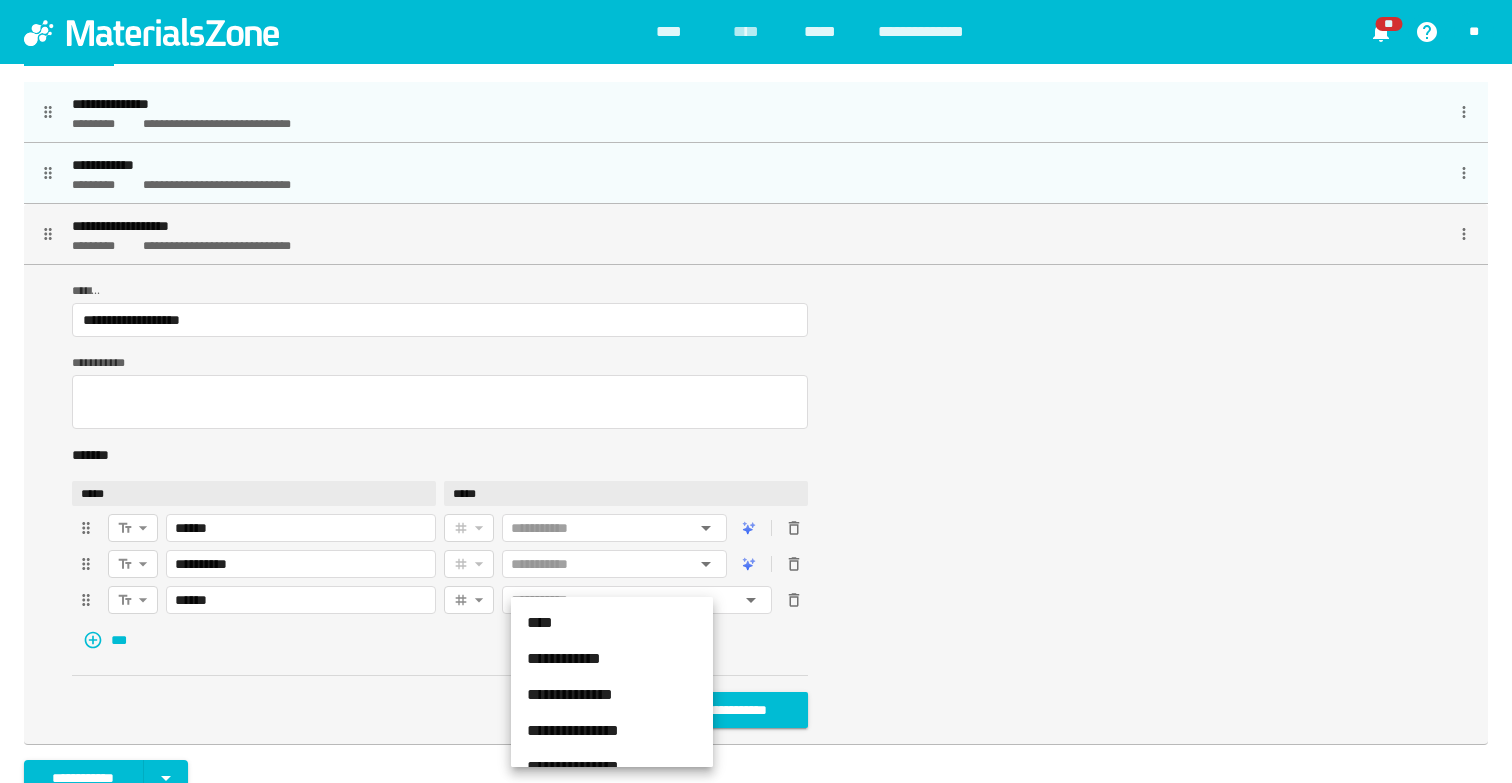 click on "**********" at bounding box center (756, 391) 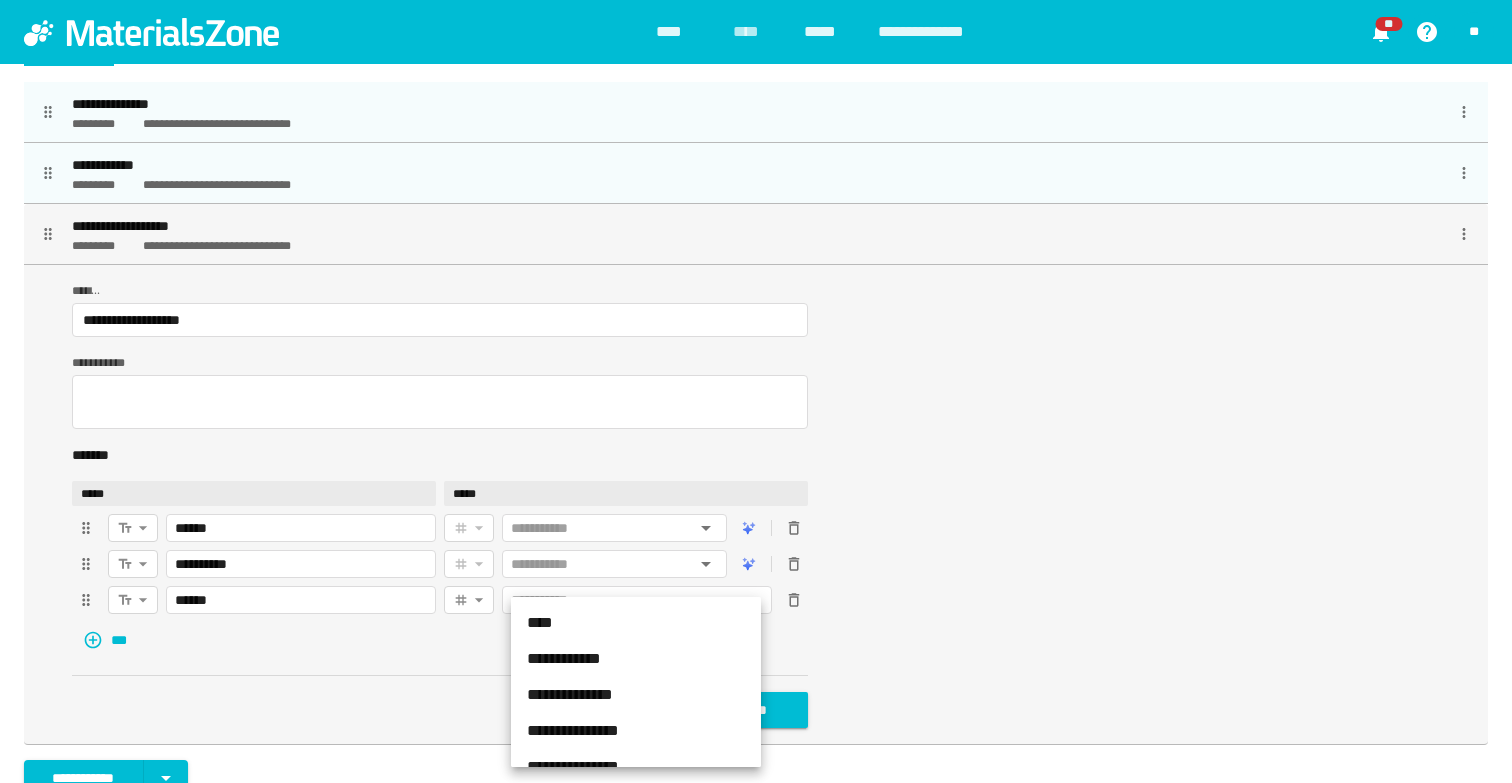 click at bounding box center (756, 391) 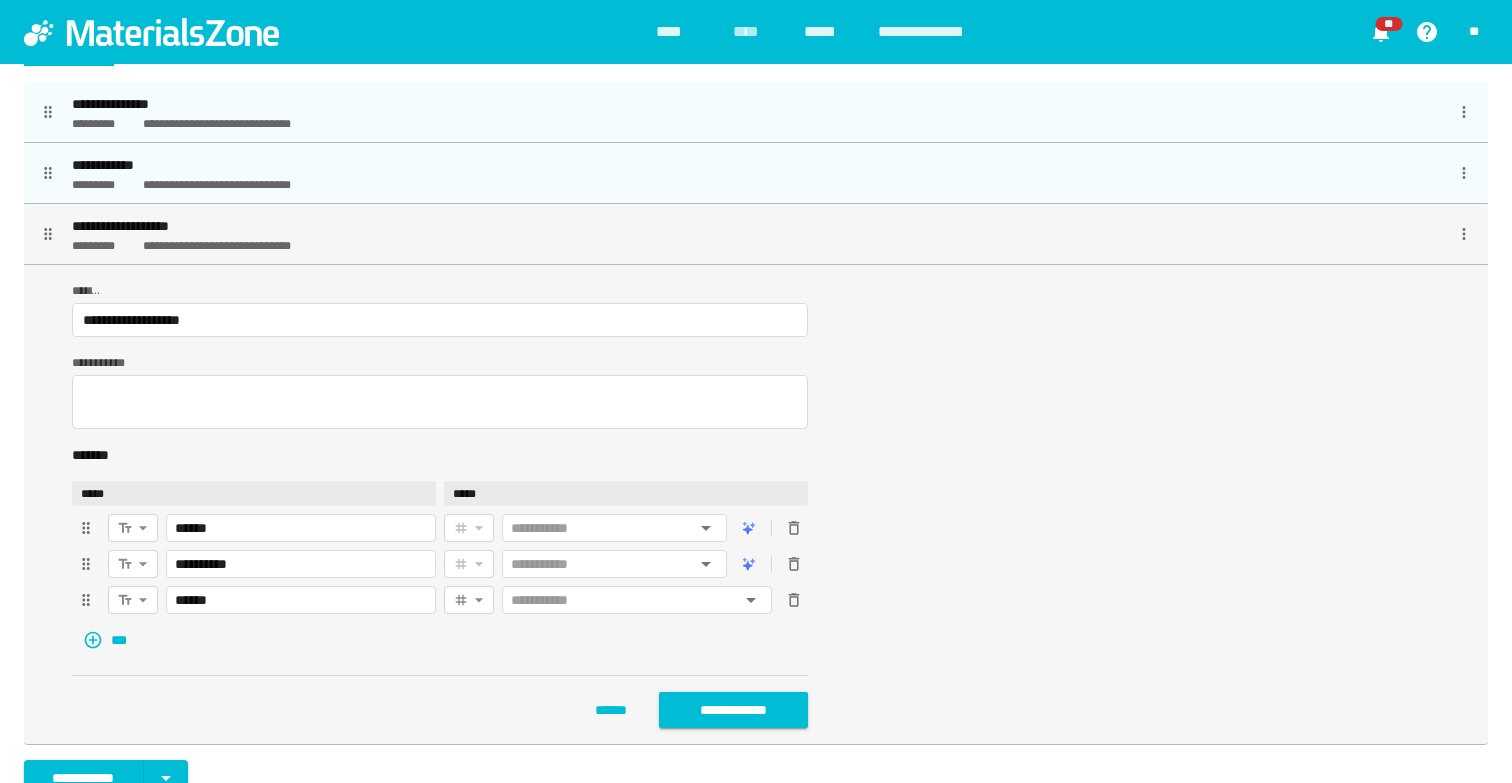 click 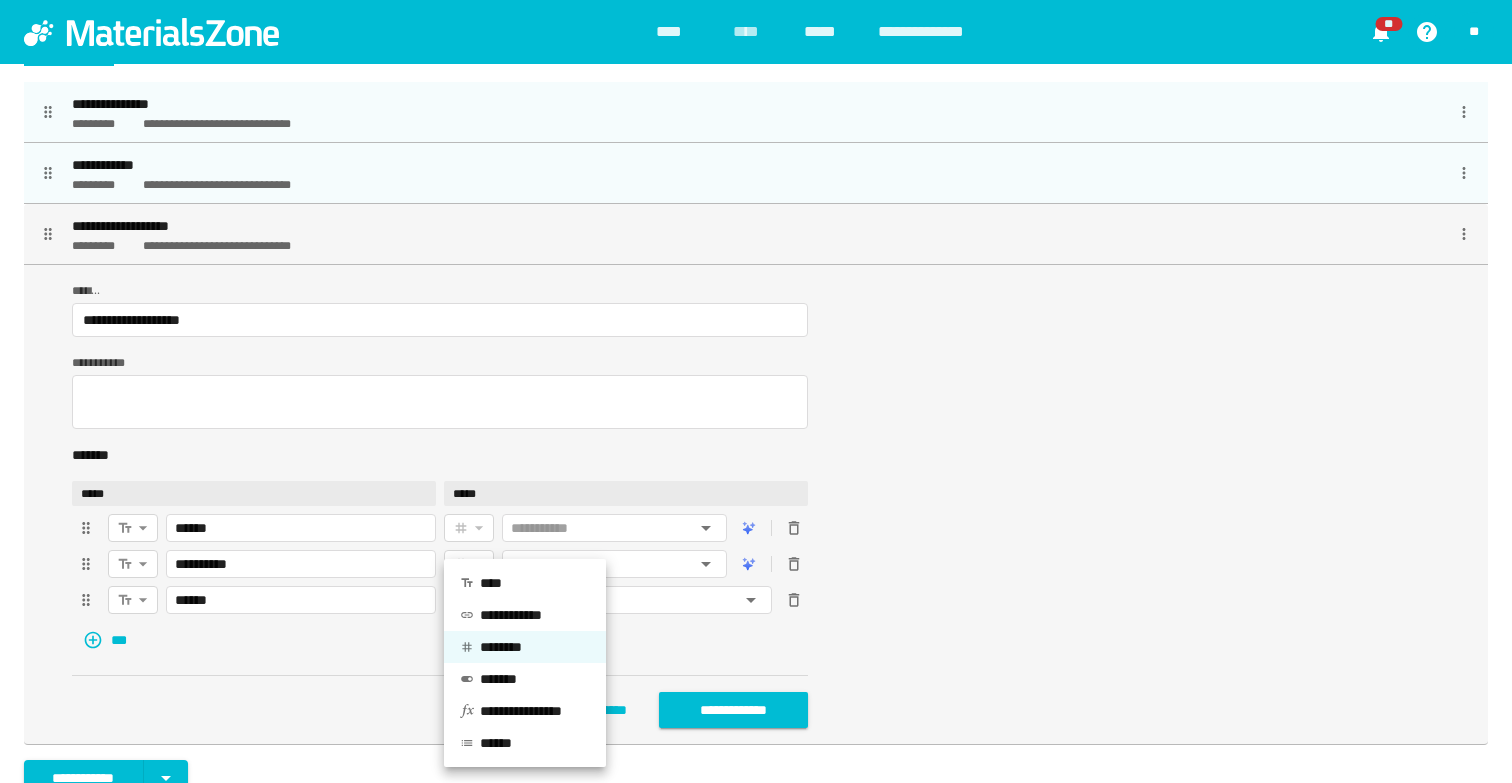 click at bounding box center [756, 391] 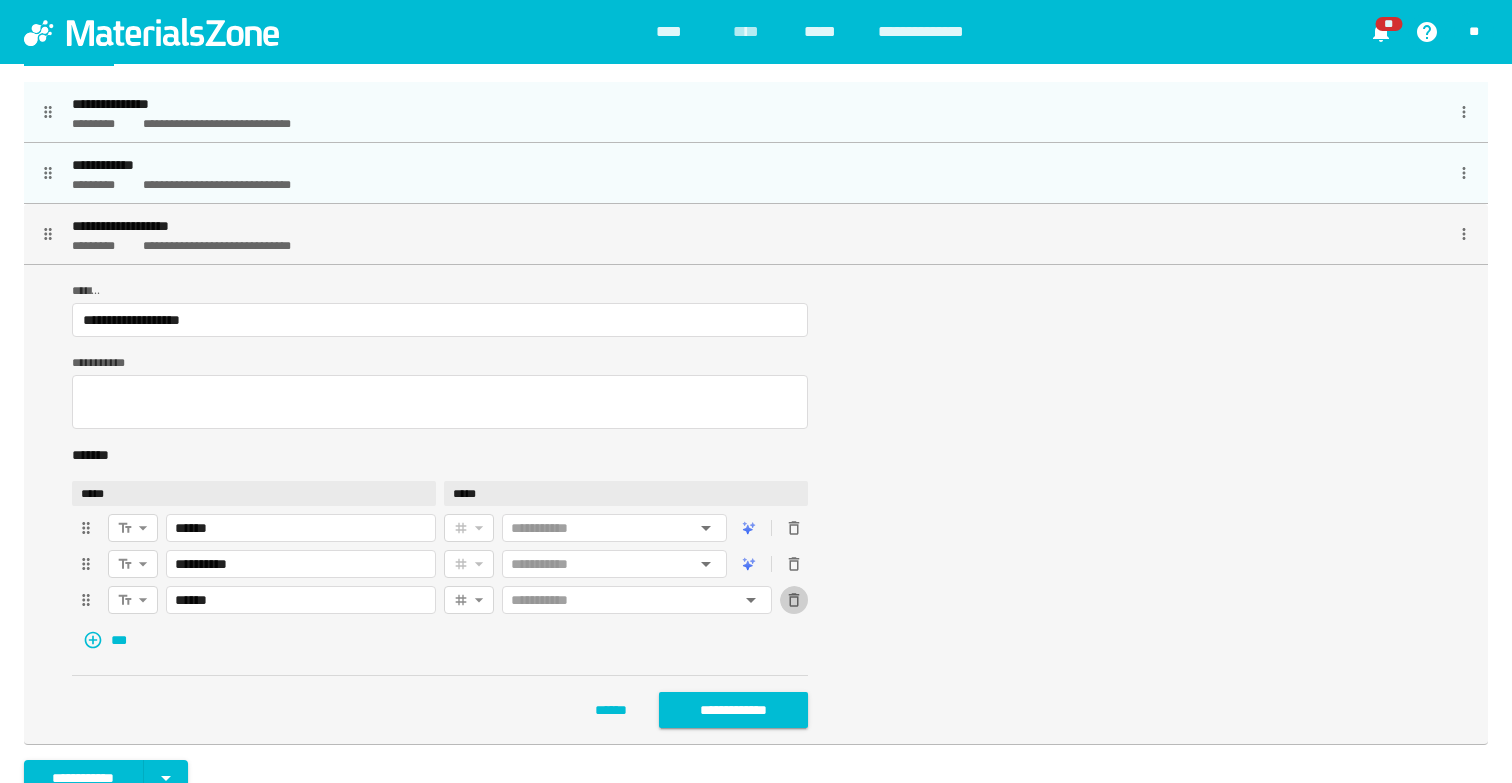 click 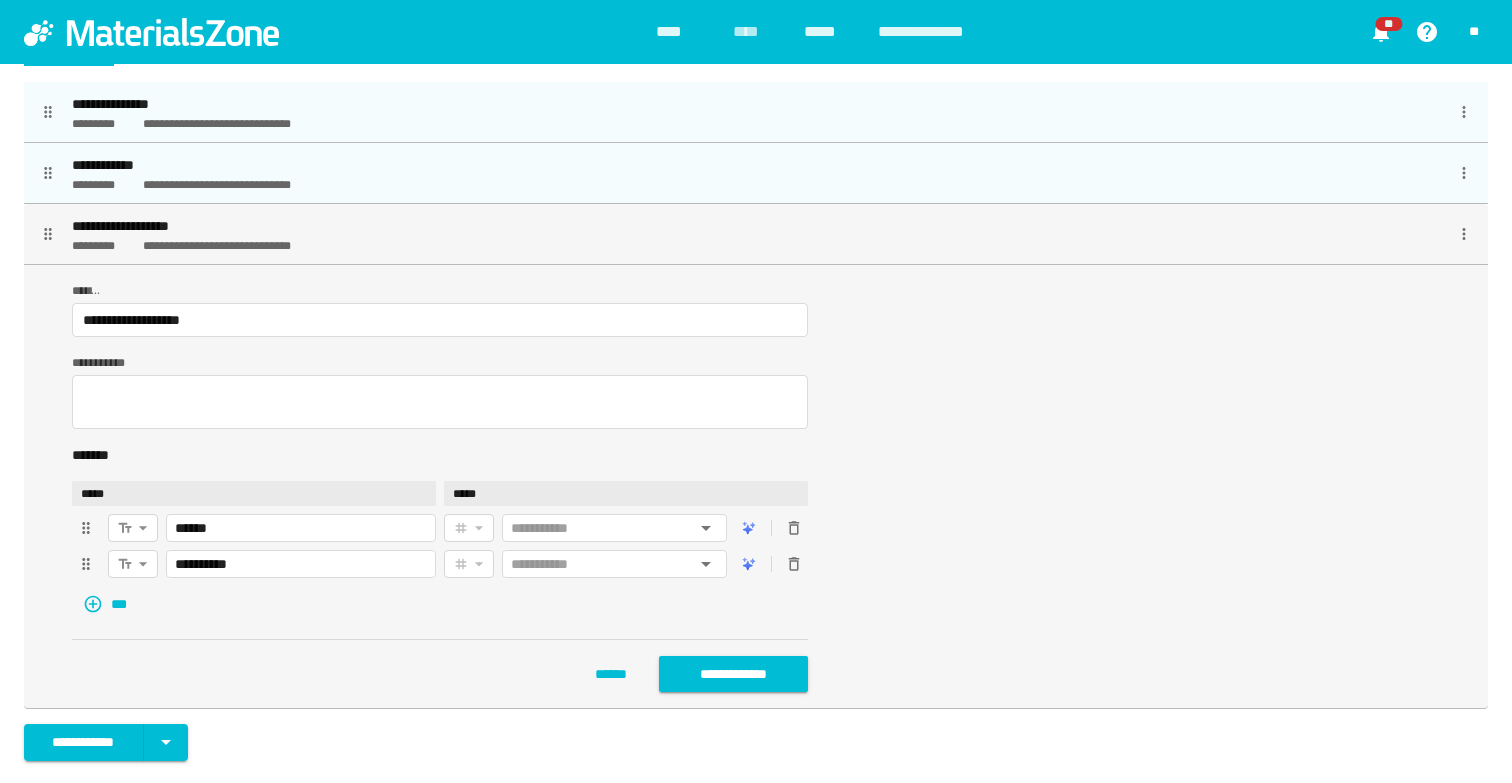 click 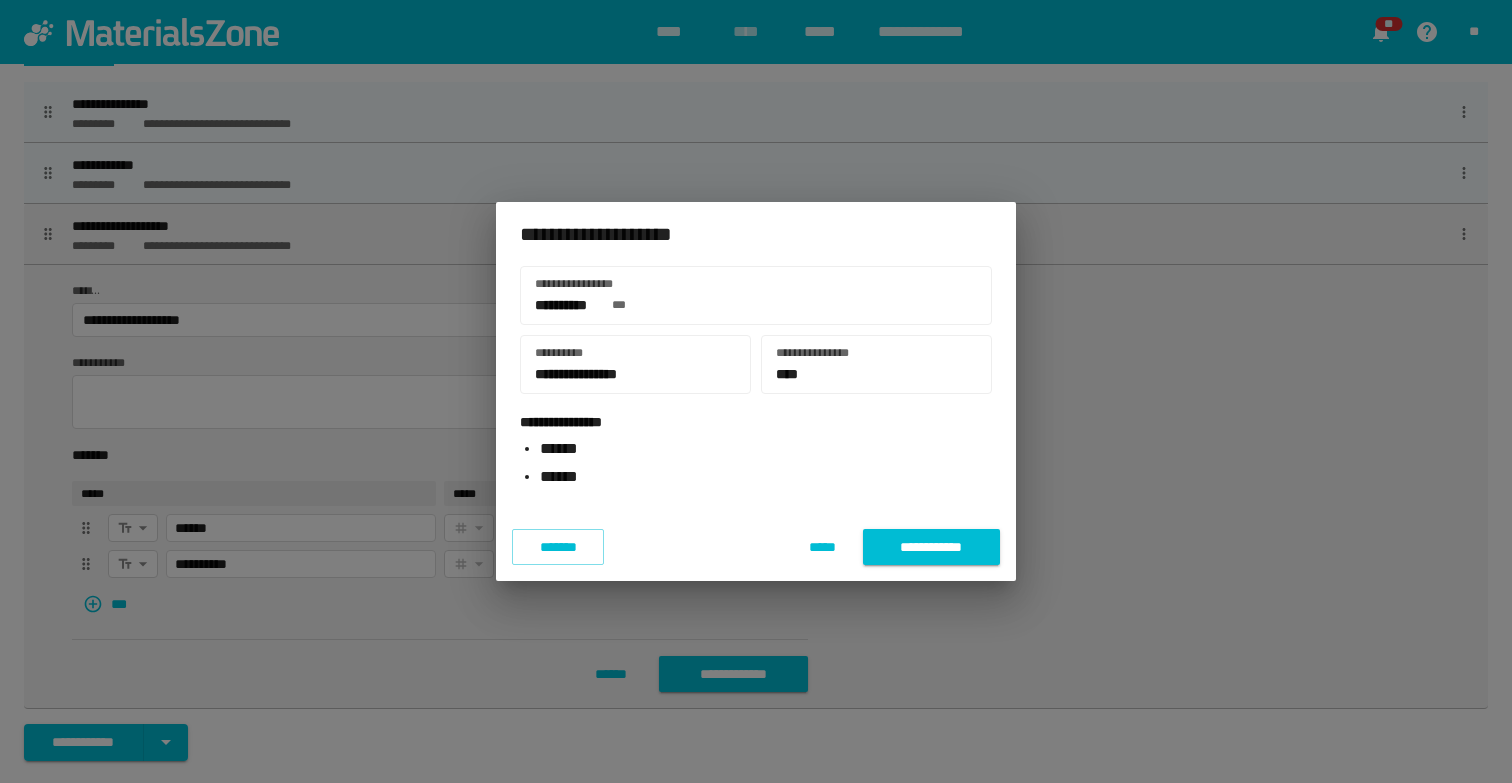 click on "**********" at bounding box center (931, 547) 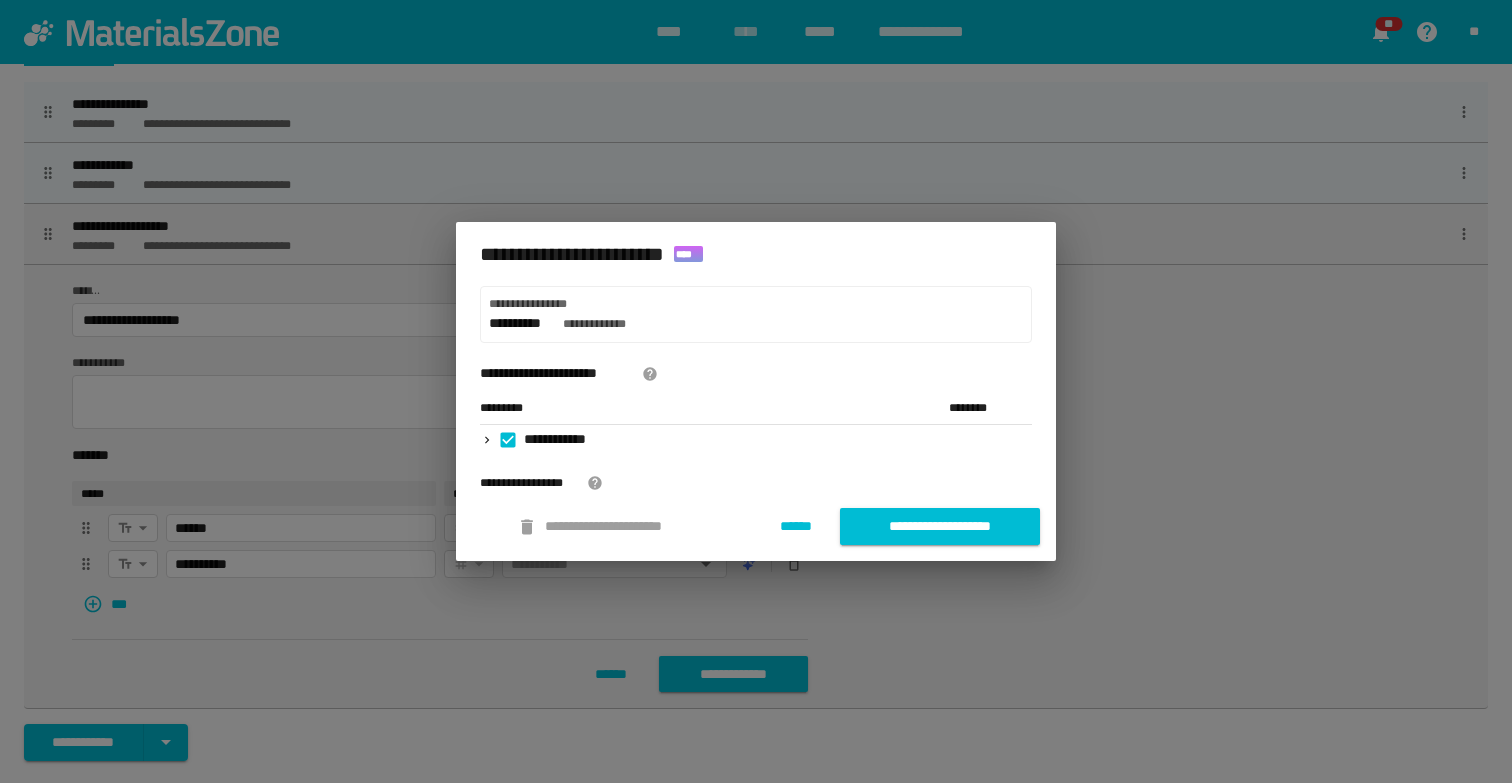 click 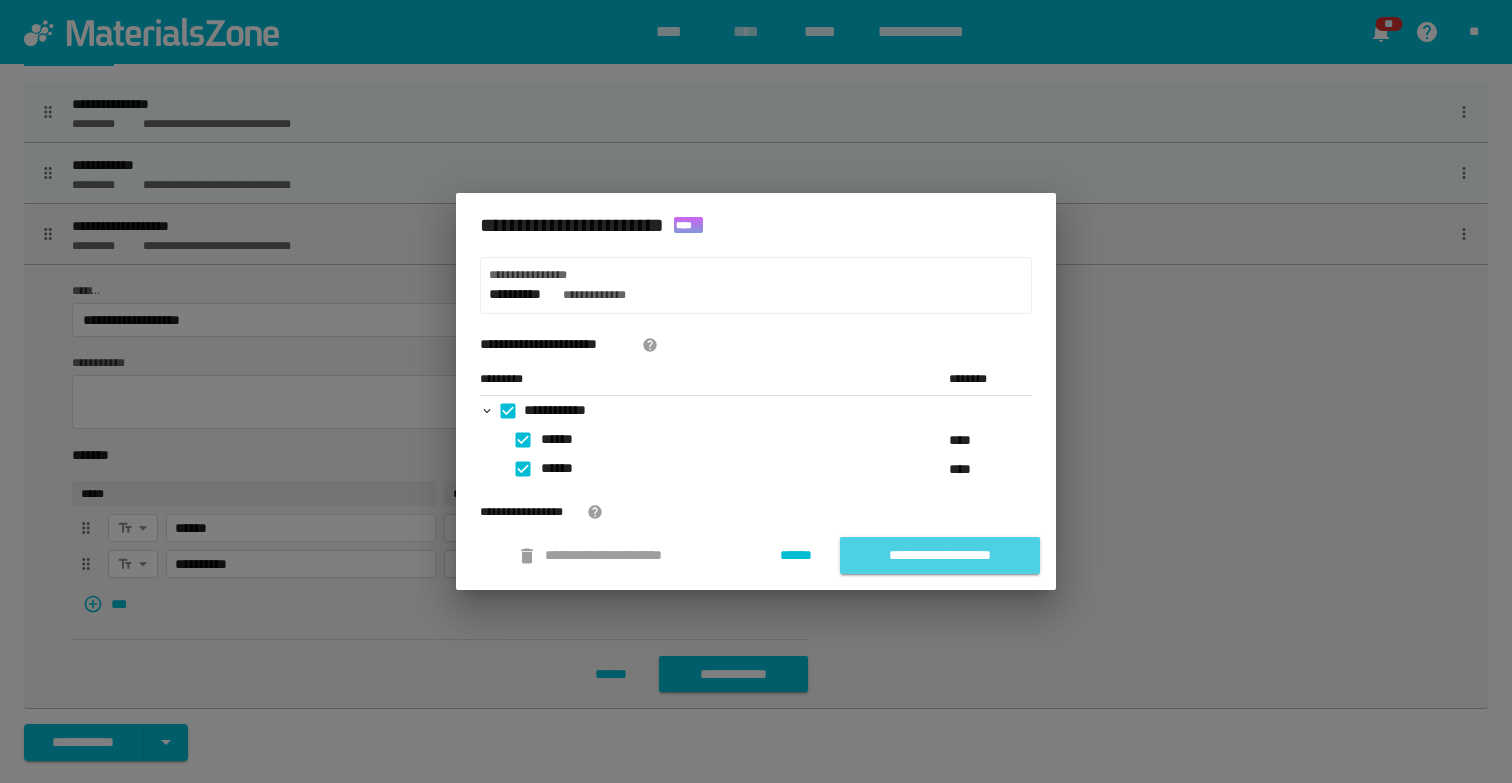 click on "**********" at bounding box center (940, 555) 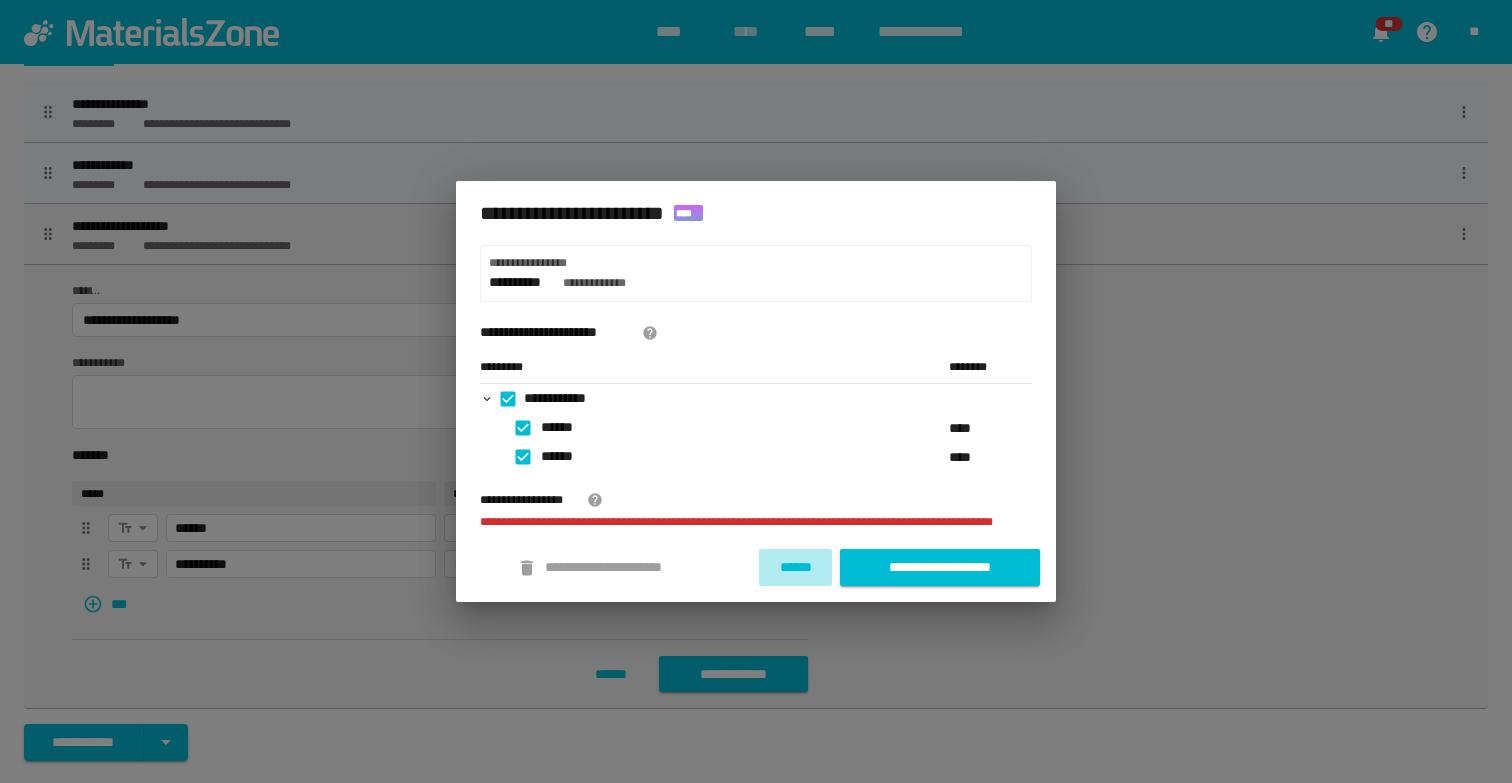 click on "******" at bounding box center (795, 567) 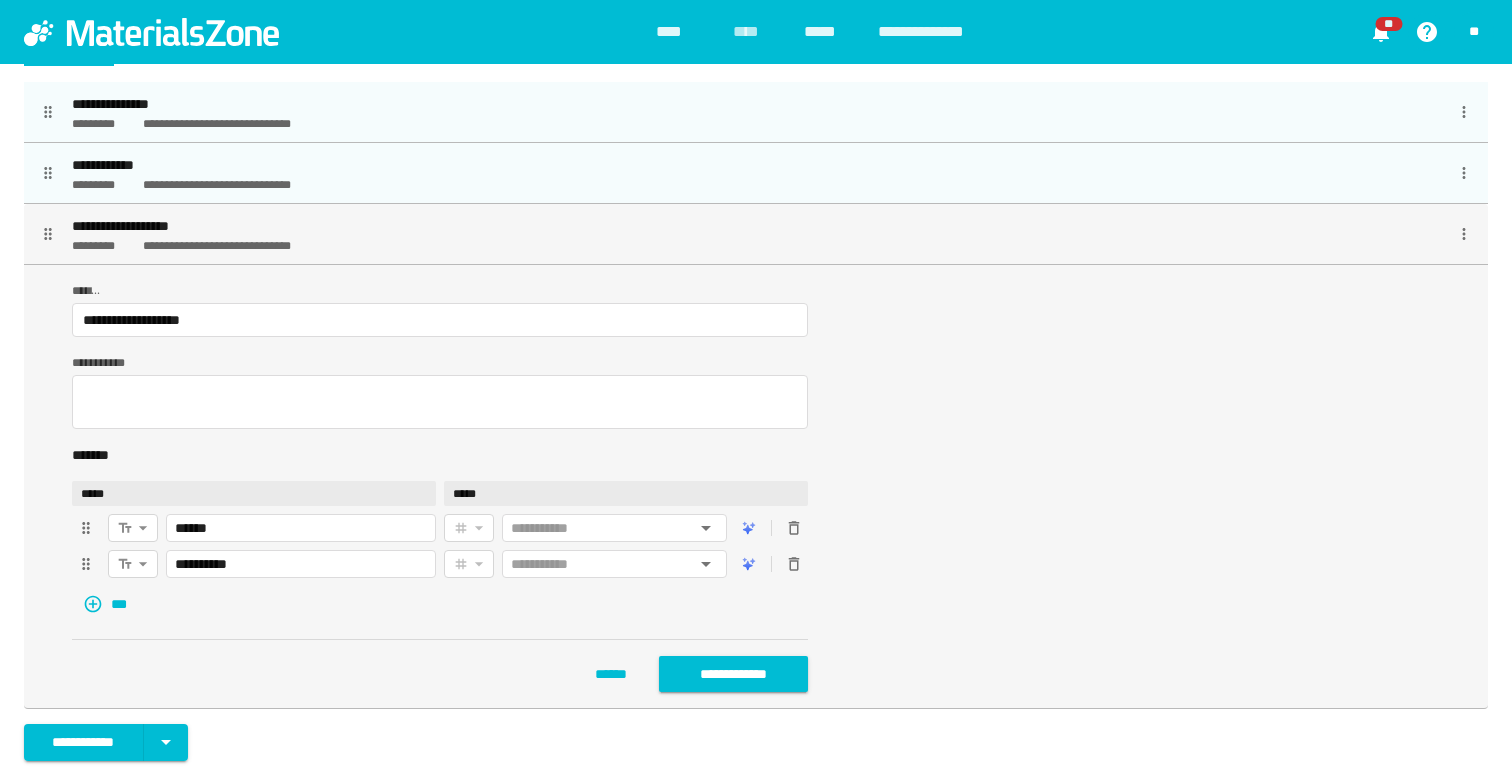 click at bounding box center (749, 528) 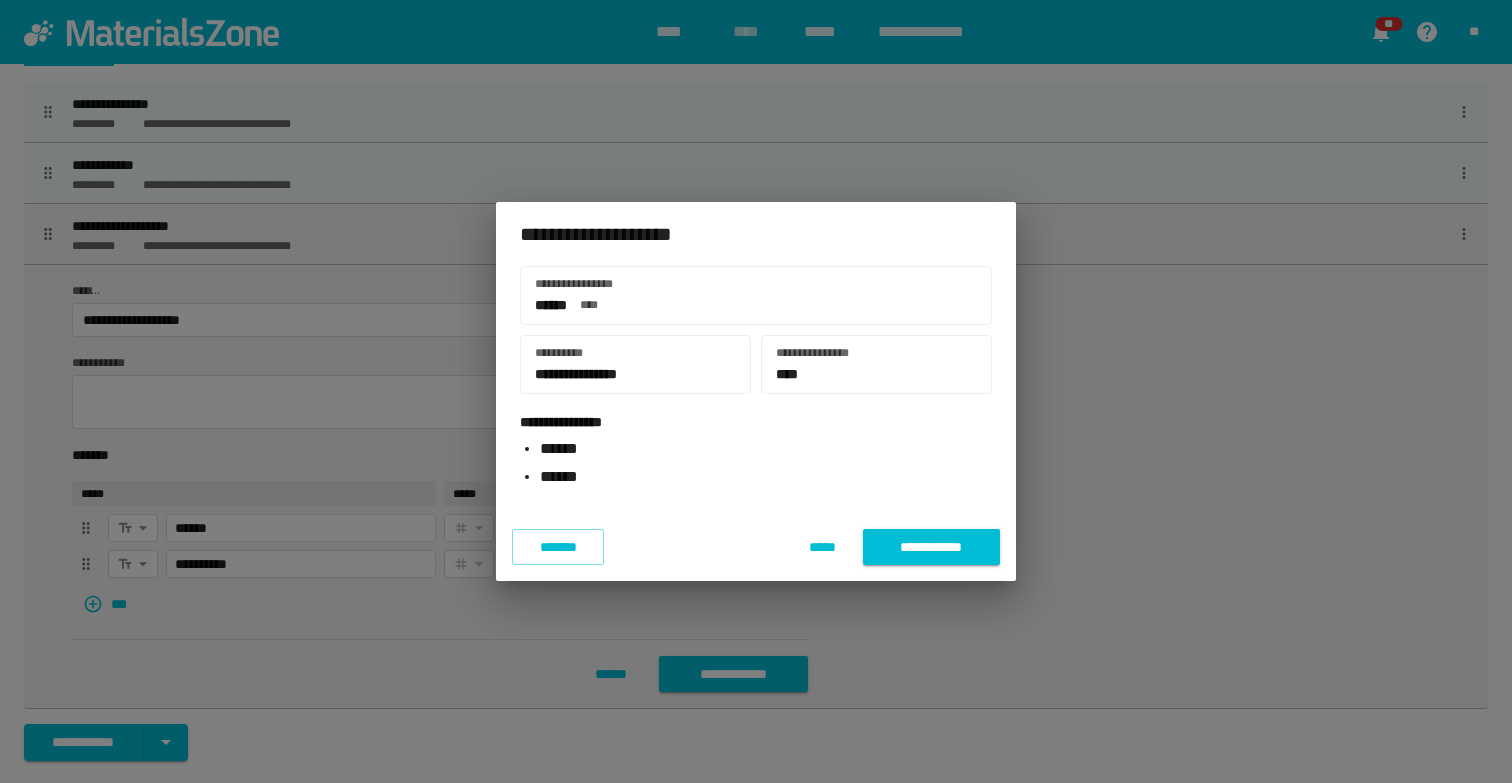 click on "**********" at bounding box center (931, 547) 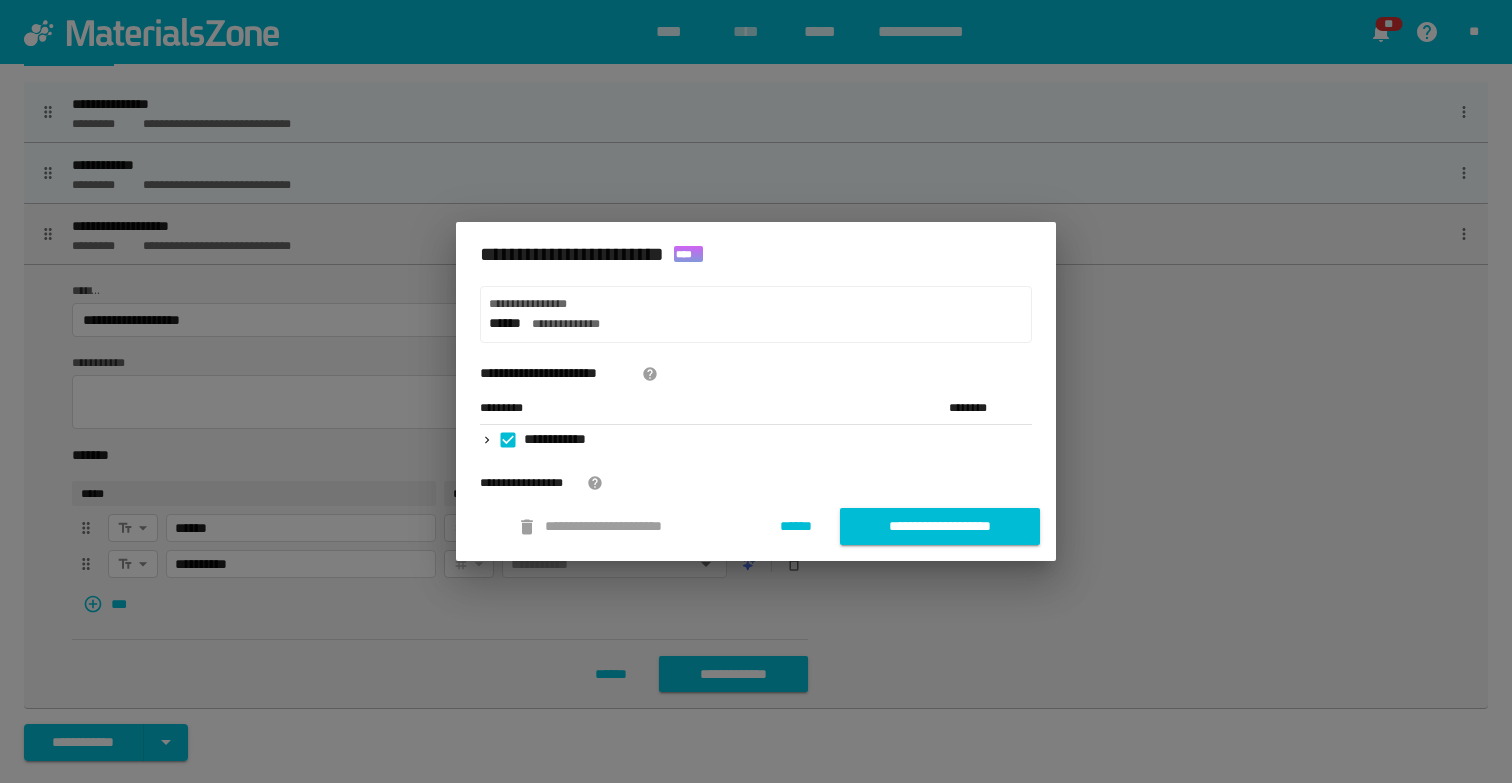 click on "**********" at bounding box center (940, 526) 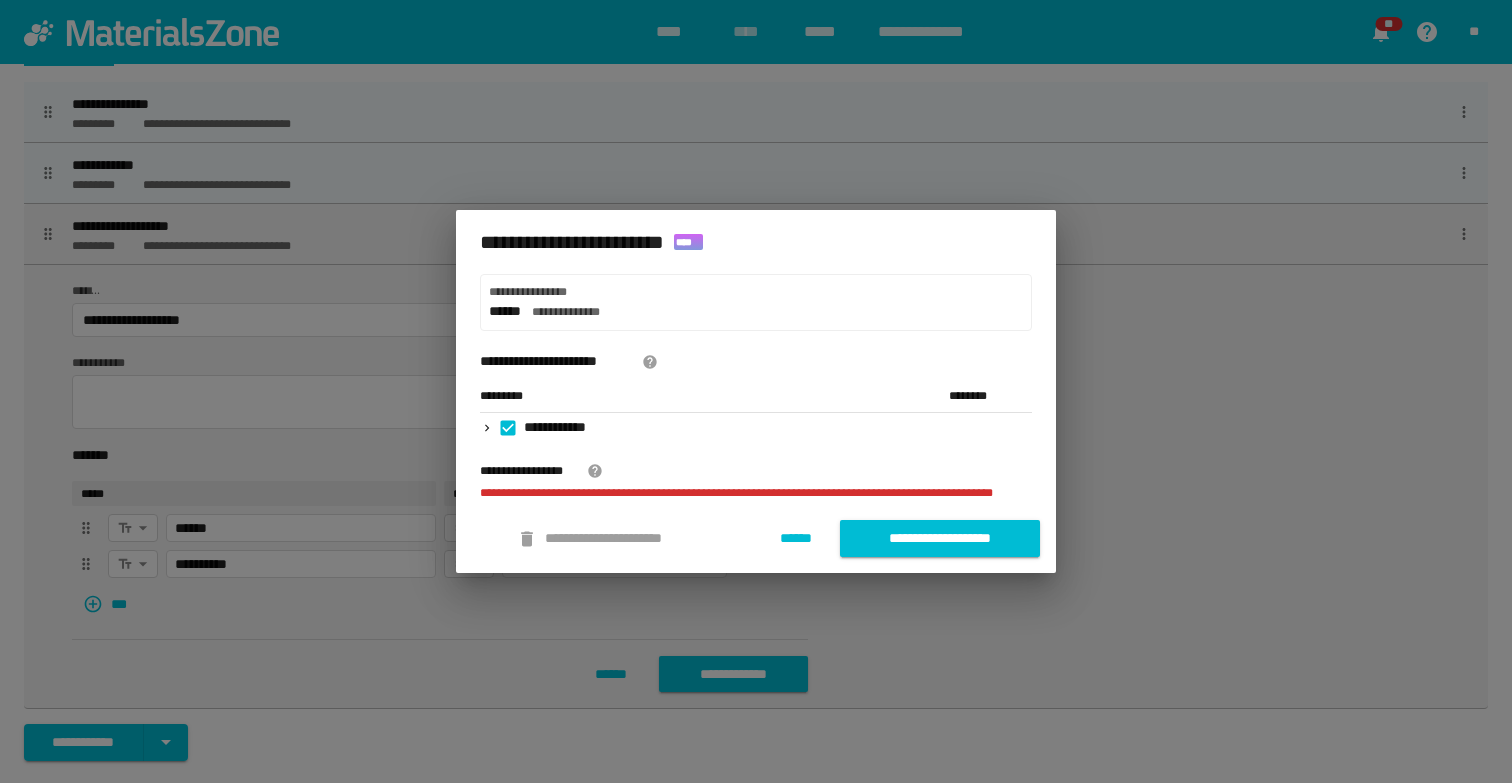 click on "******" at bounding box center (795, 538) 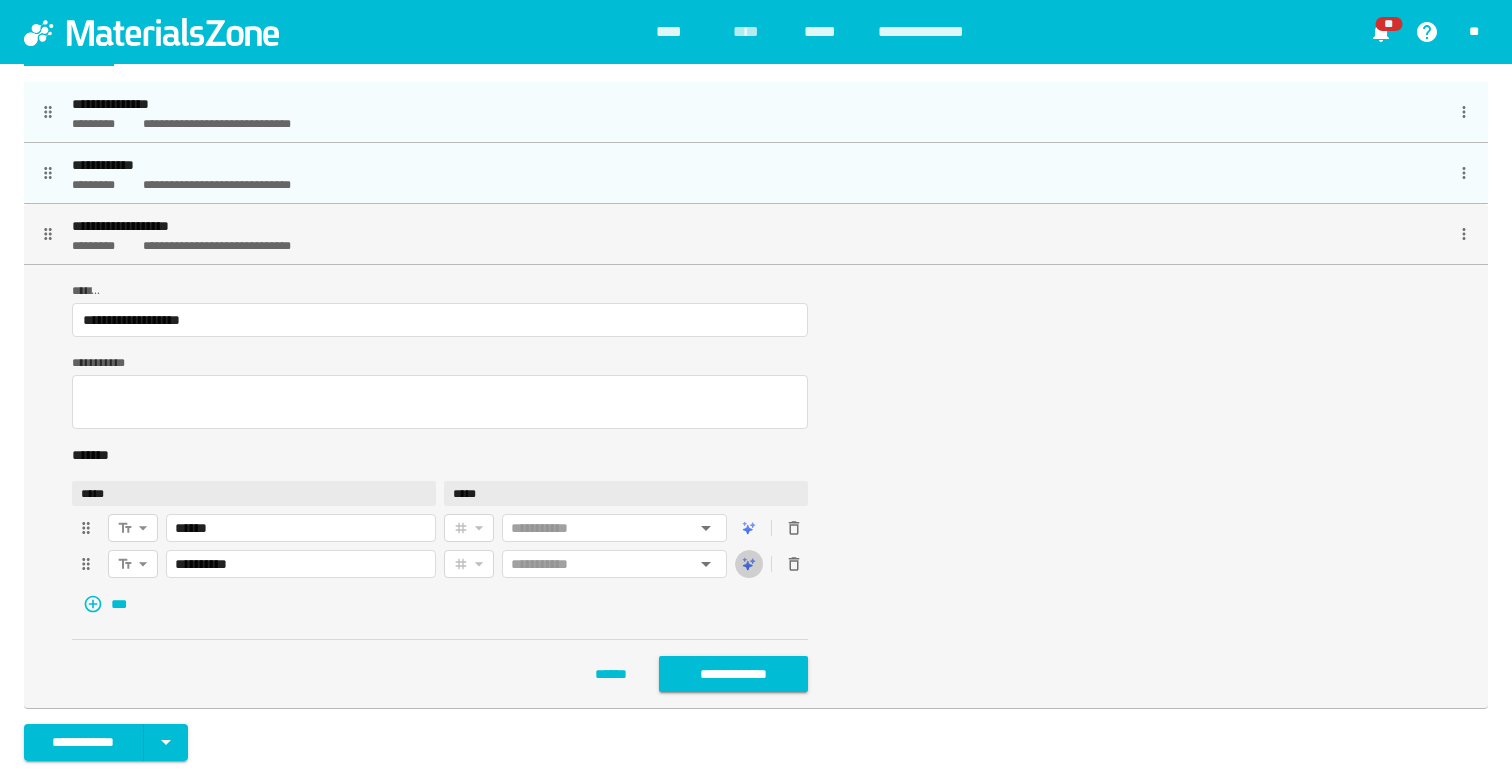click at bounding box center [749, 564] 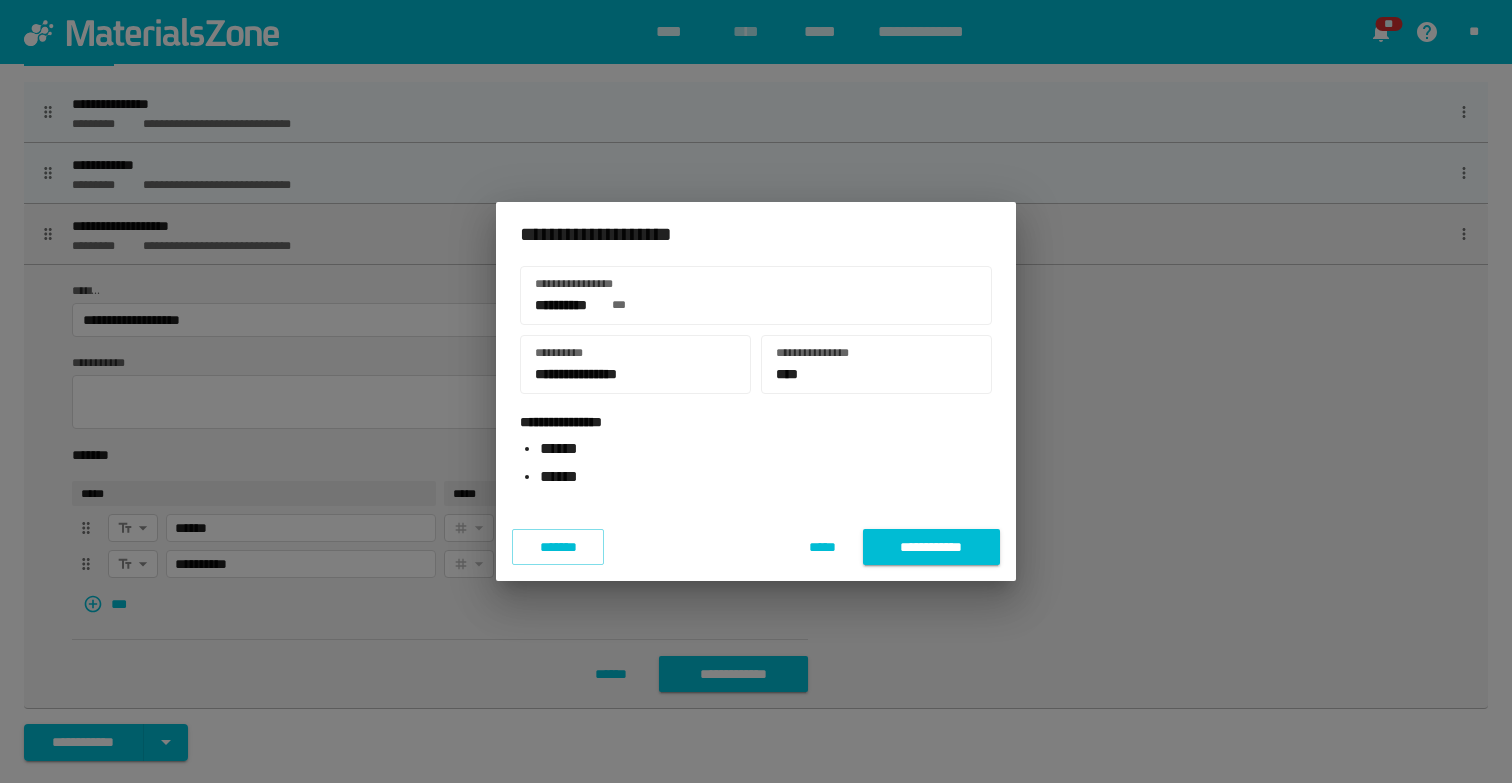 click on "*******" at bounding box center (558, 547) 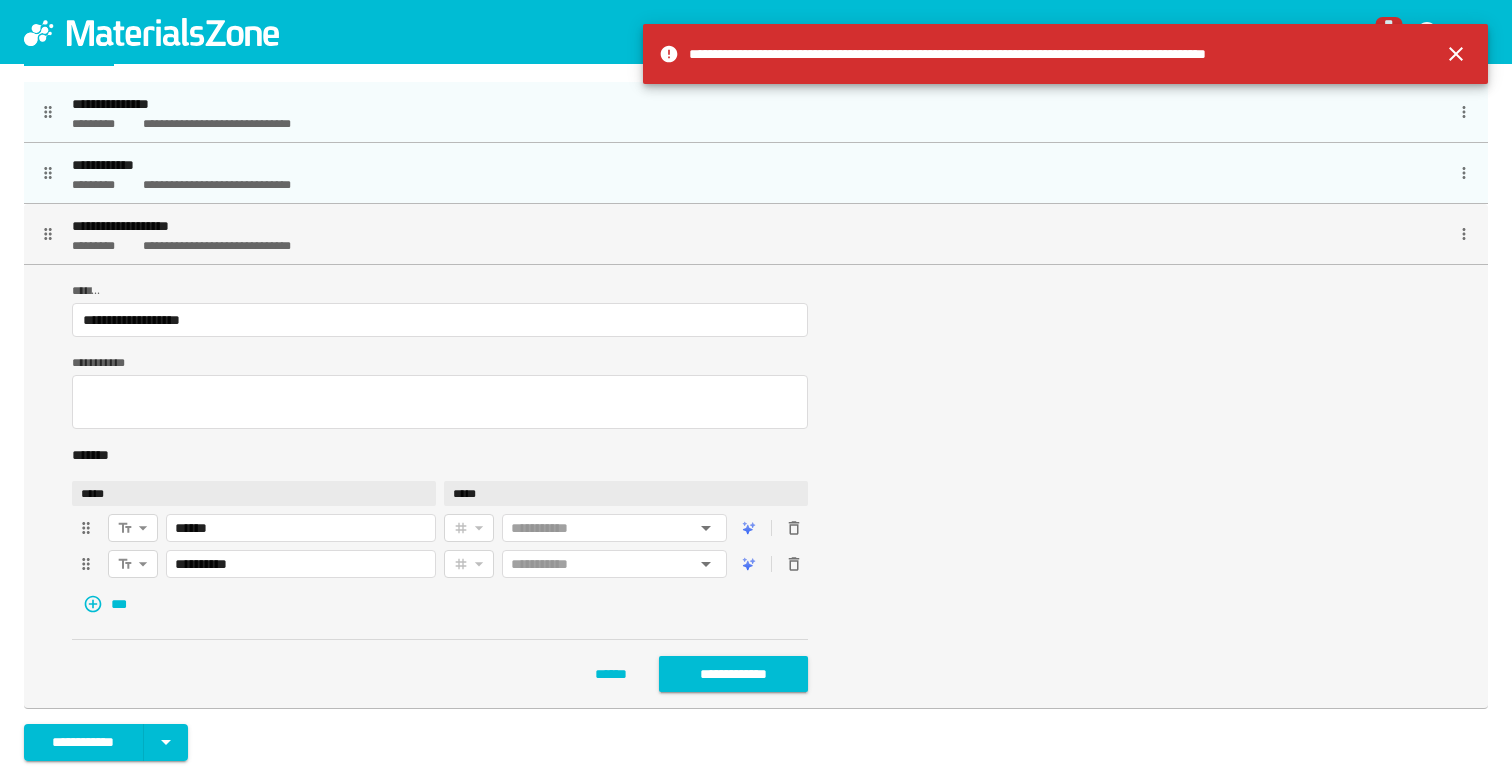 click on "**********" at bounding box center [1065, 54] 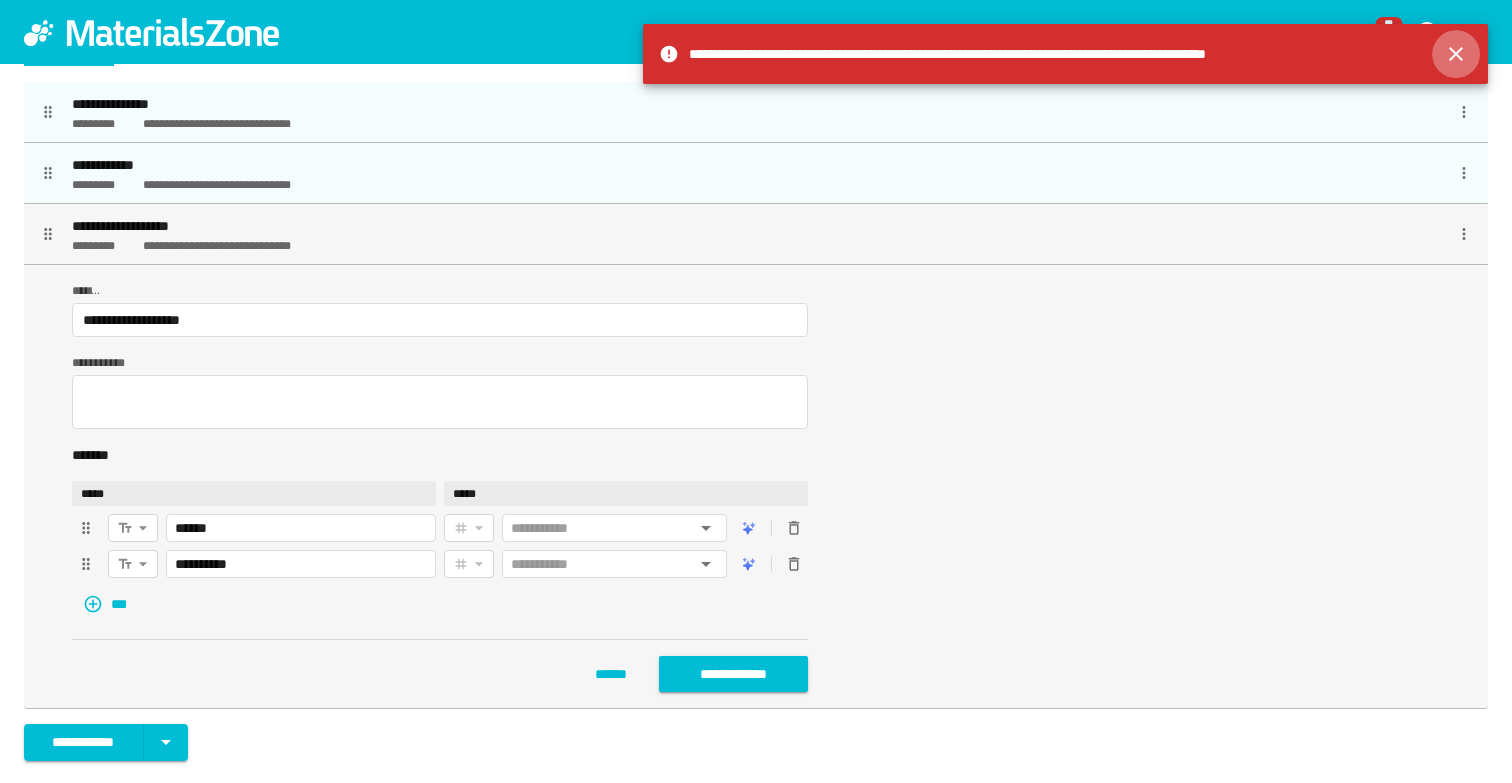 click 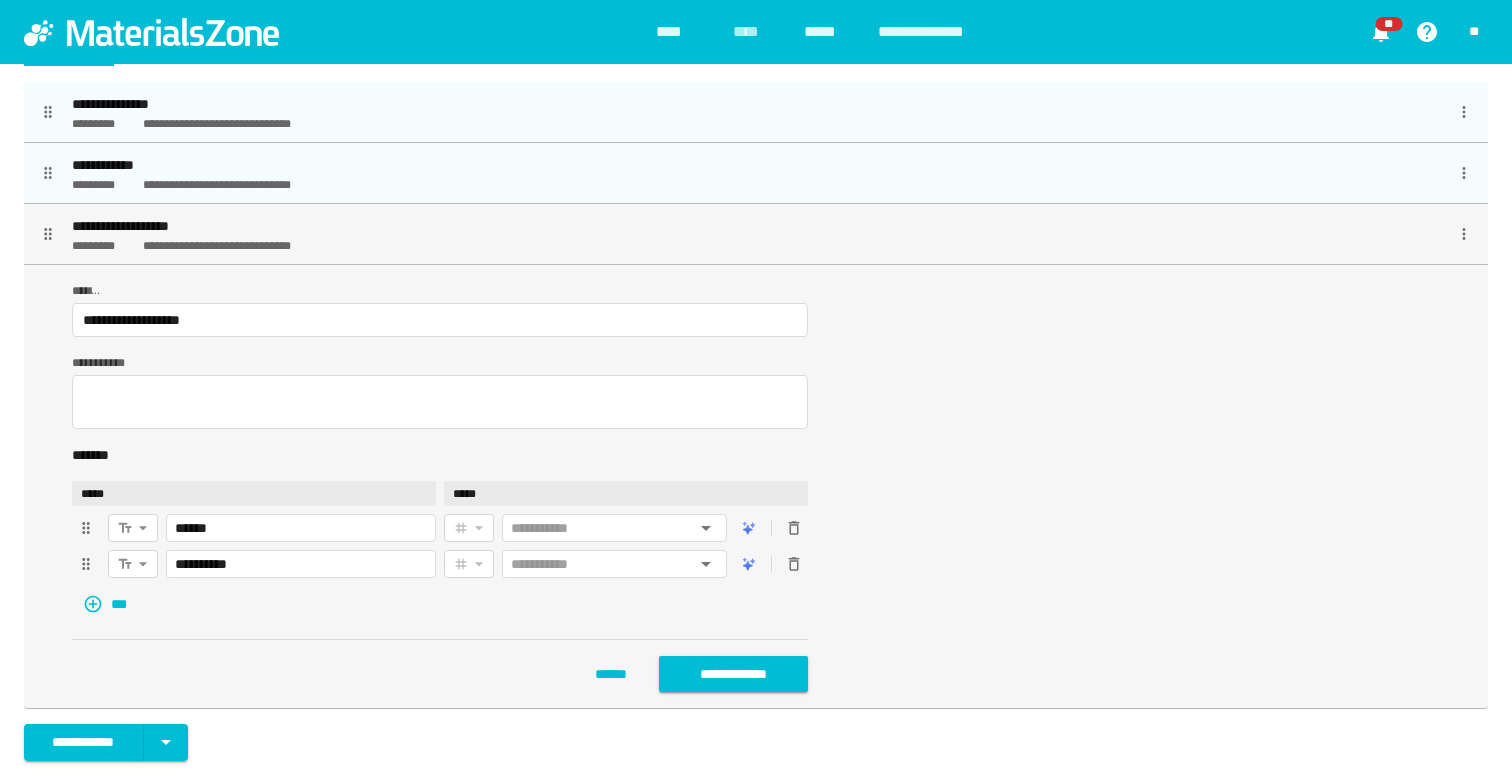 scroll, scrollTop: 0, scrollLeft: 0, axis: both 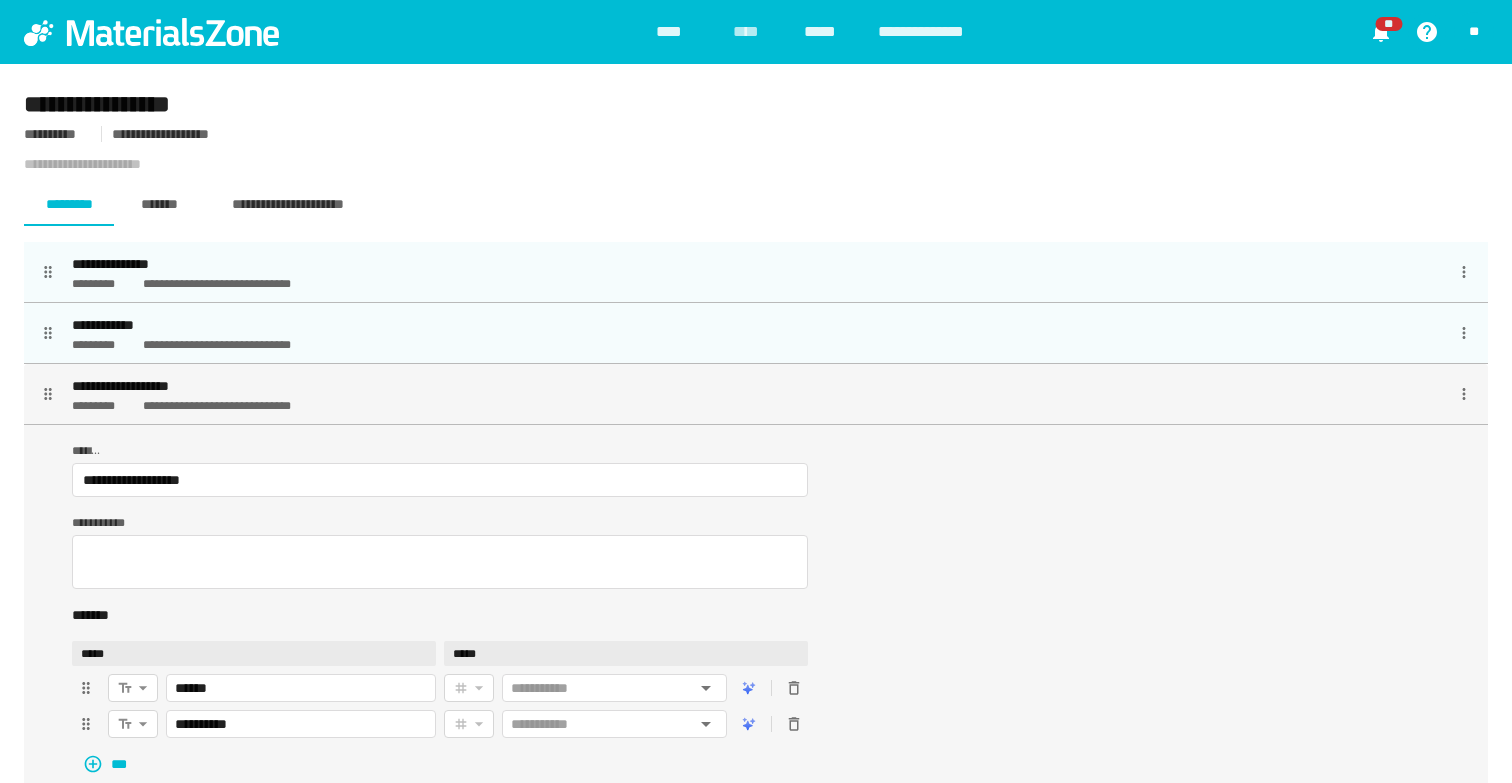 click on "**********" at bounding box center [931, 32] 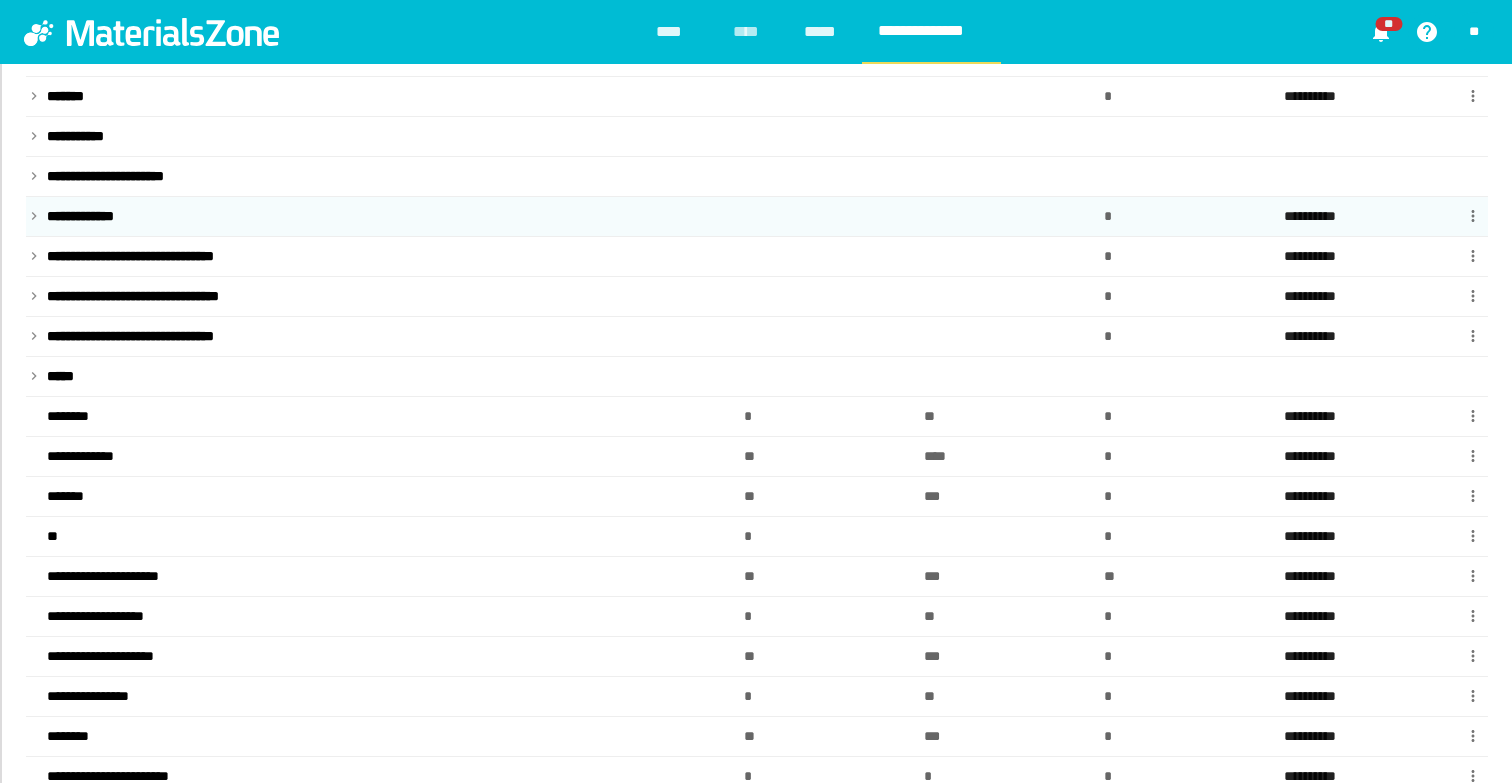 scroll, scrollTop: 210, scrollLeft: 0, axis: vertical 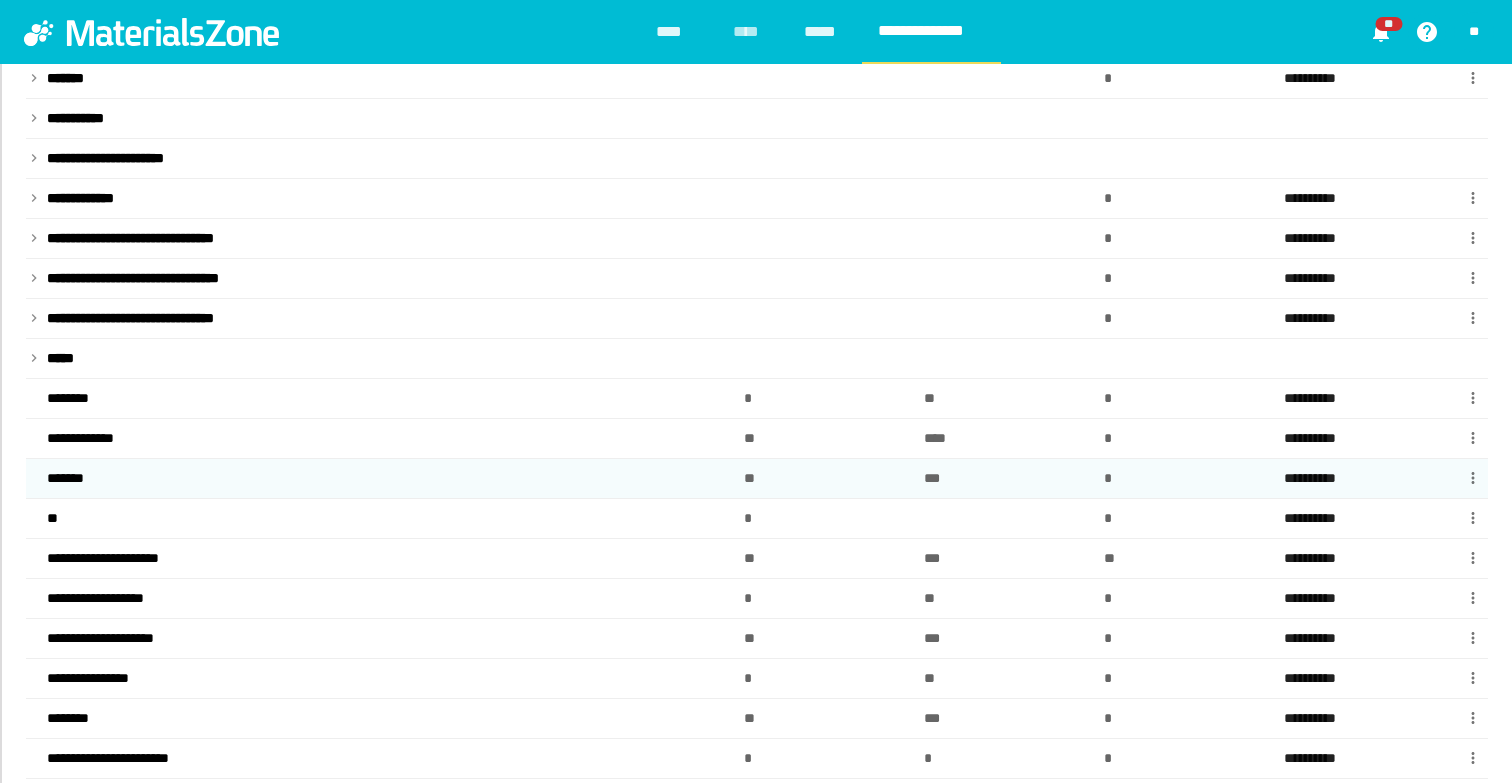 click on "*******" at bounding box center [74, 478] 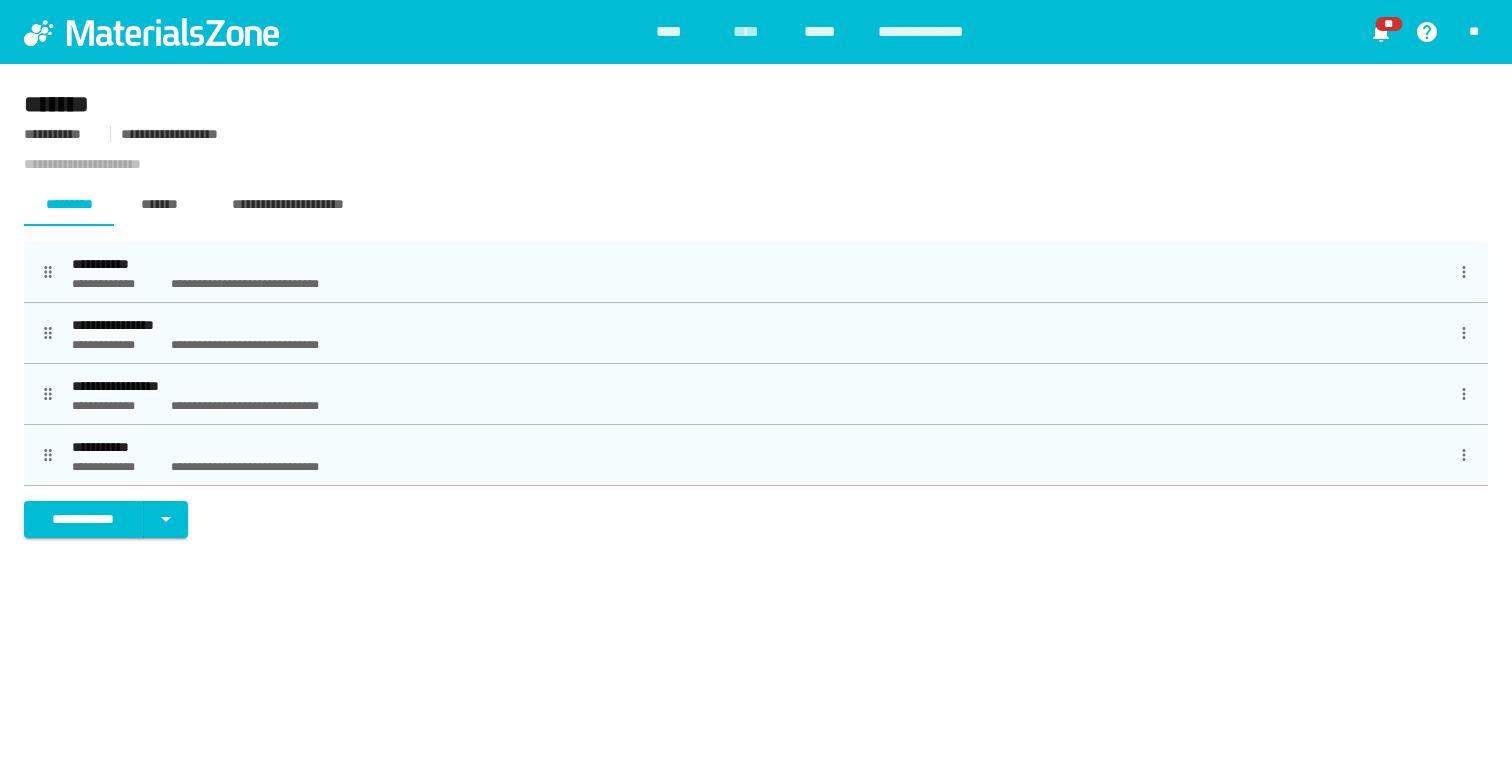 click on "**********" at bounding box center (756, 447) 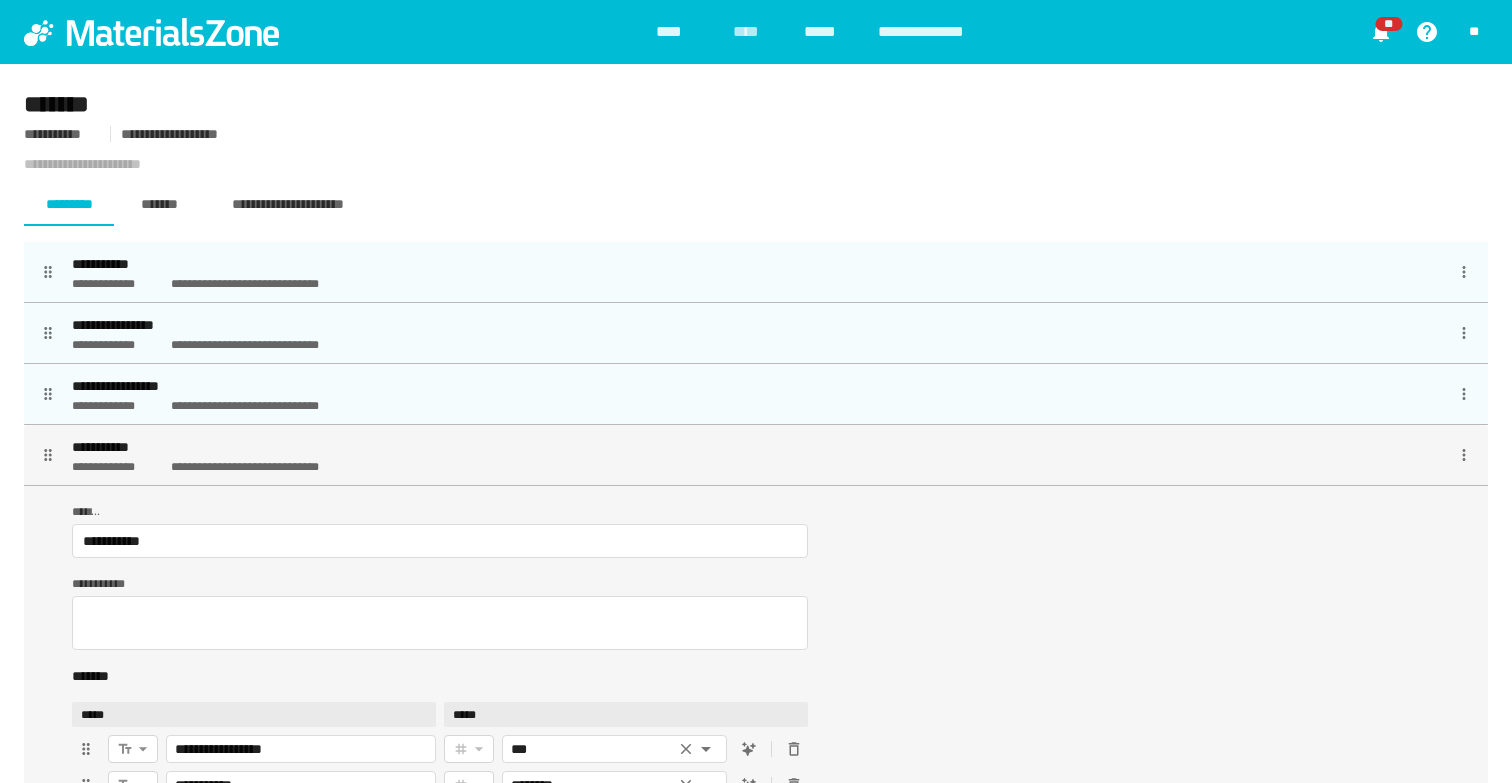 click on "**********" at bounding box center [756, 406] 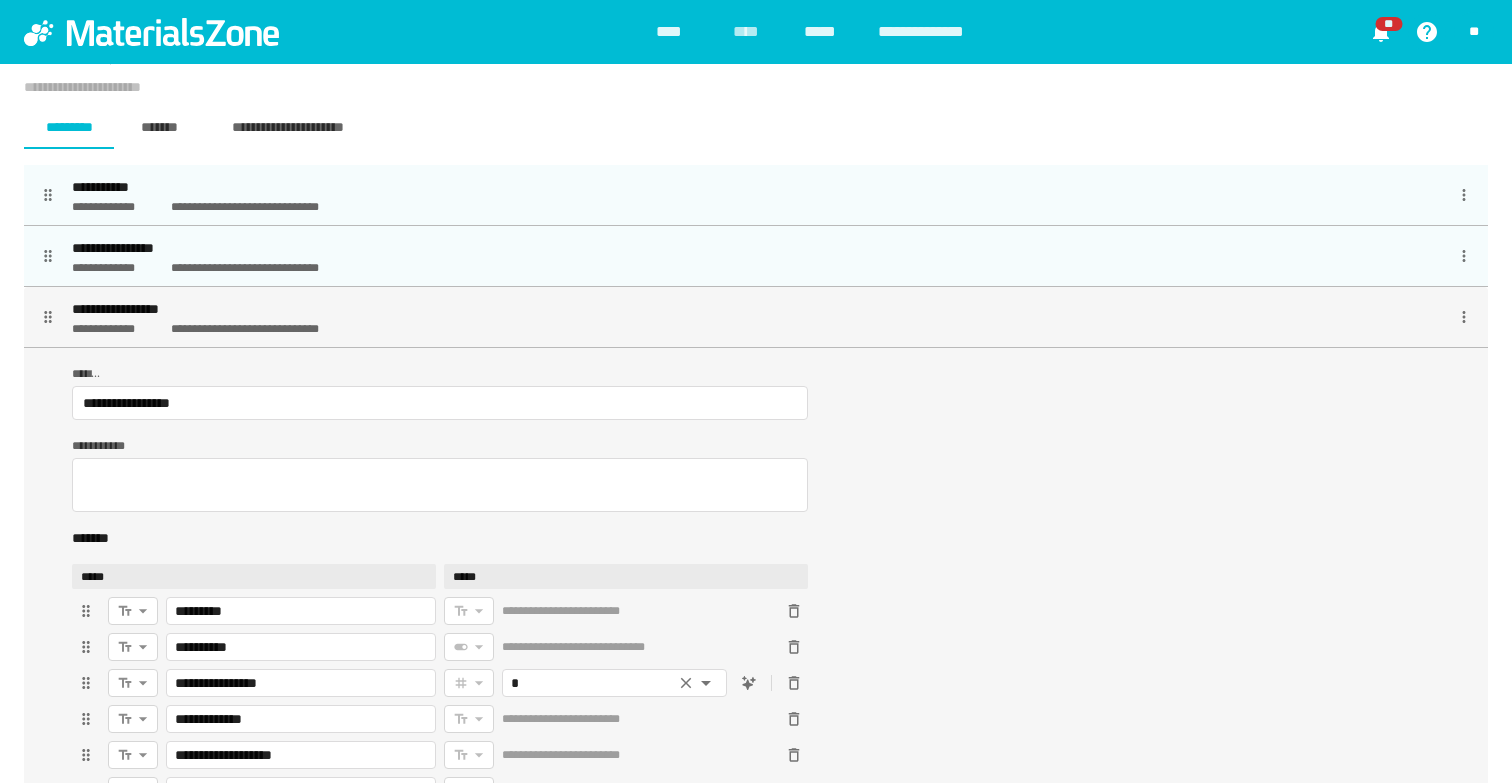 scroll, scrollTop: 4, scrollLeft: 0, axis: vertical 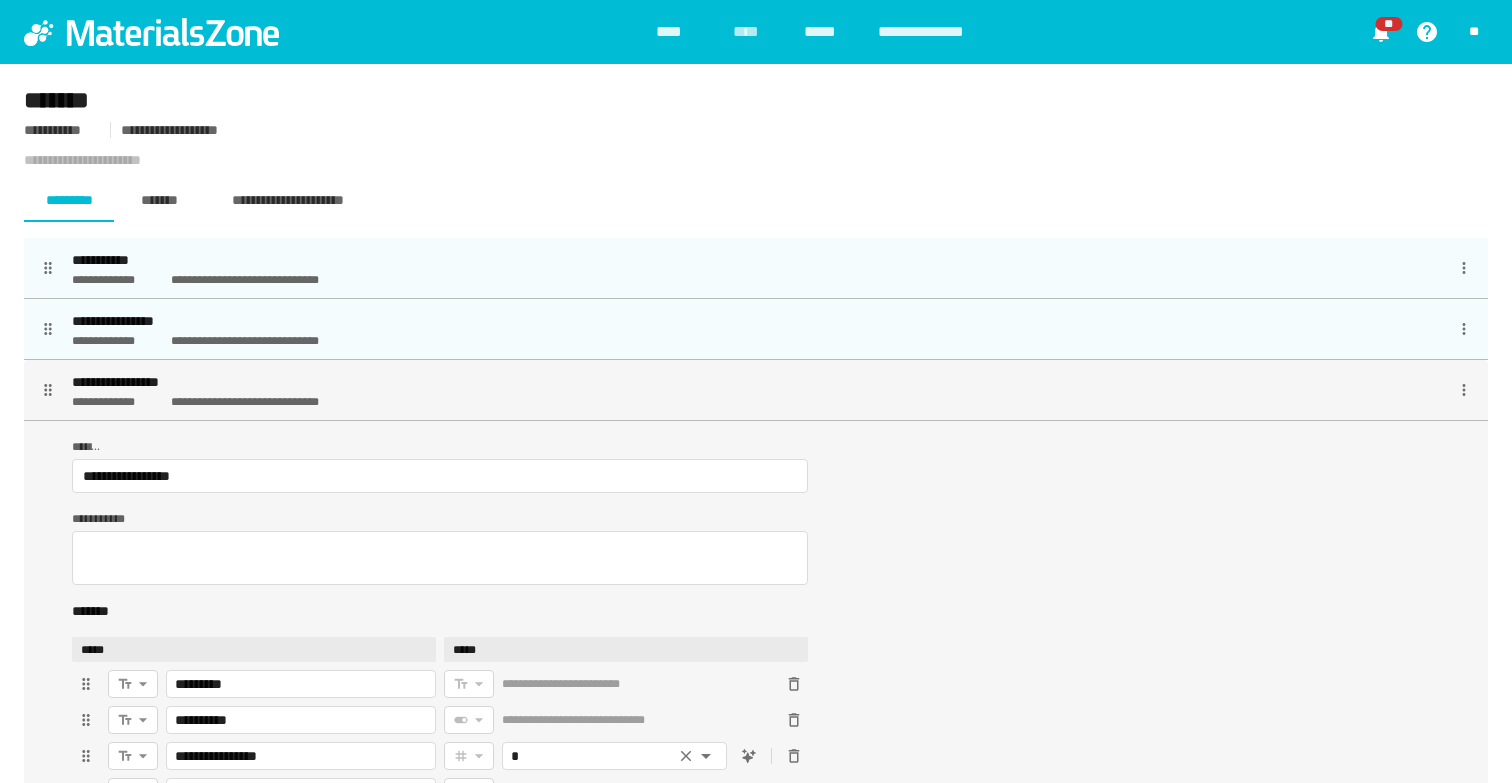 click on "**********" at bounding box center [756, 321] 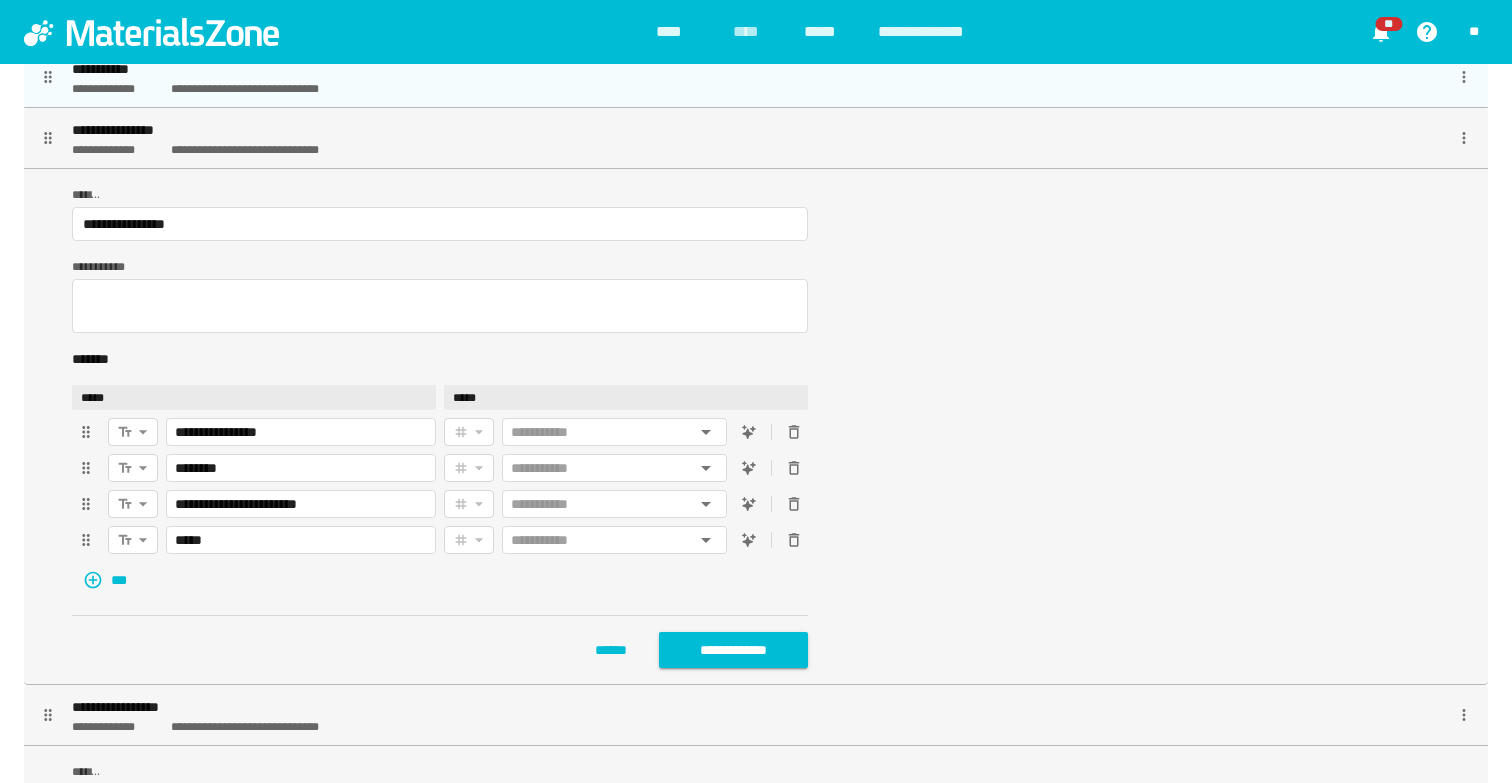 scroll, scrollTop: 198, scrollLeft: 0, axis: vertical 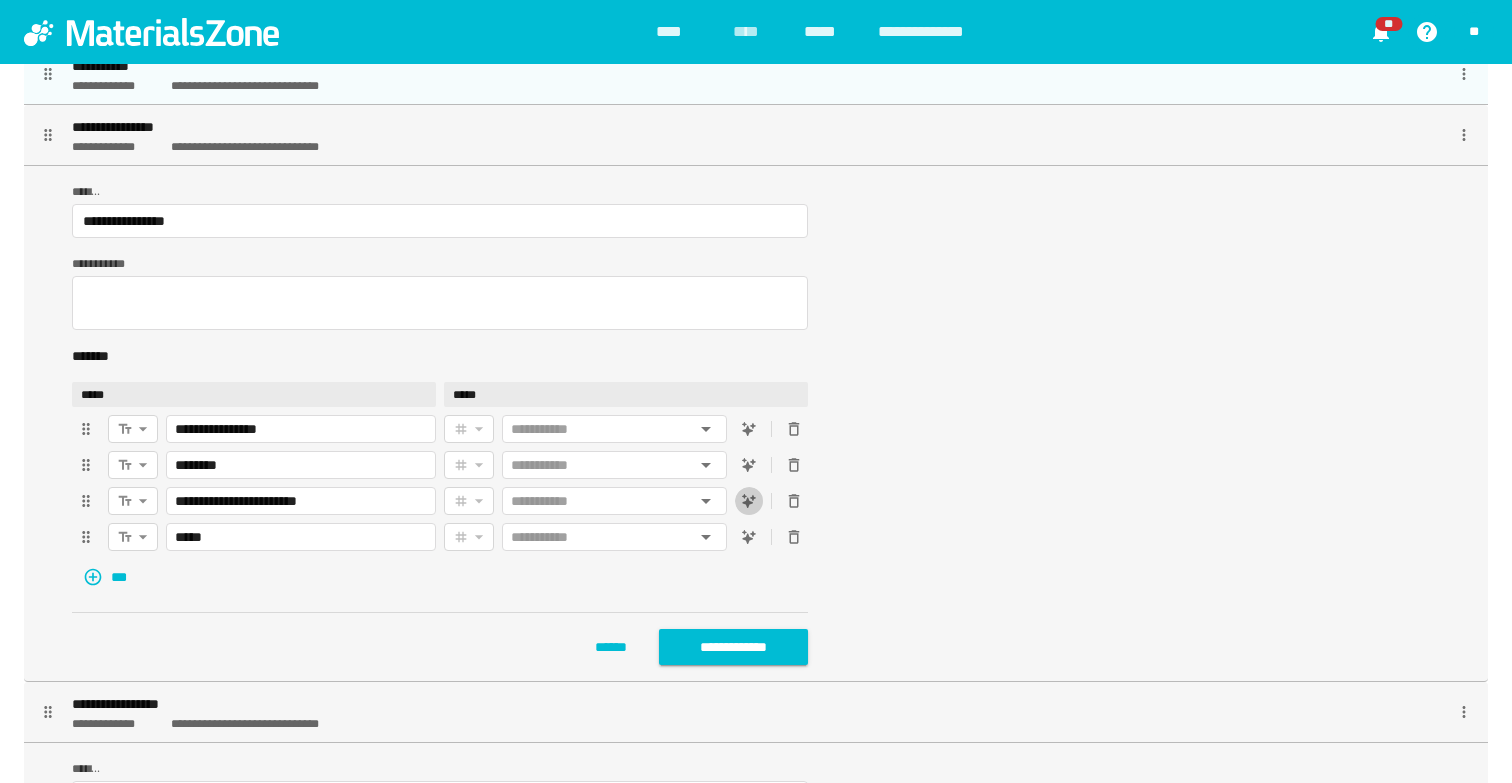 click 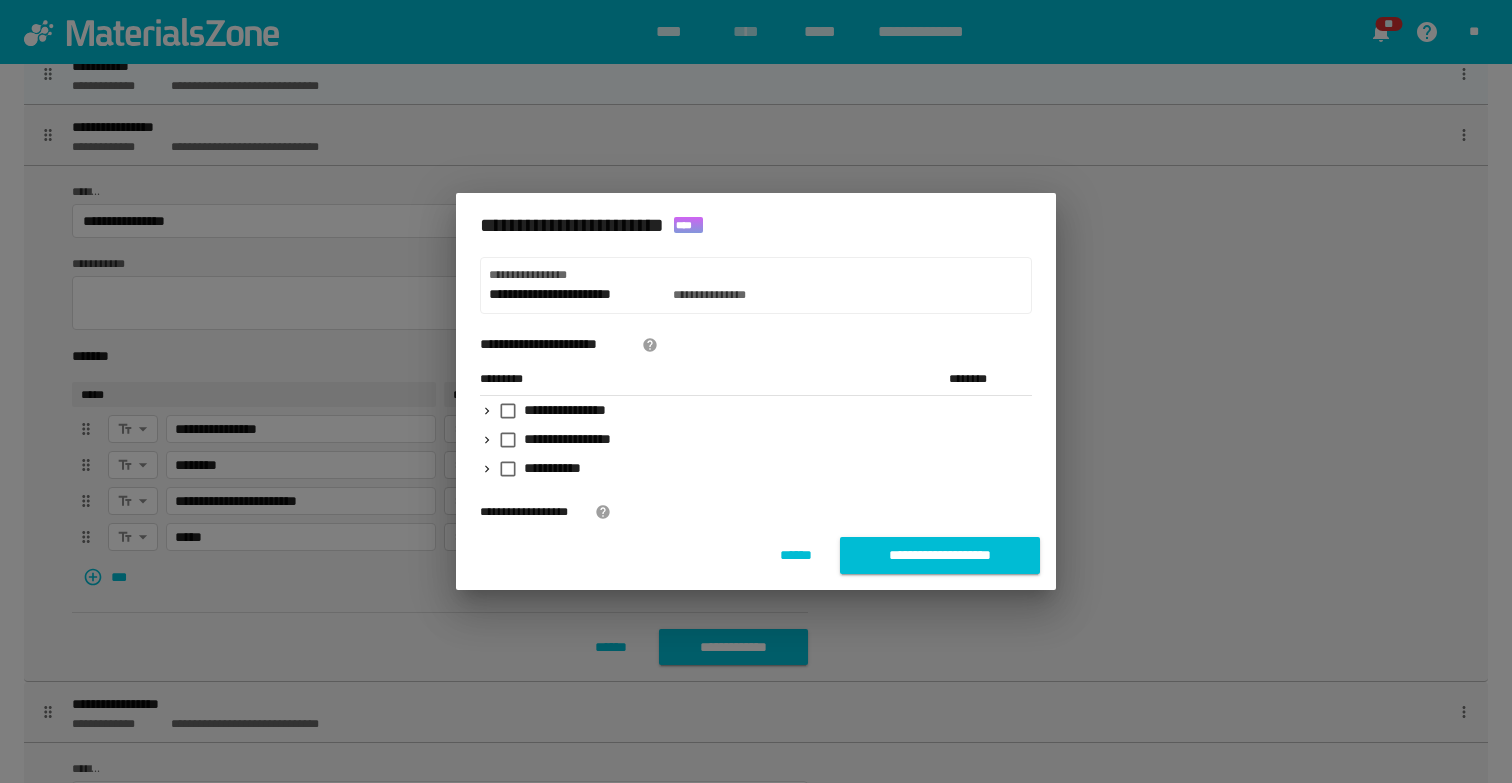 click 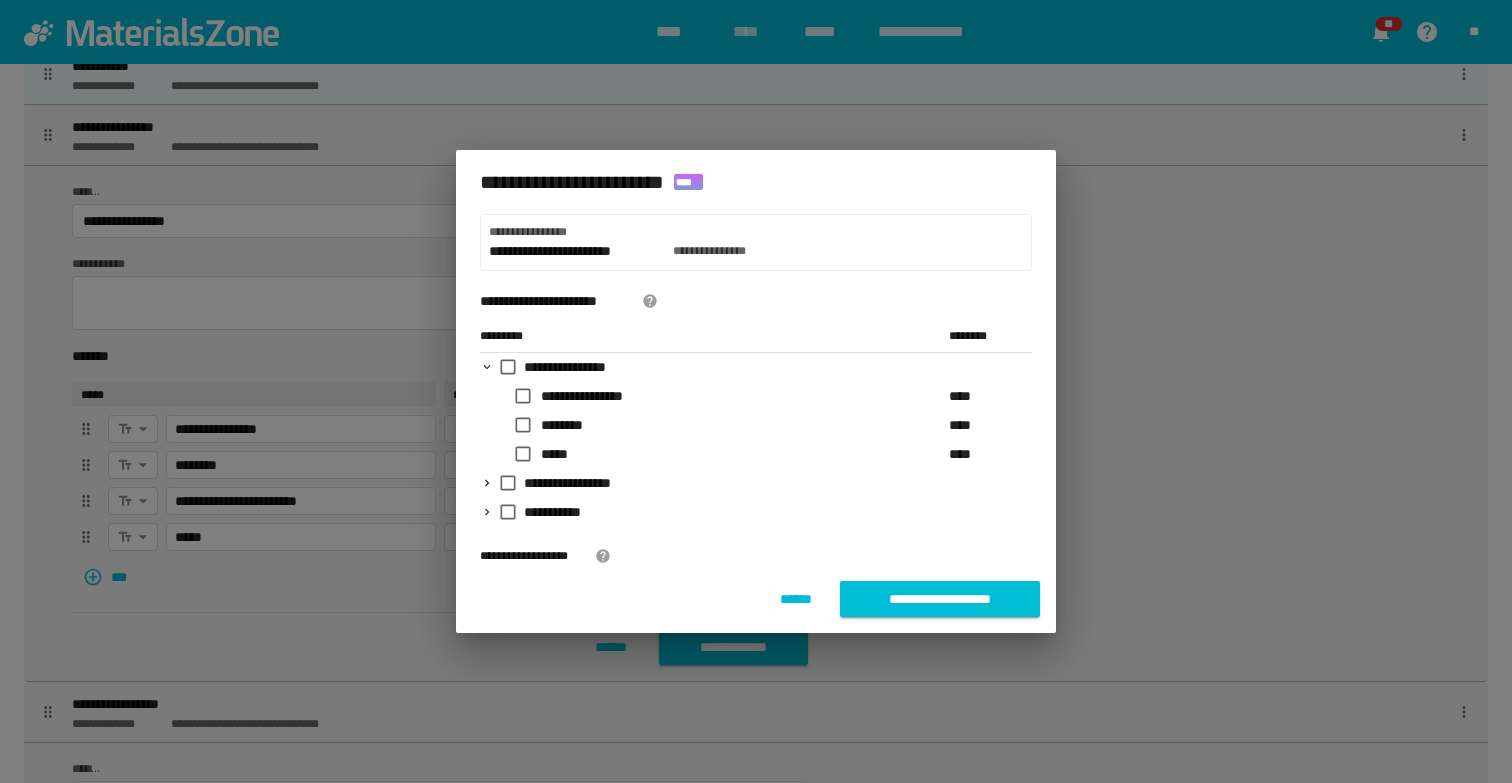 click 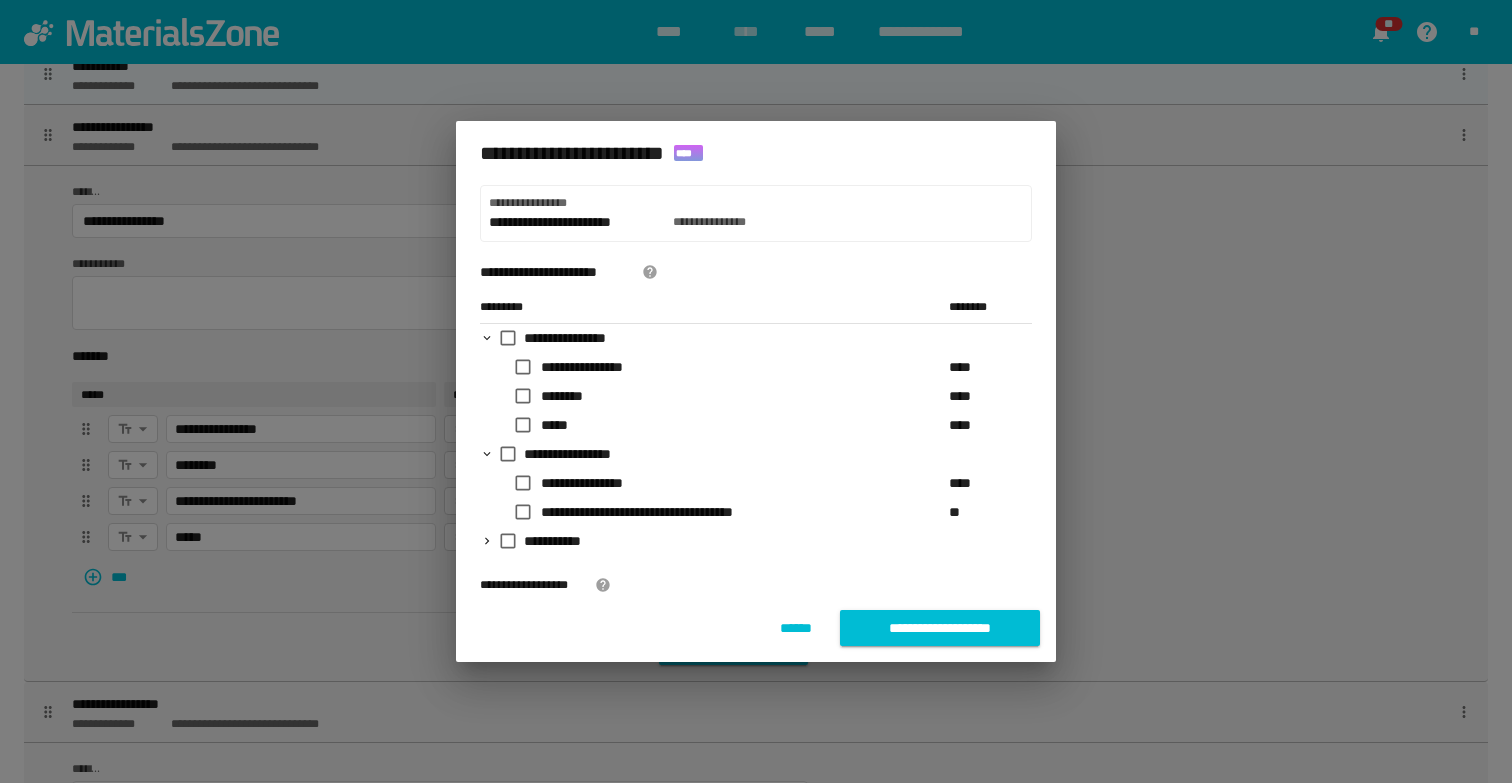 click 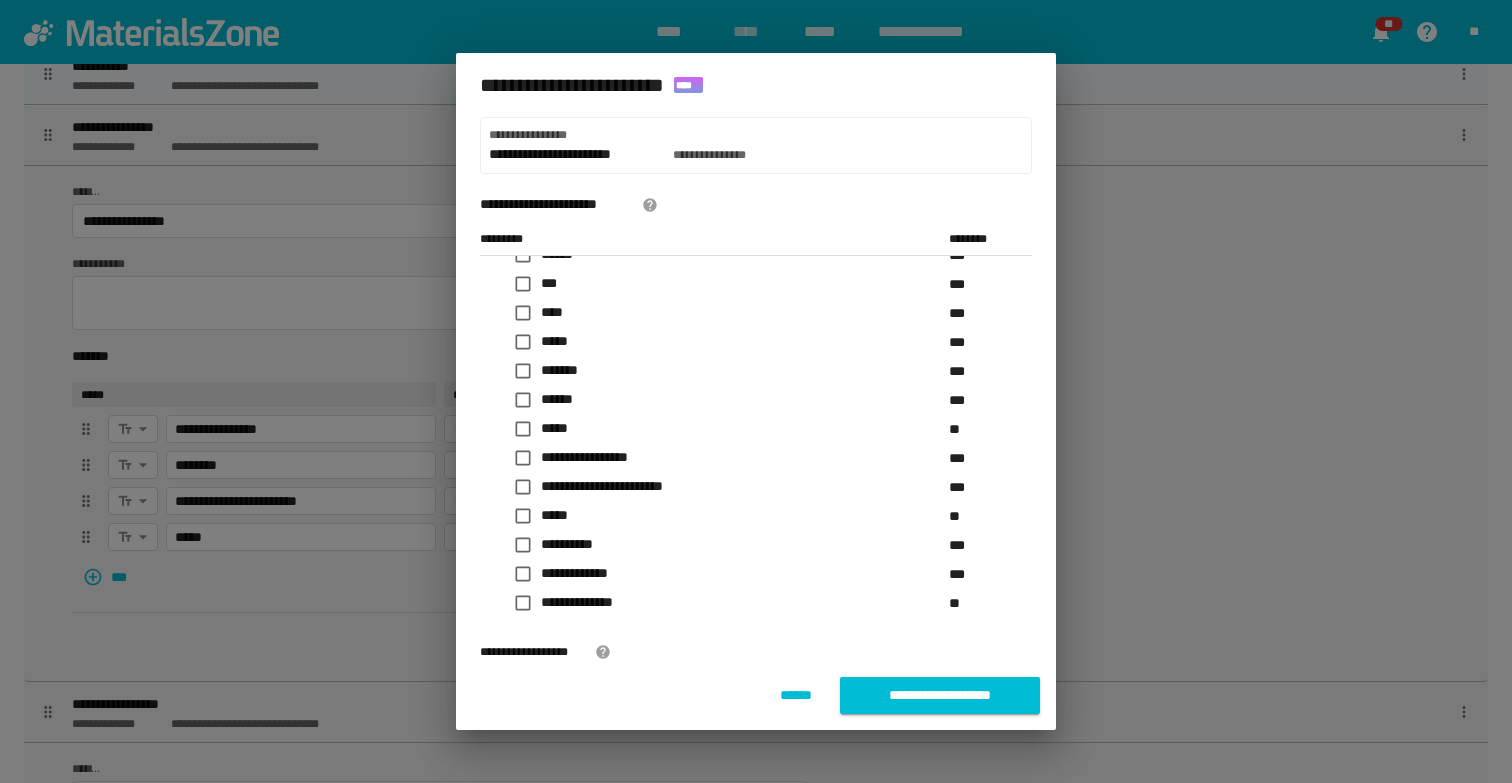 scroll, scrollTop: 0, scrollLeft: 0, axis: both 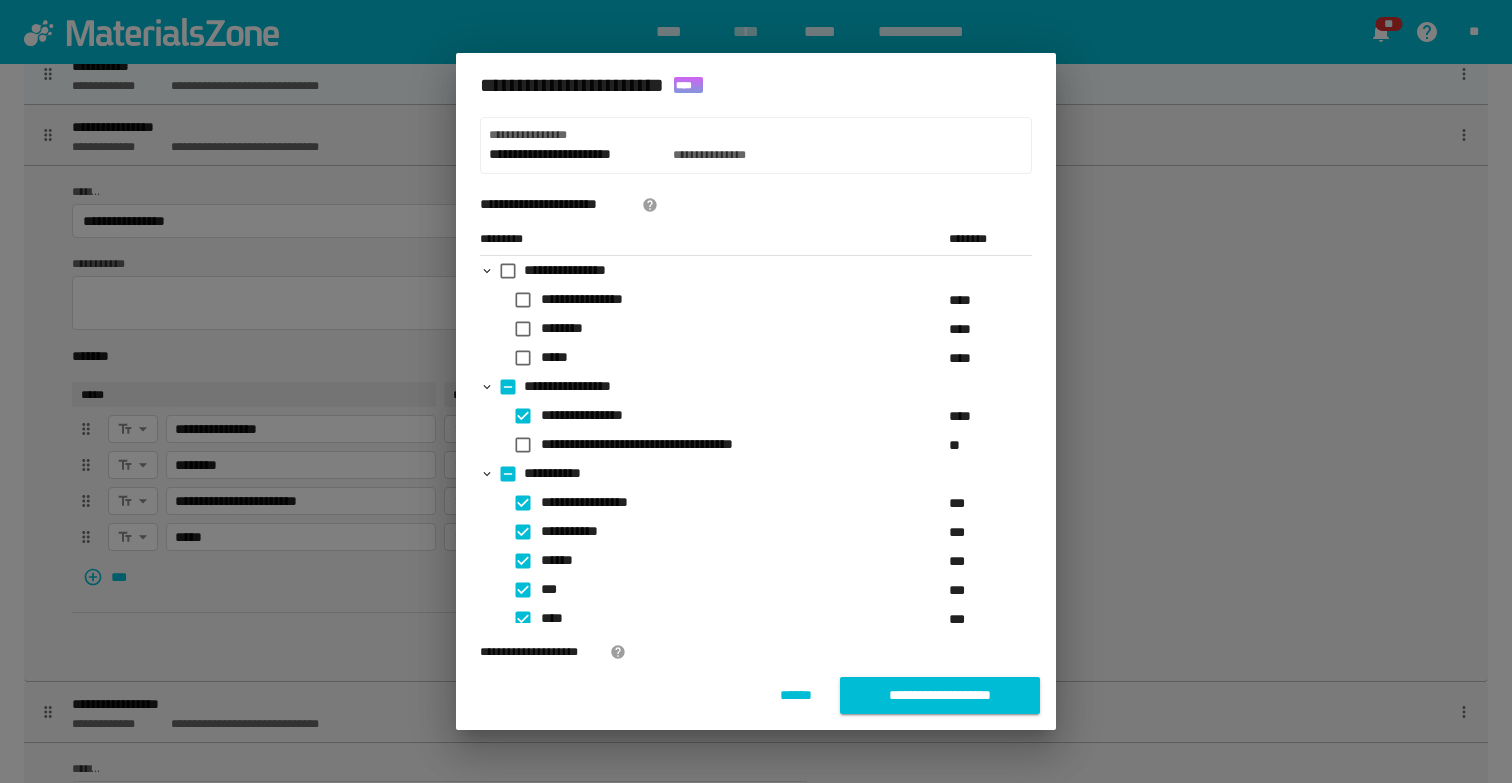 click on "**********" at bounding box center (940, 695) 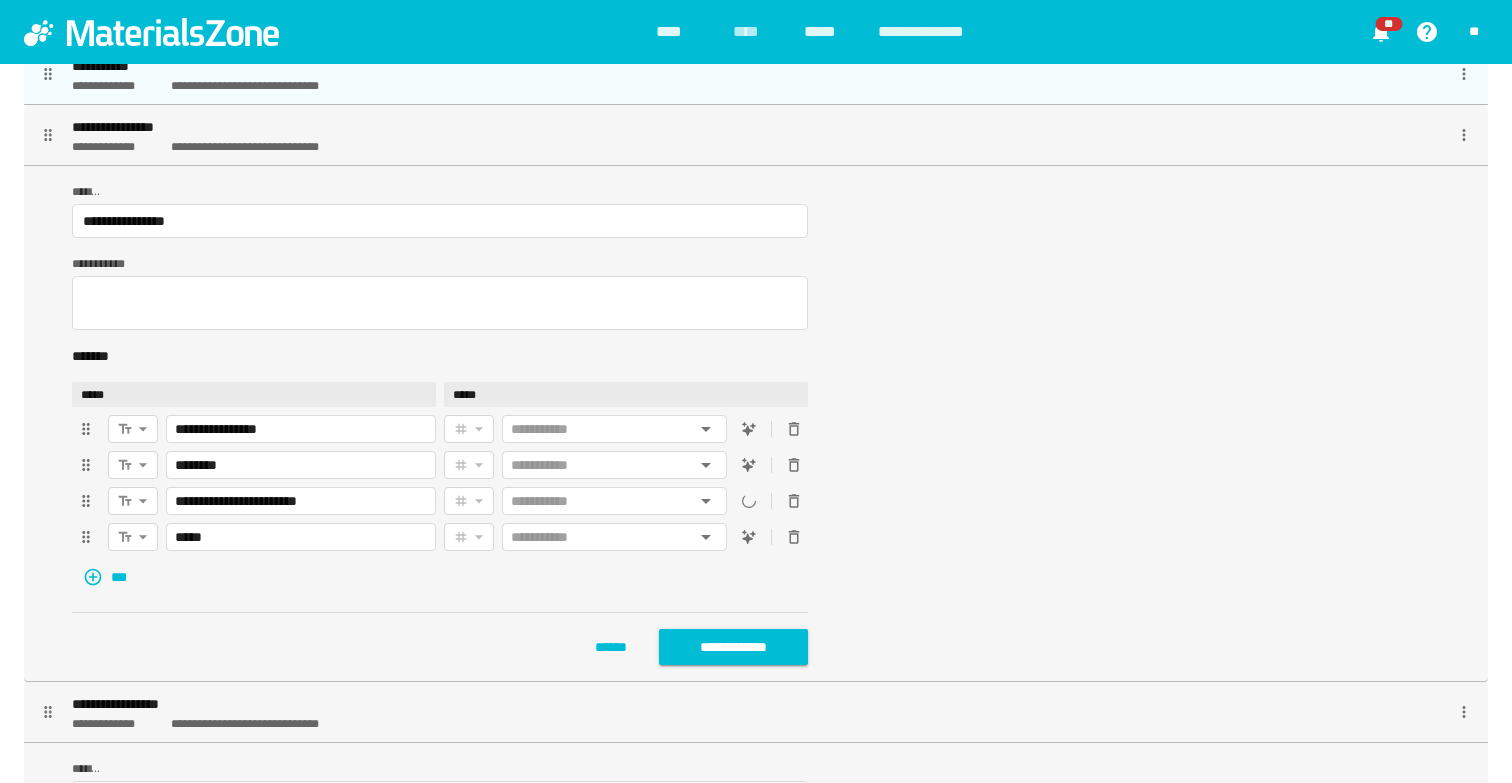 click on "*****" at bounding box center (824, 32) 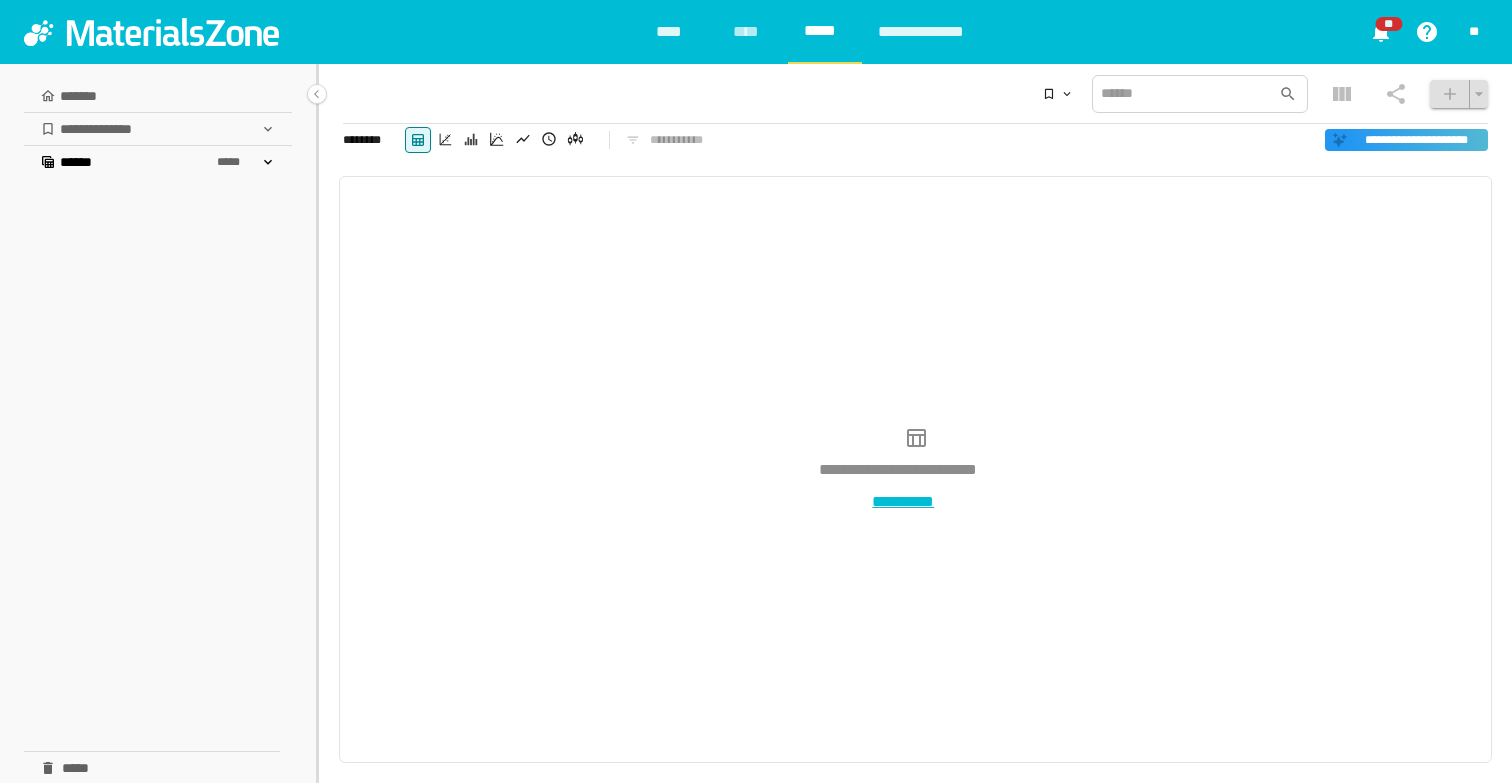 click on "****** *****" at bounding box center (158, 162) 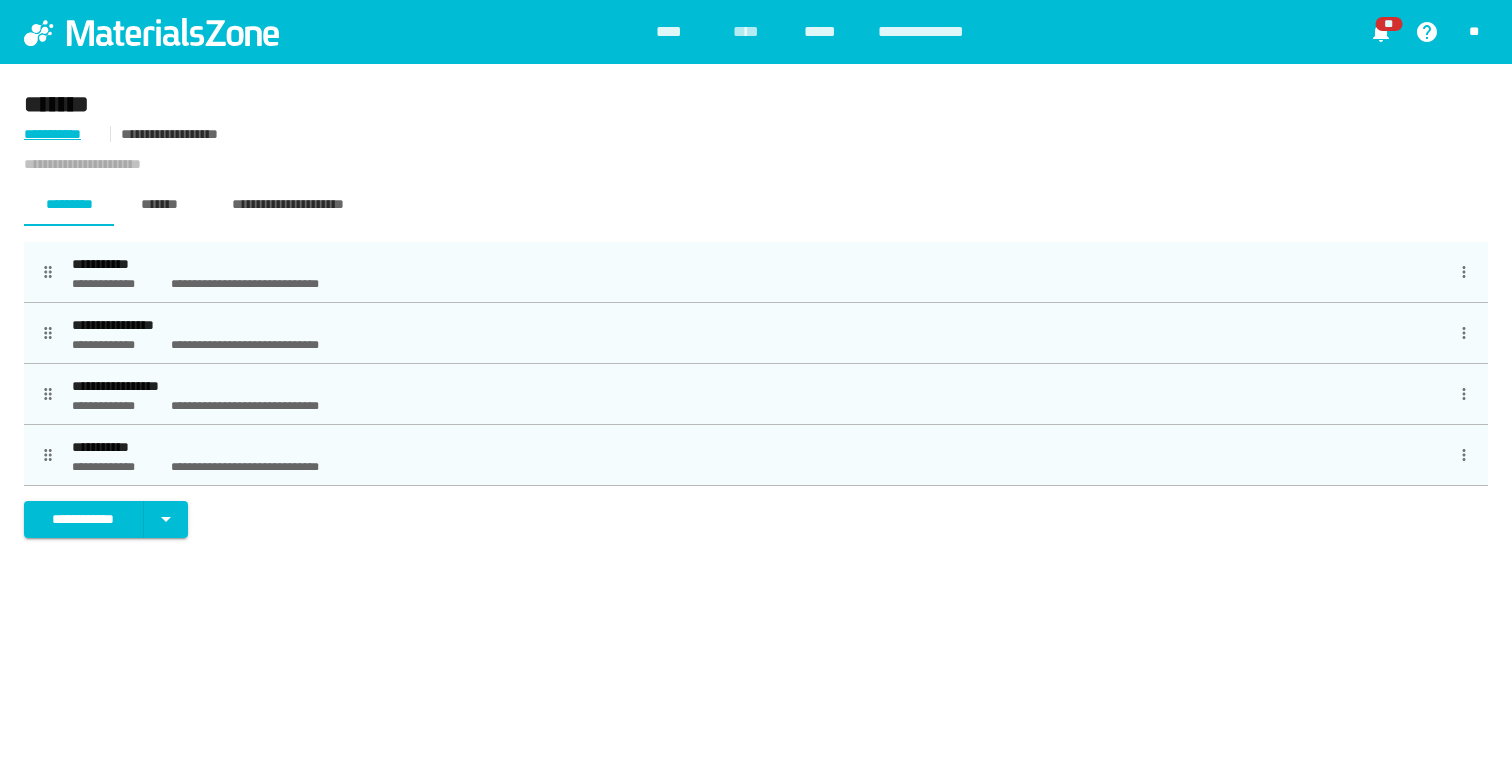 click on "*** *******" at bounding box center (62, 134) 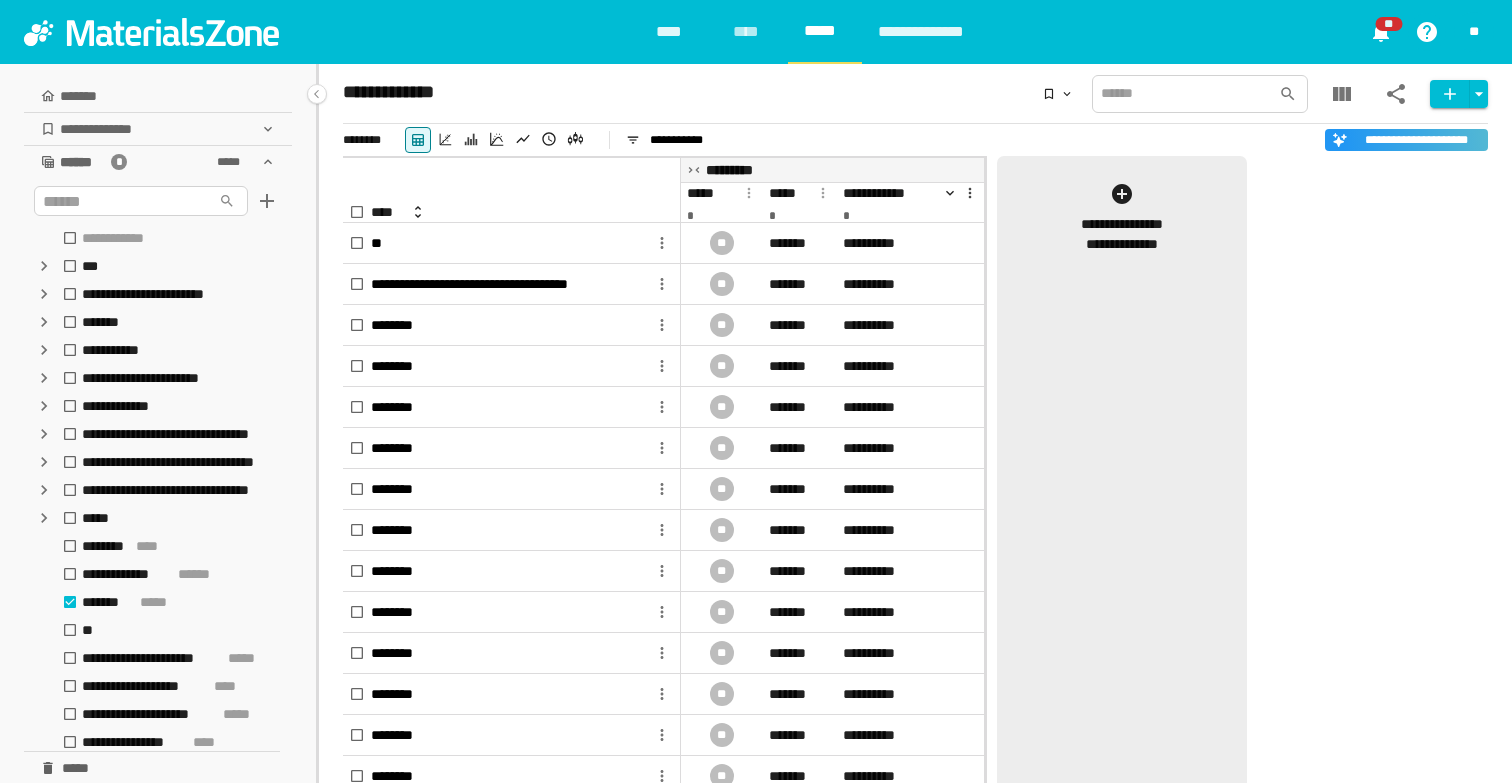 click on "**********" at bounding box center (1121, 234) 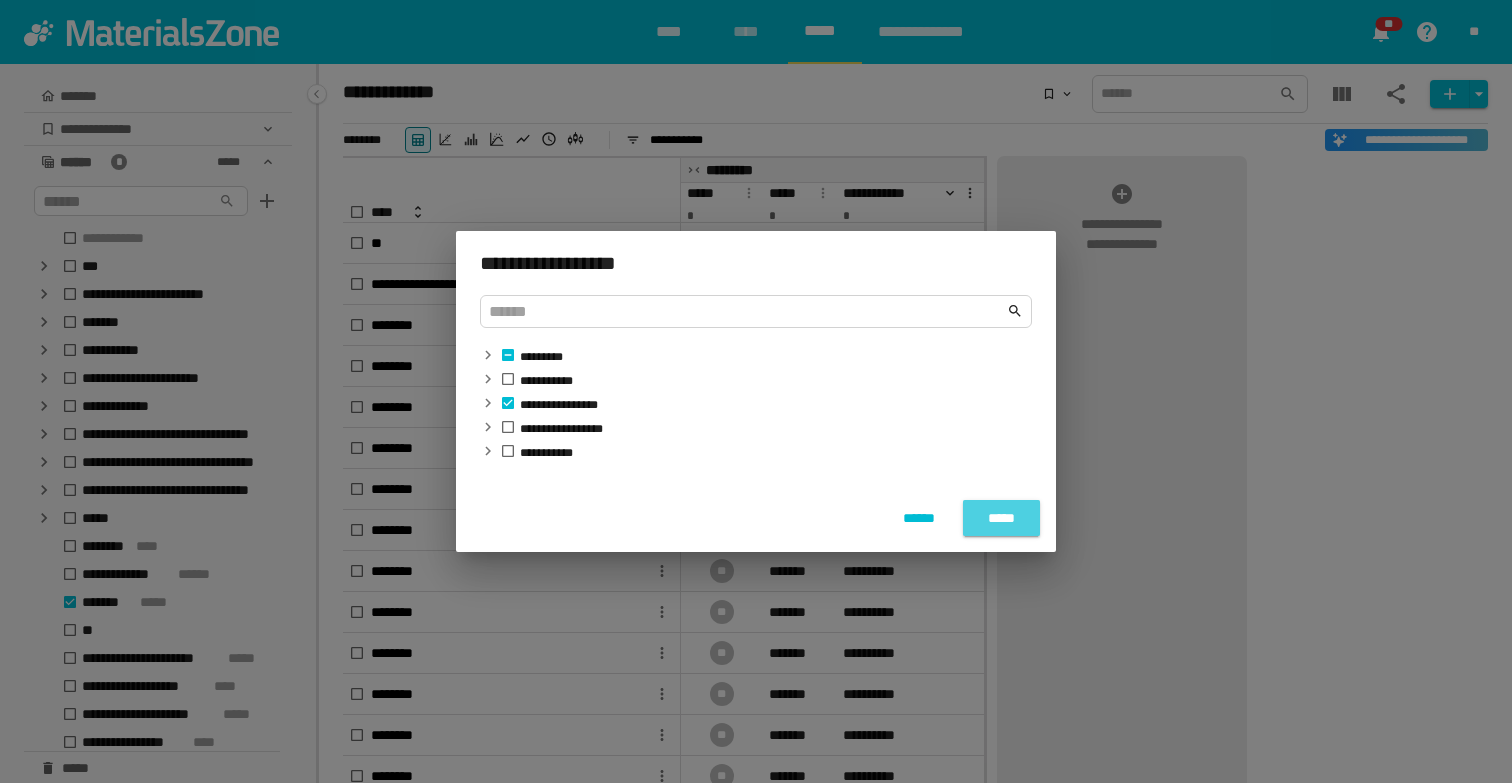 click on "*****" at bounding box center [1001, 518] 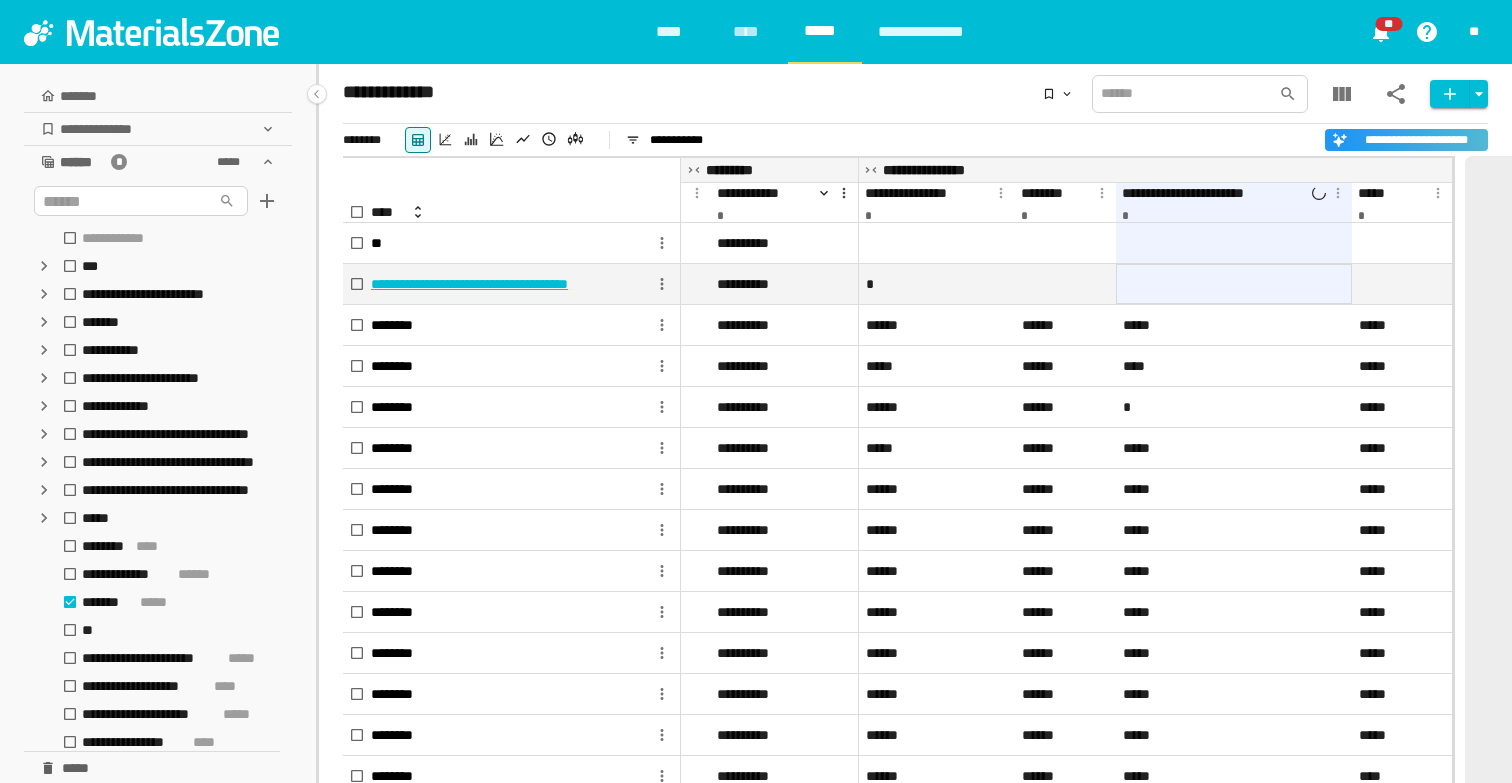 scroll, scrollTop: 0, scrollLeft: 184, axis: horizontal 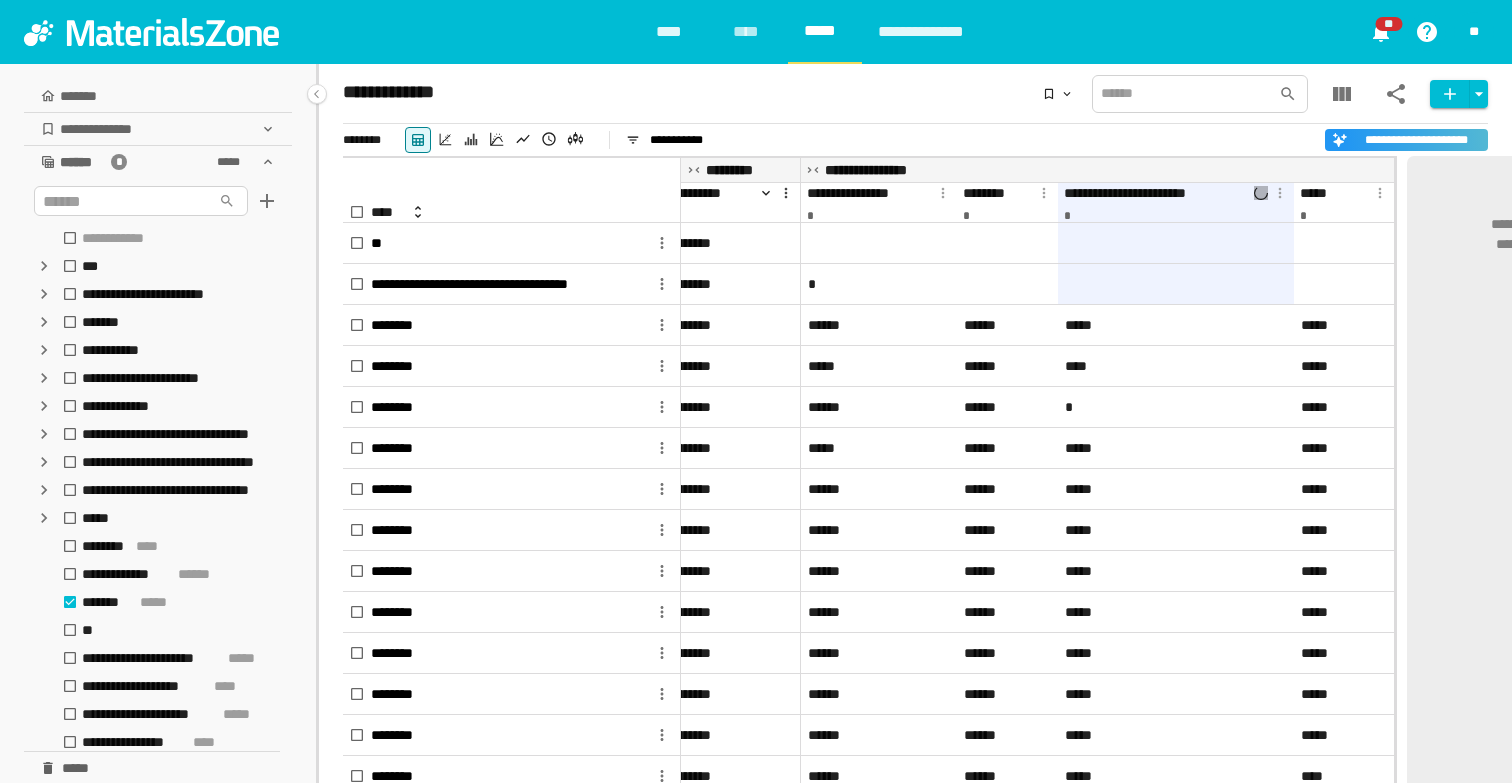click 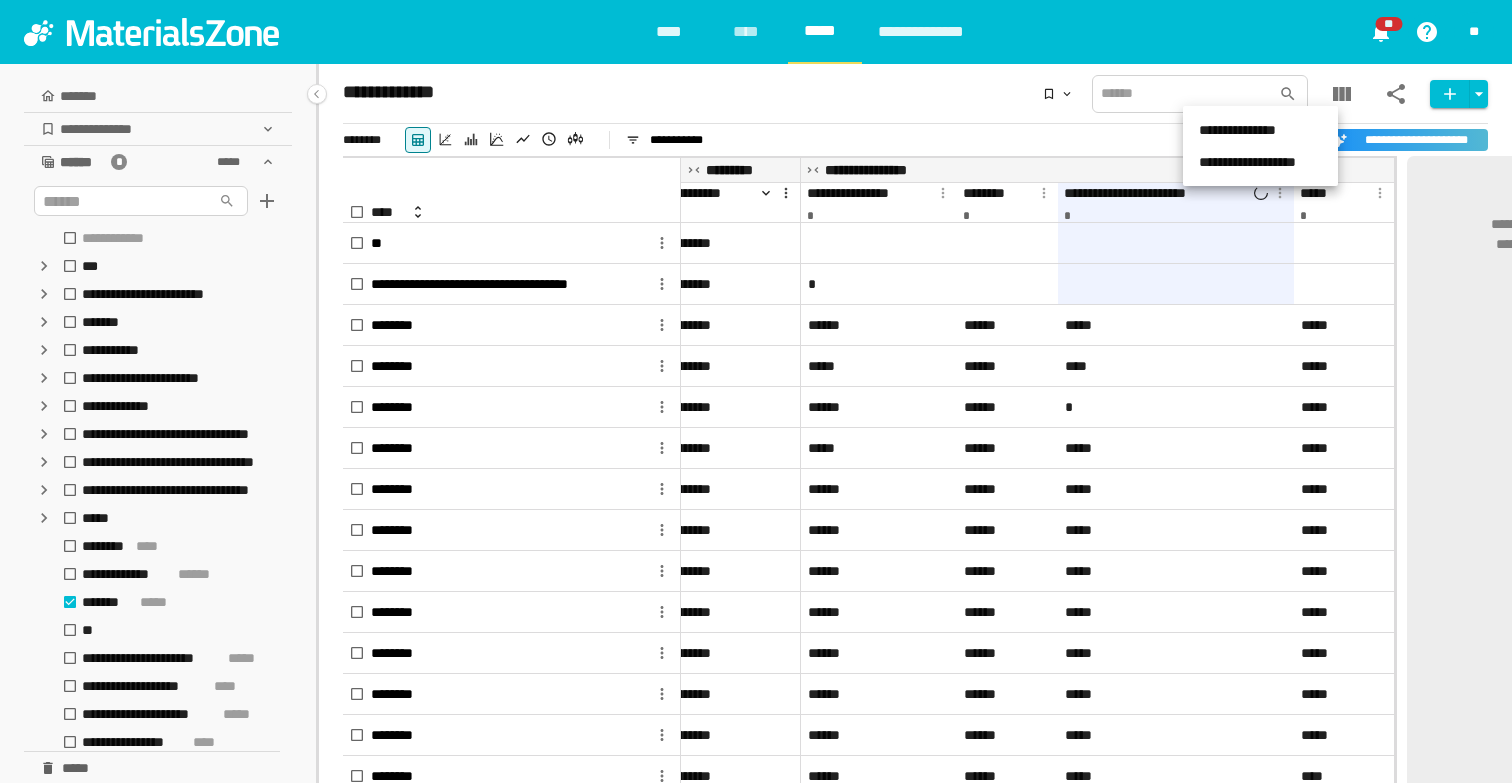 click on "**********" at bounding box center (1260, 162) 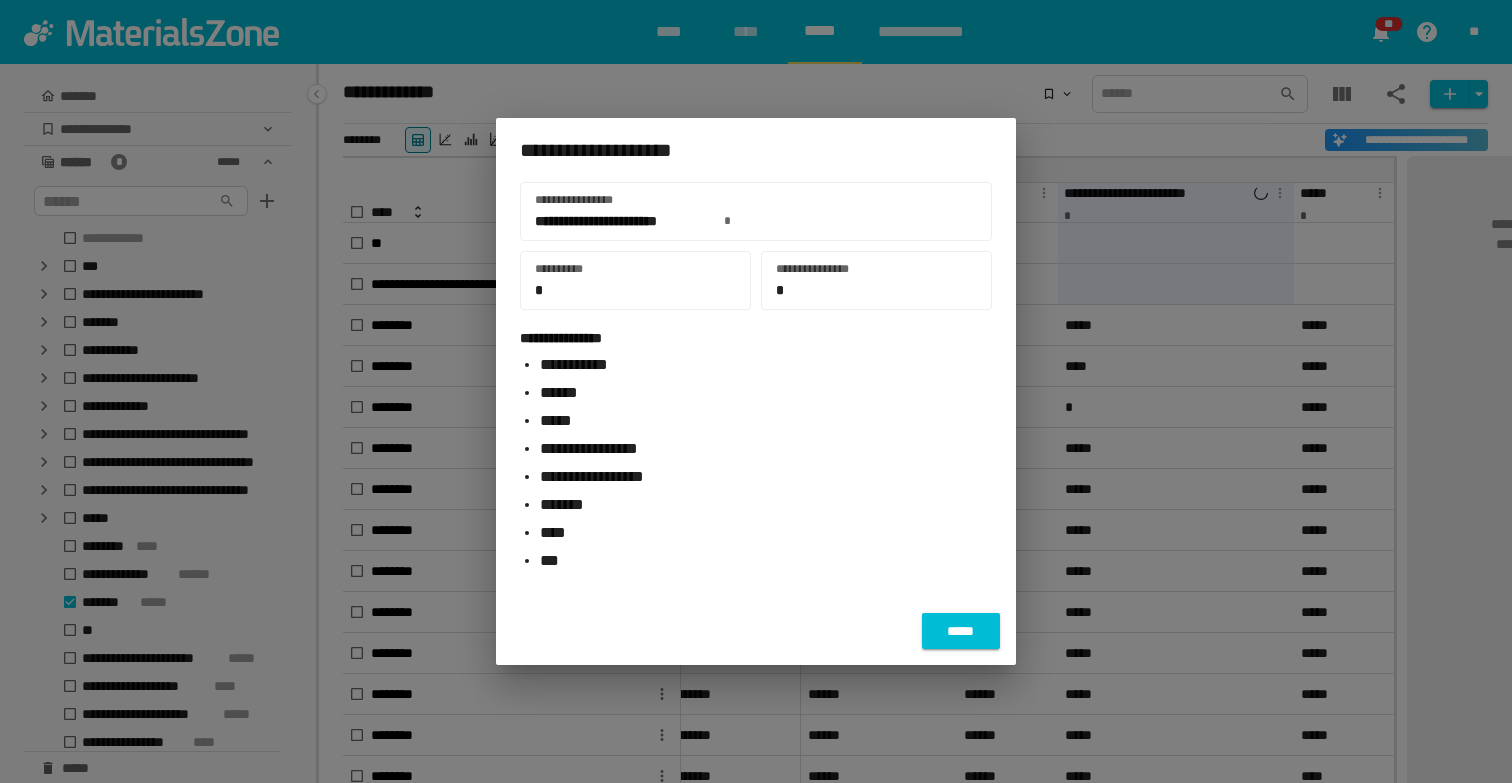 click on "*****" at bounding box center [961, 631] 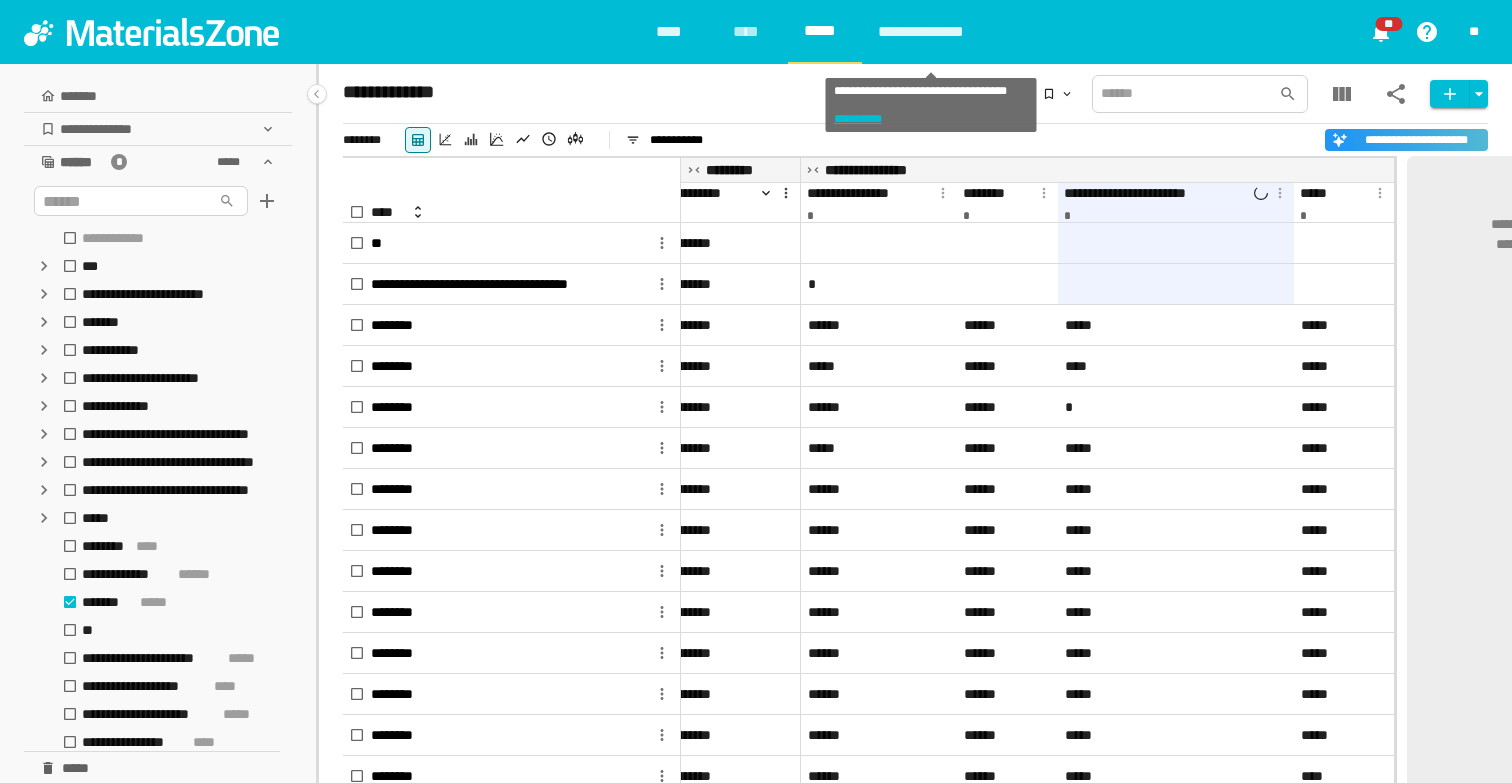click on "**********" at bounding box center [931, 32] 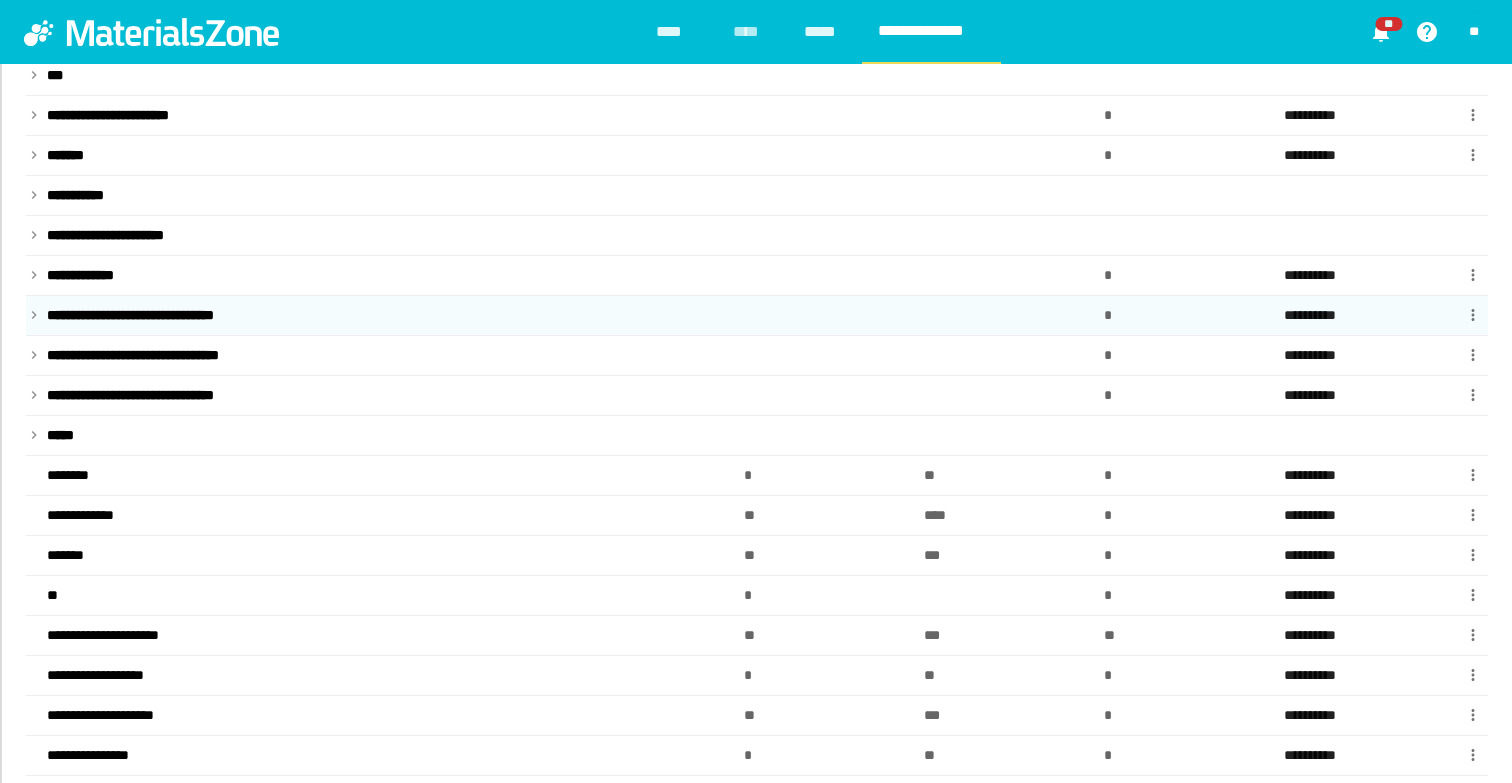 scroll, scrollTop: 170, scrollLeft: 0, axis: vertical 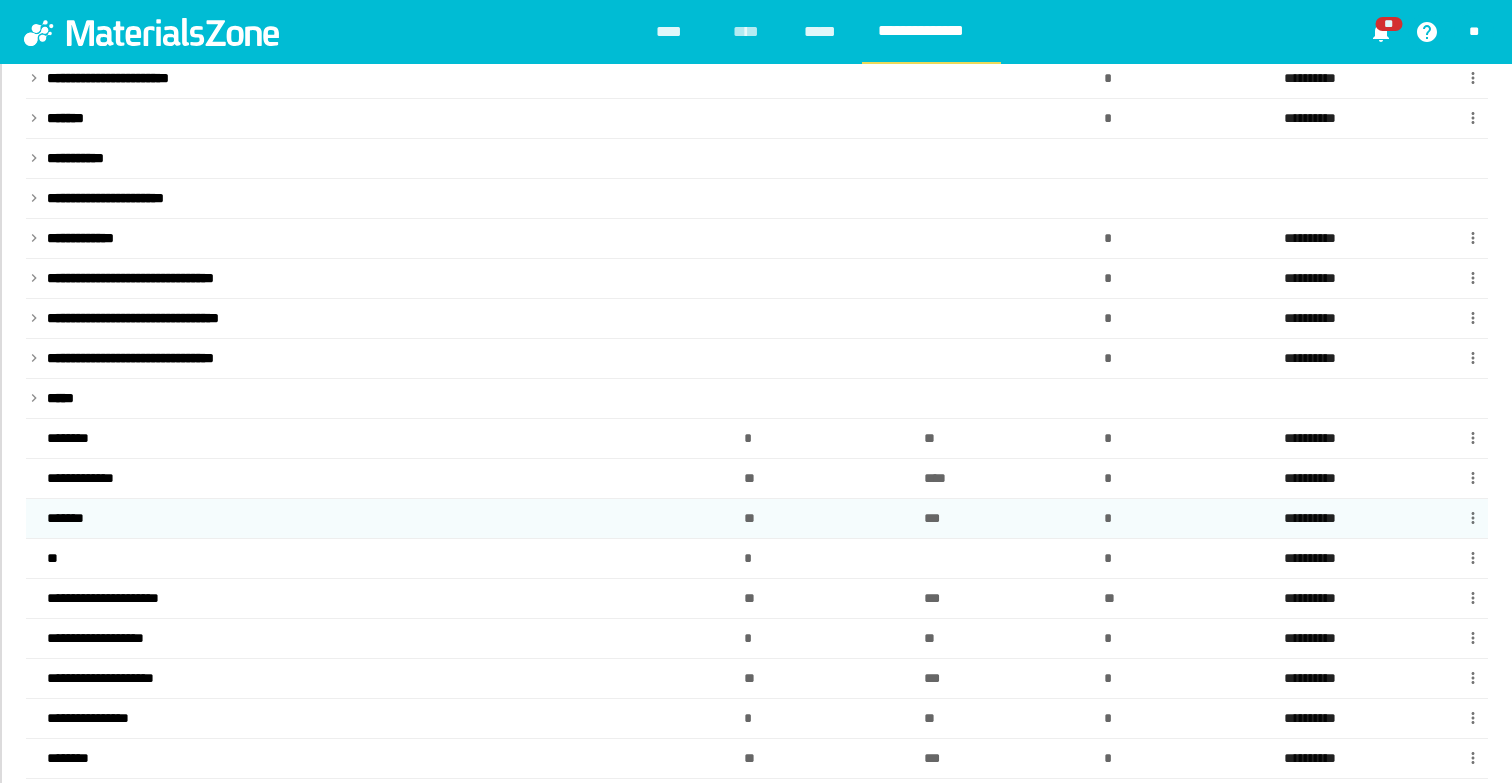 click on "*******" at bounding box center (74, 518) 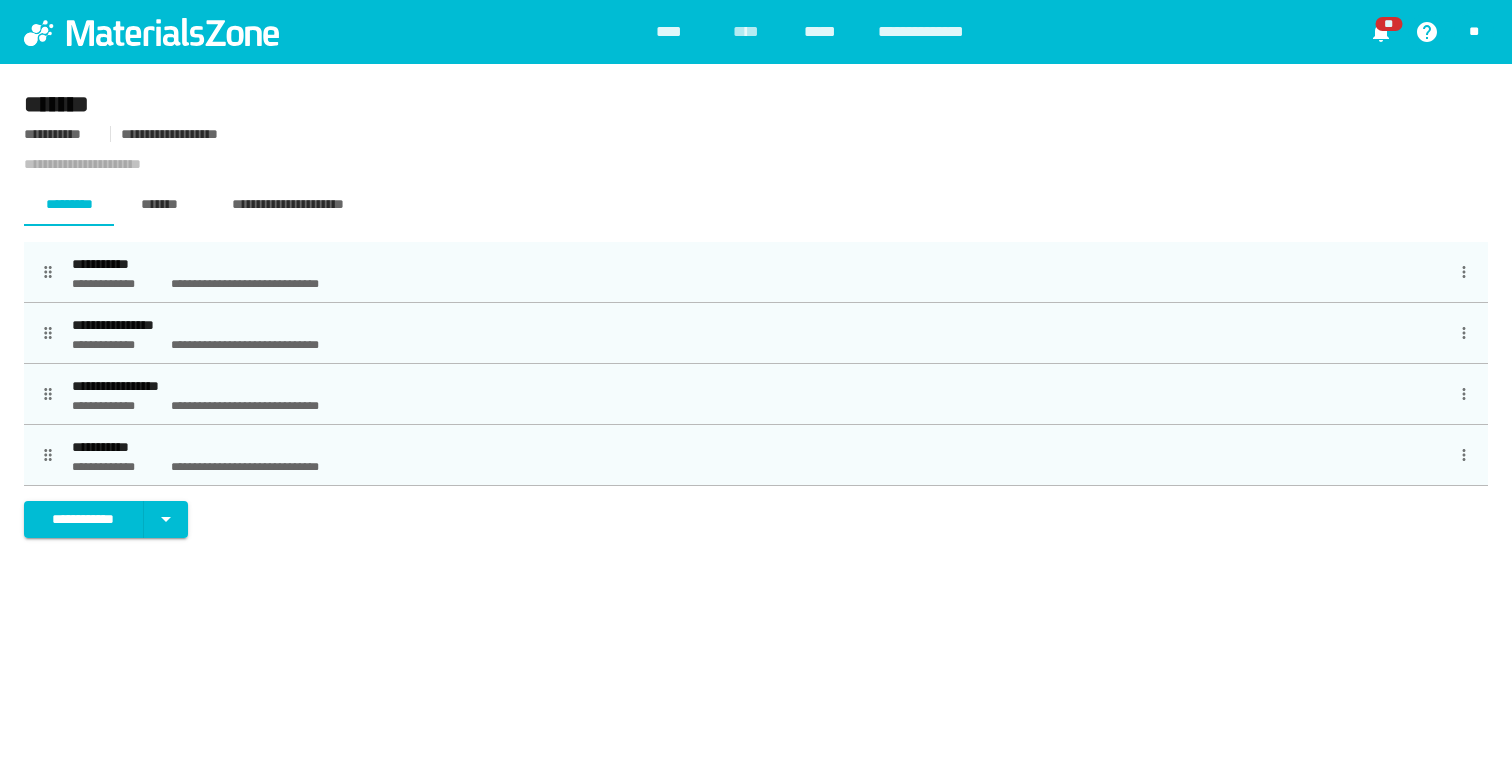 click on "**********" at bounding box center (756, 386) 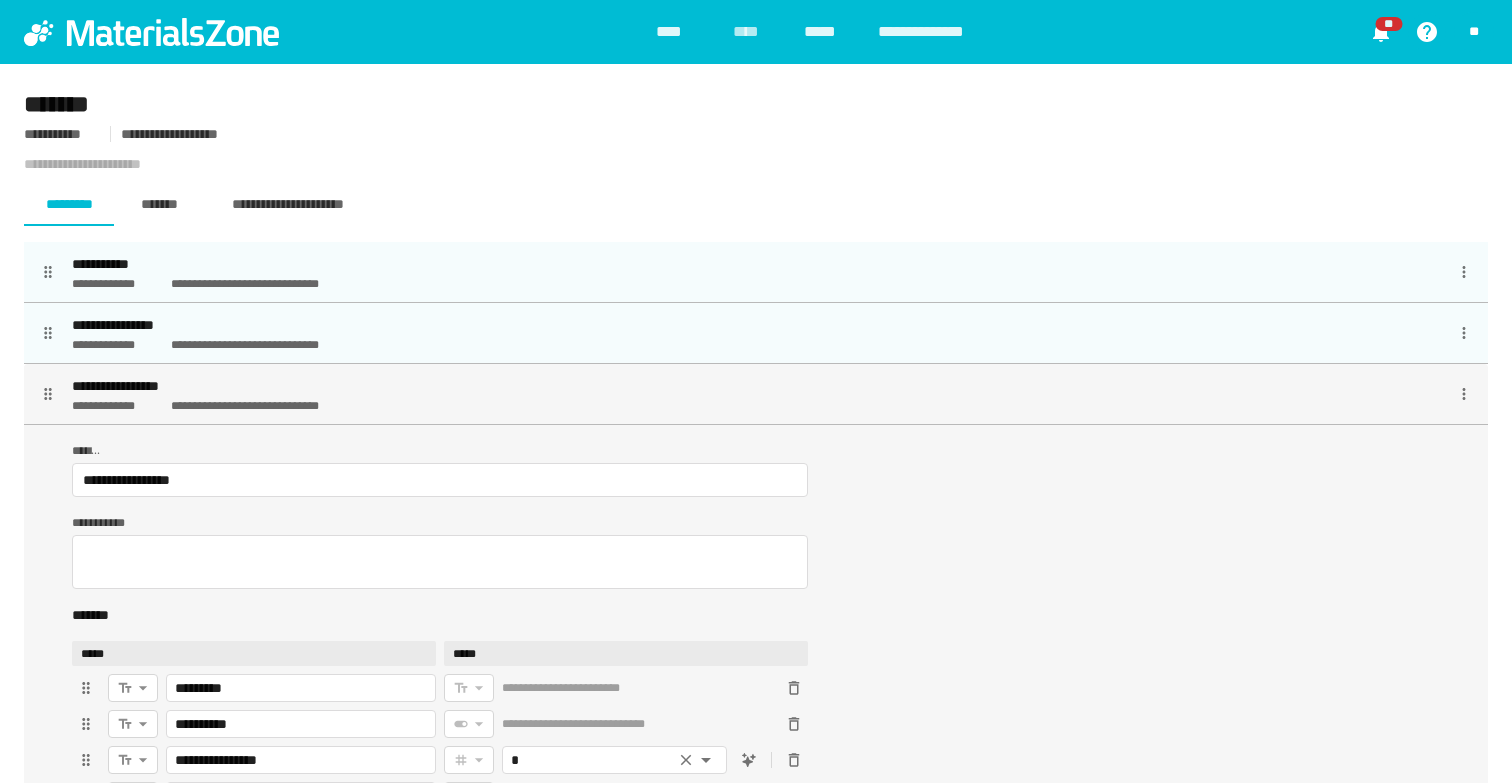 click on "**********" at bounding box center [756, 325] 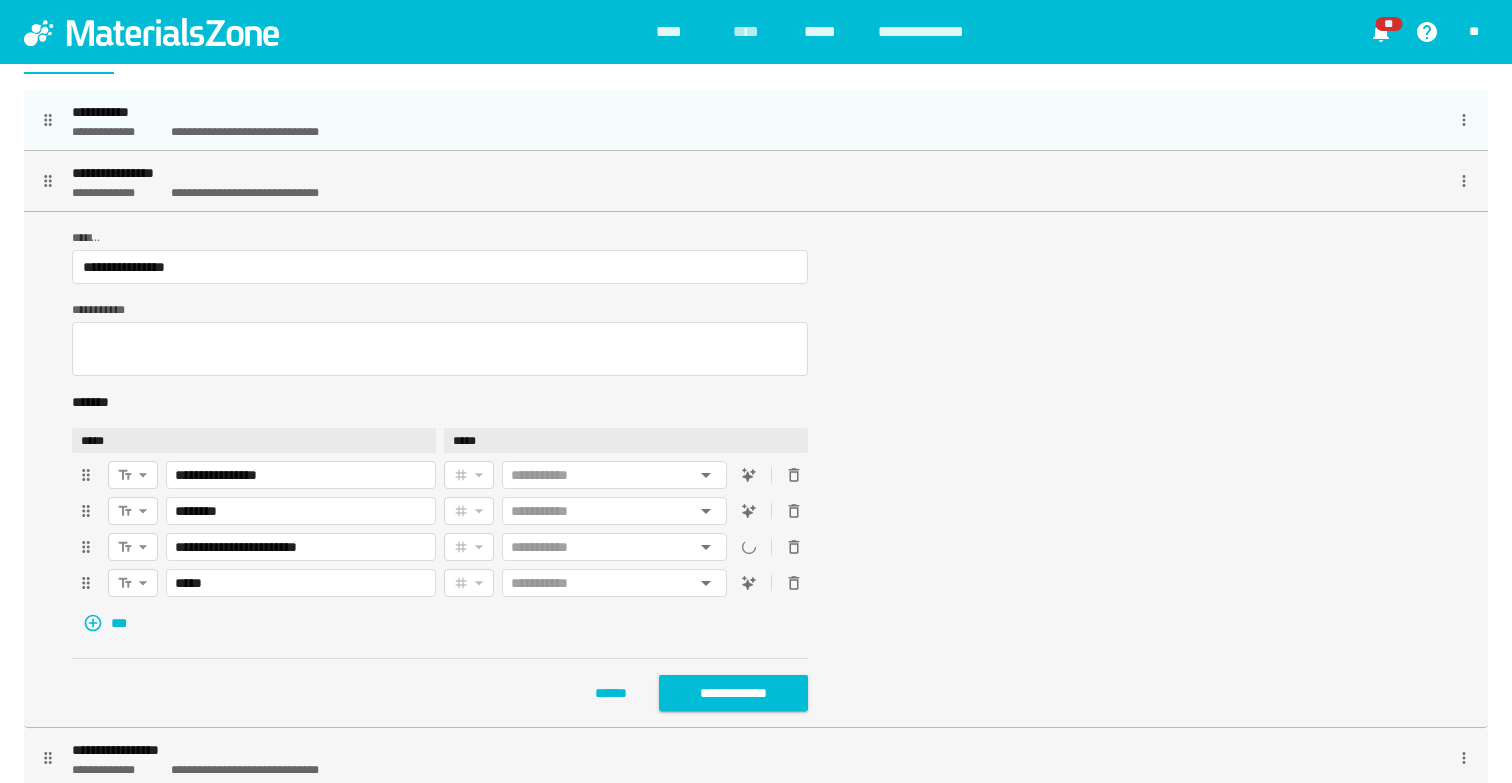 scroll, scrollTop: 174, scrollLeft: 0, axis: vertical 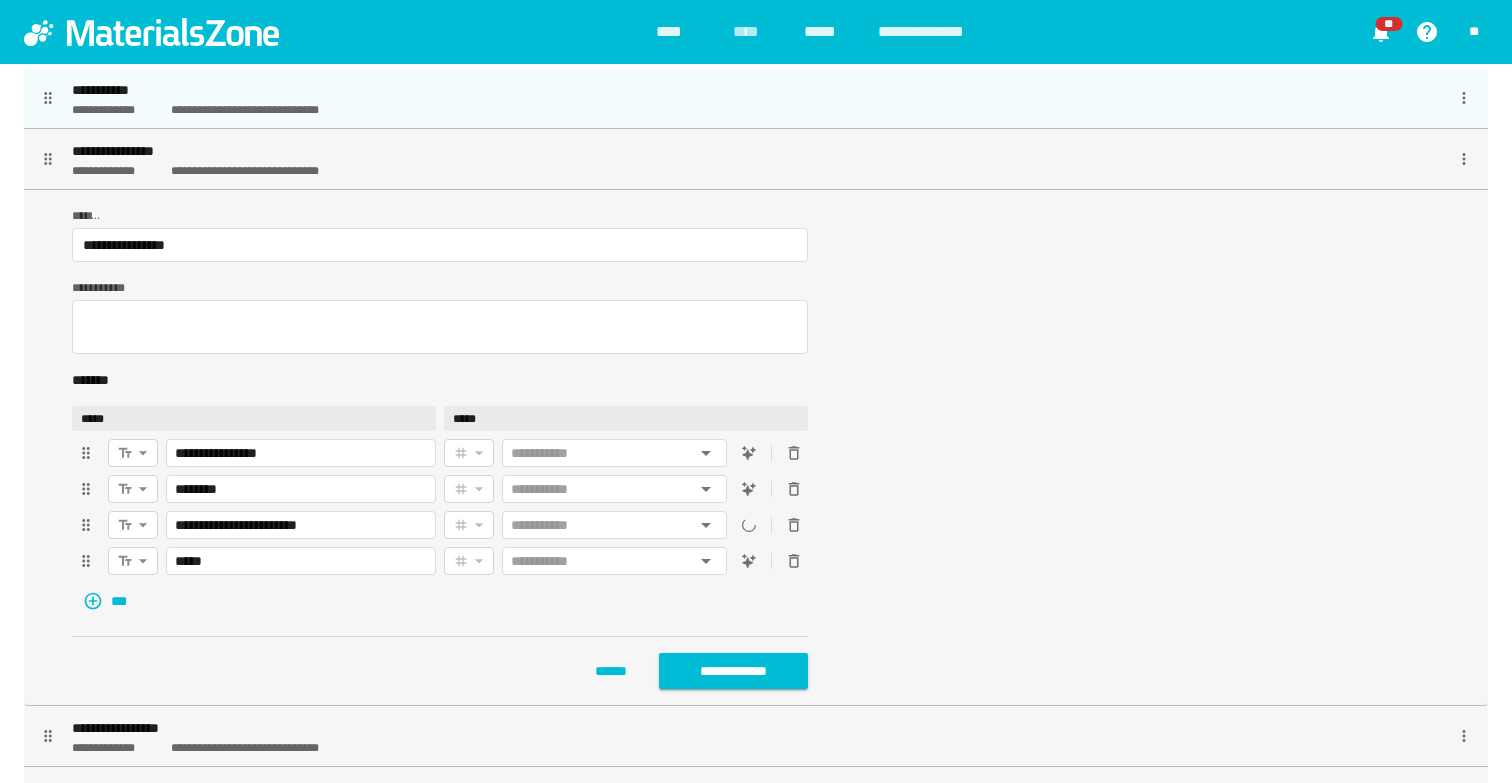 click 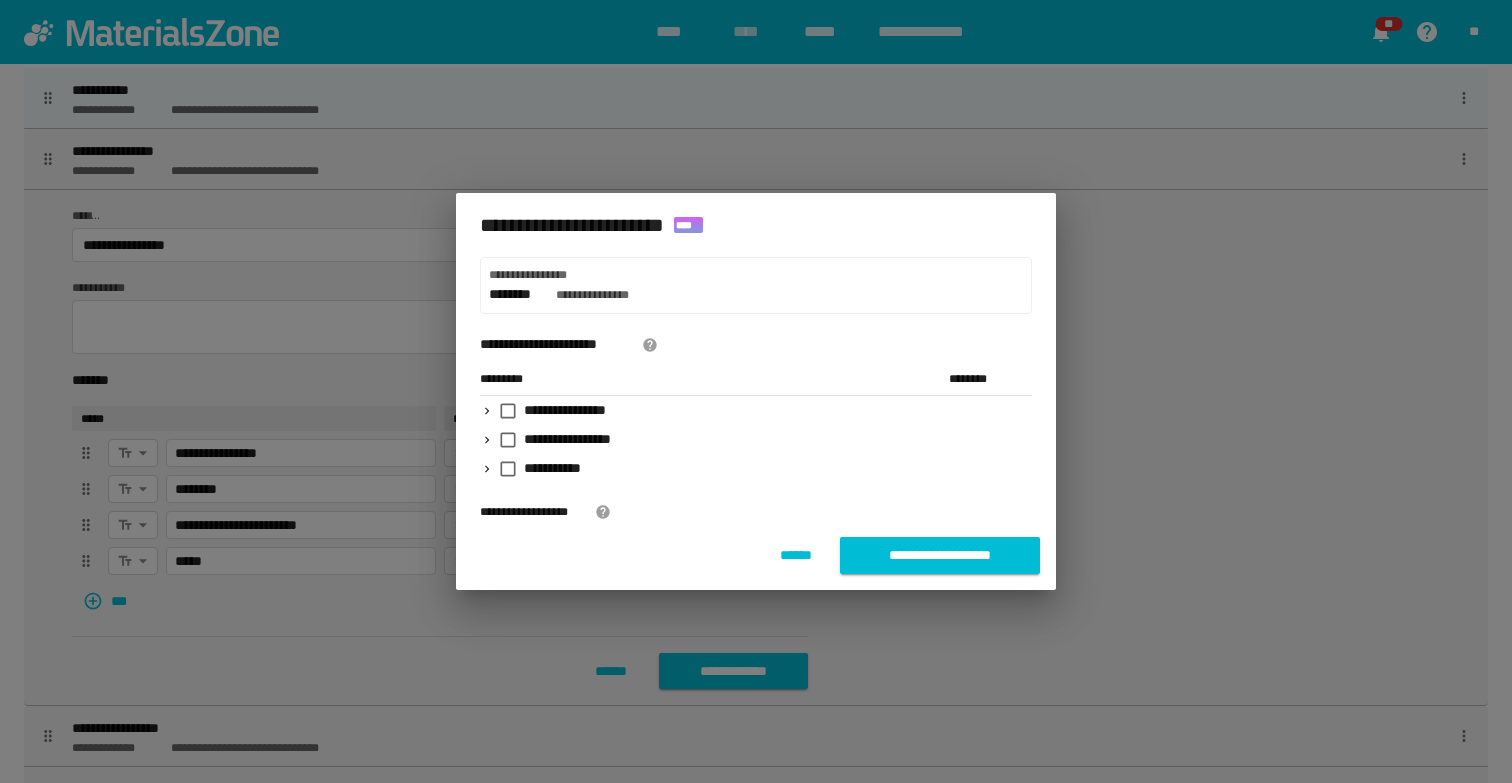 click on "******" at bounding box center (795, 555) 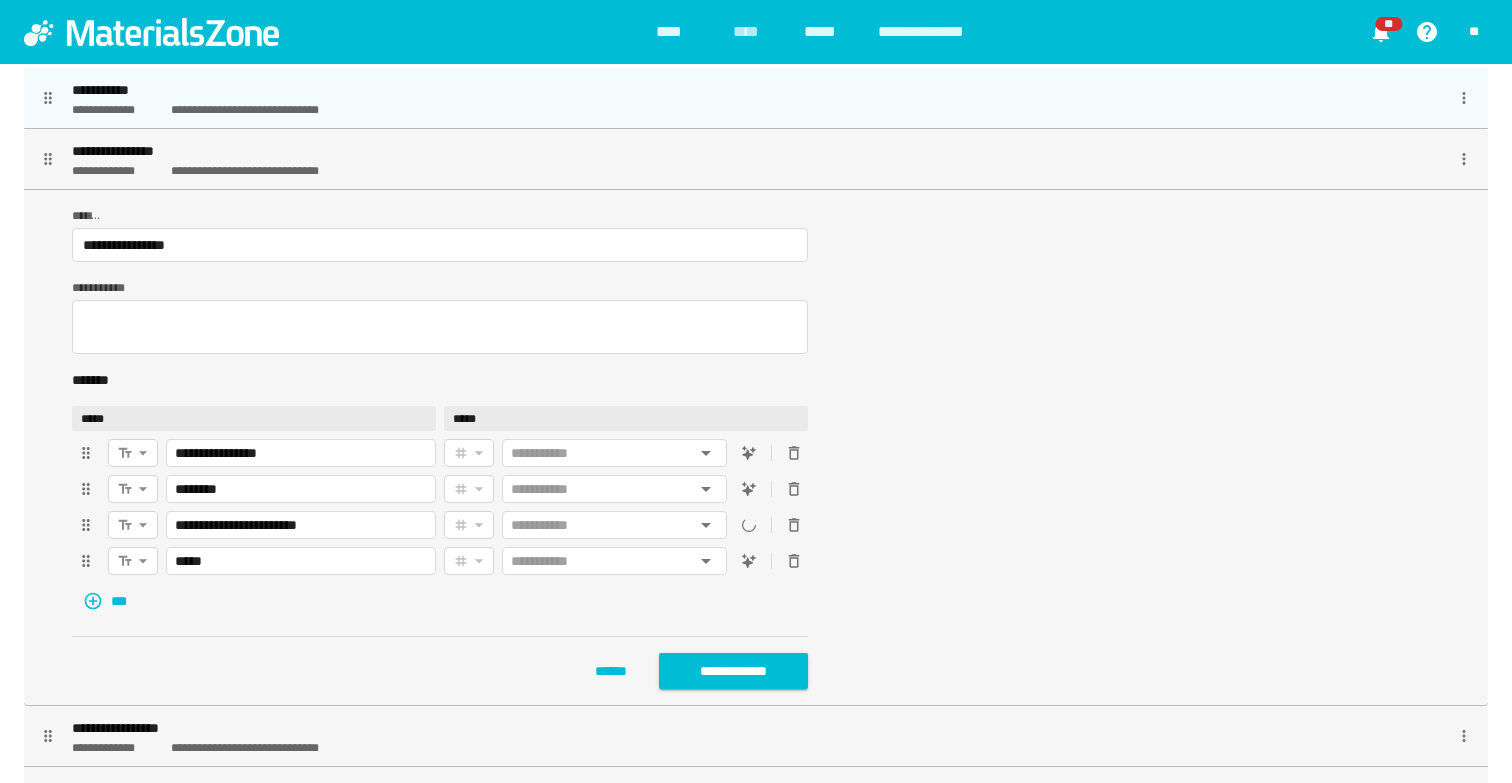 click 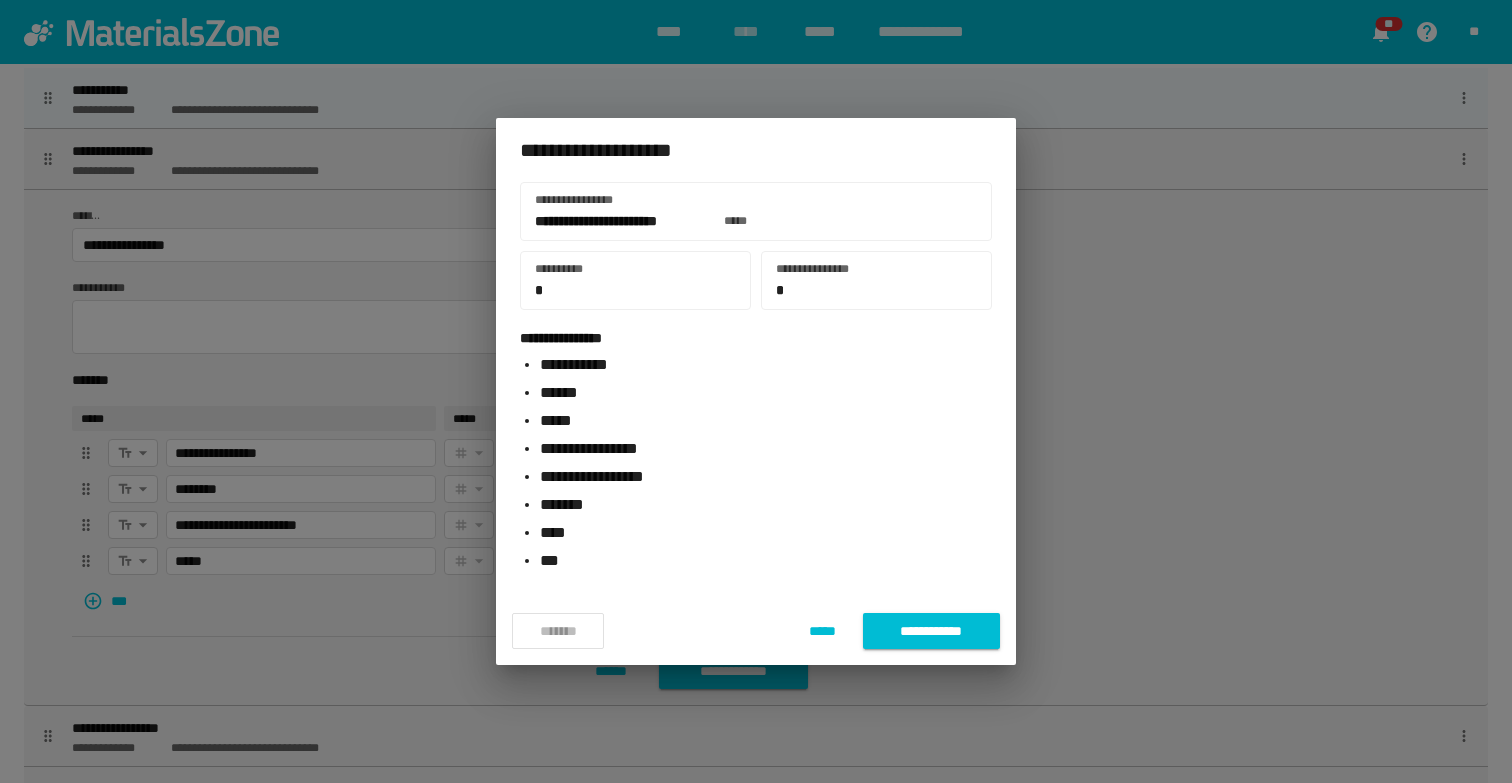 click on "*****" at bounding box center [823, 631] 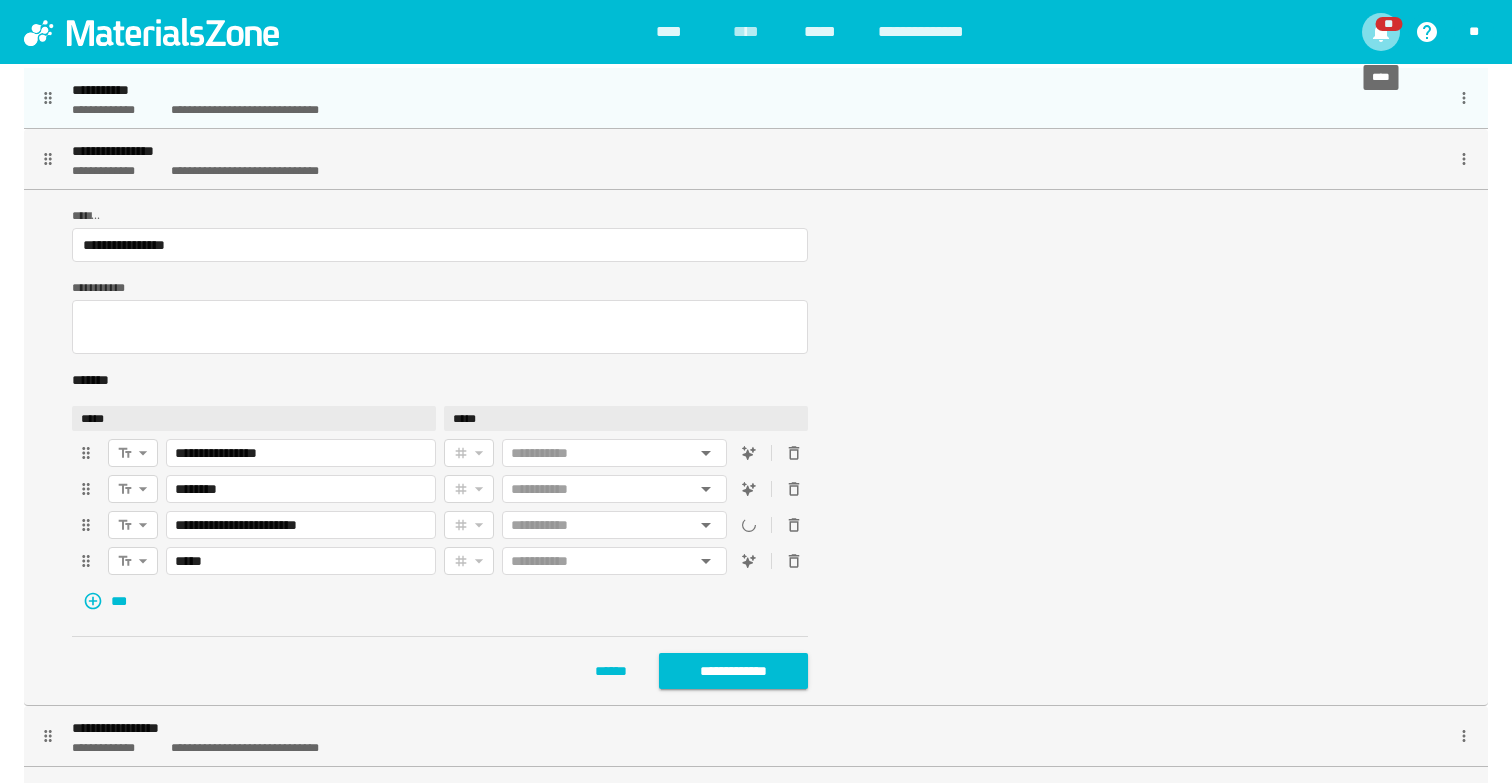 click 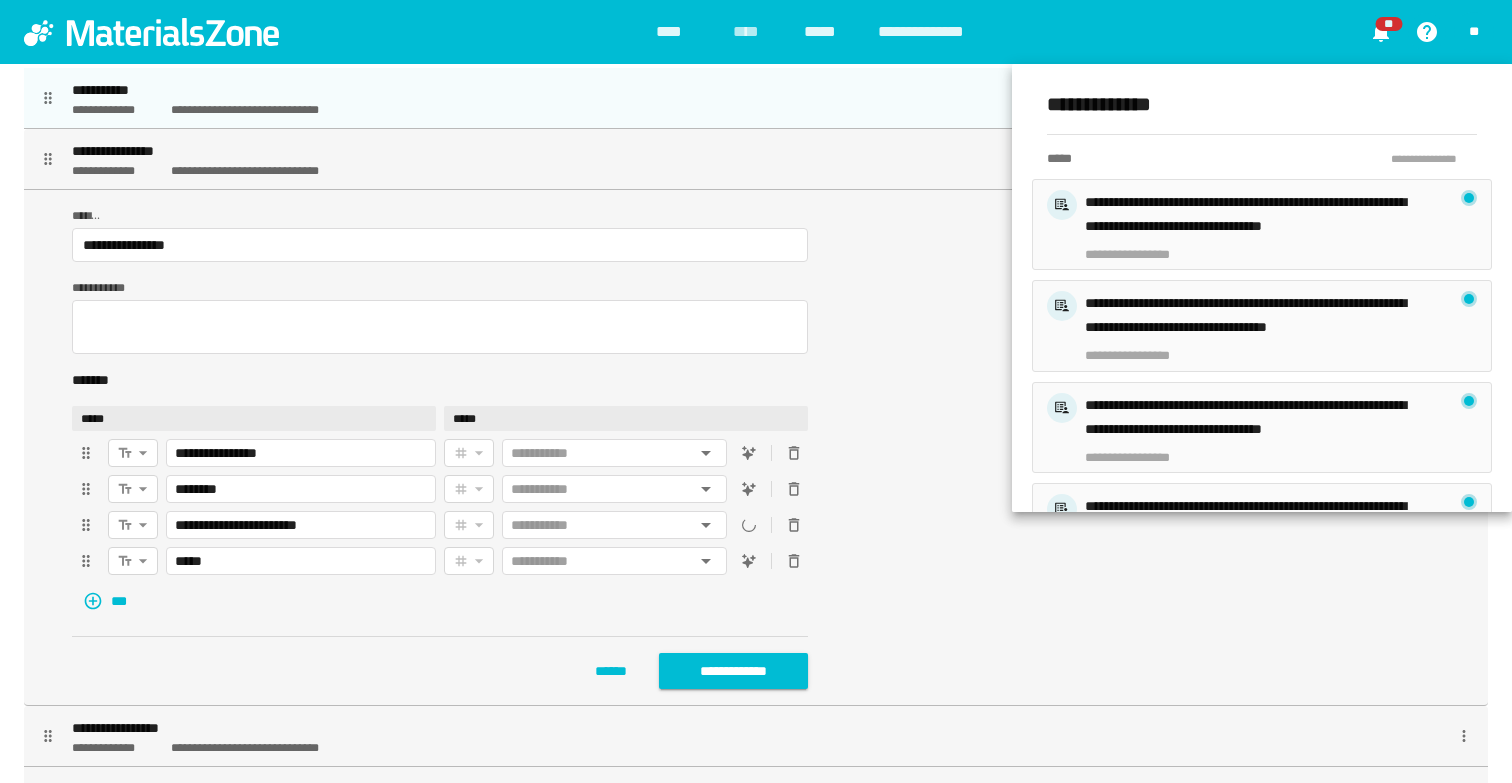 click at bounding box center (756, 391) 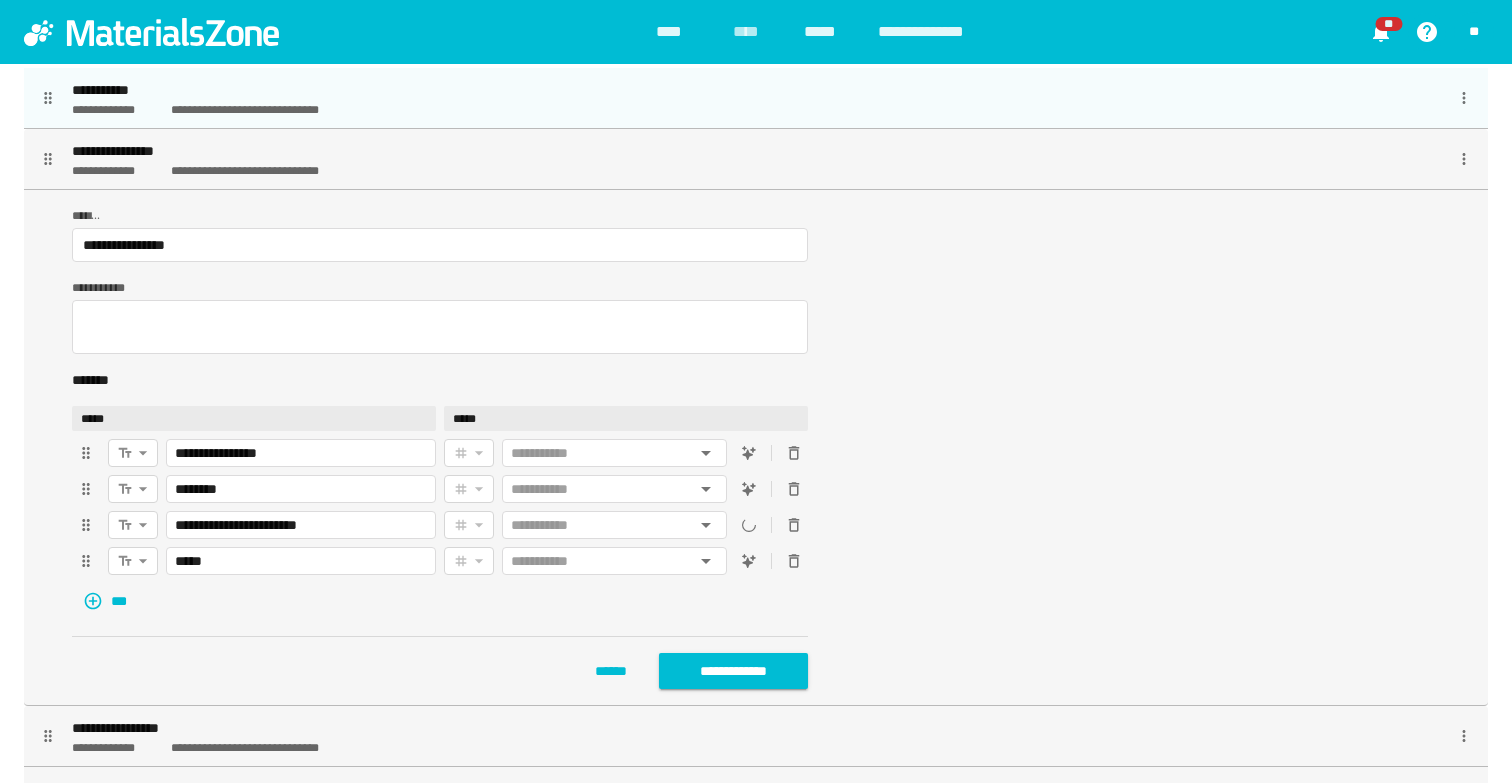 scroll, scrollTop: 0, scrollLeft: 0, axis: both 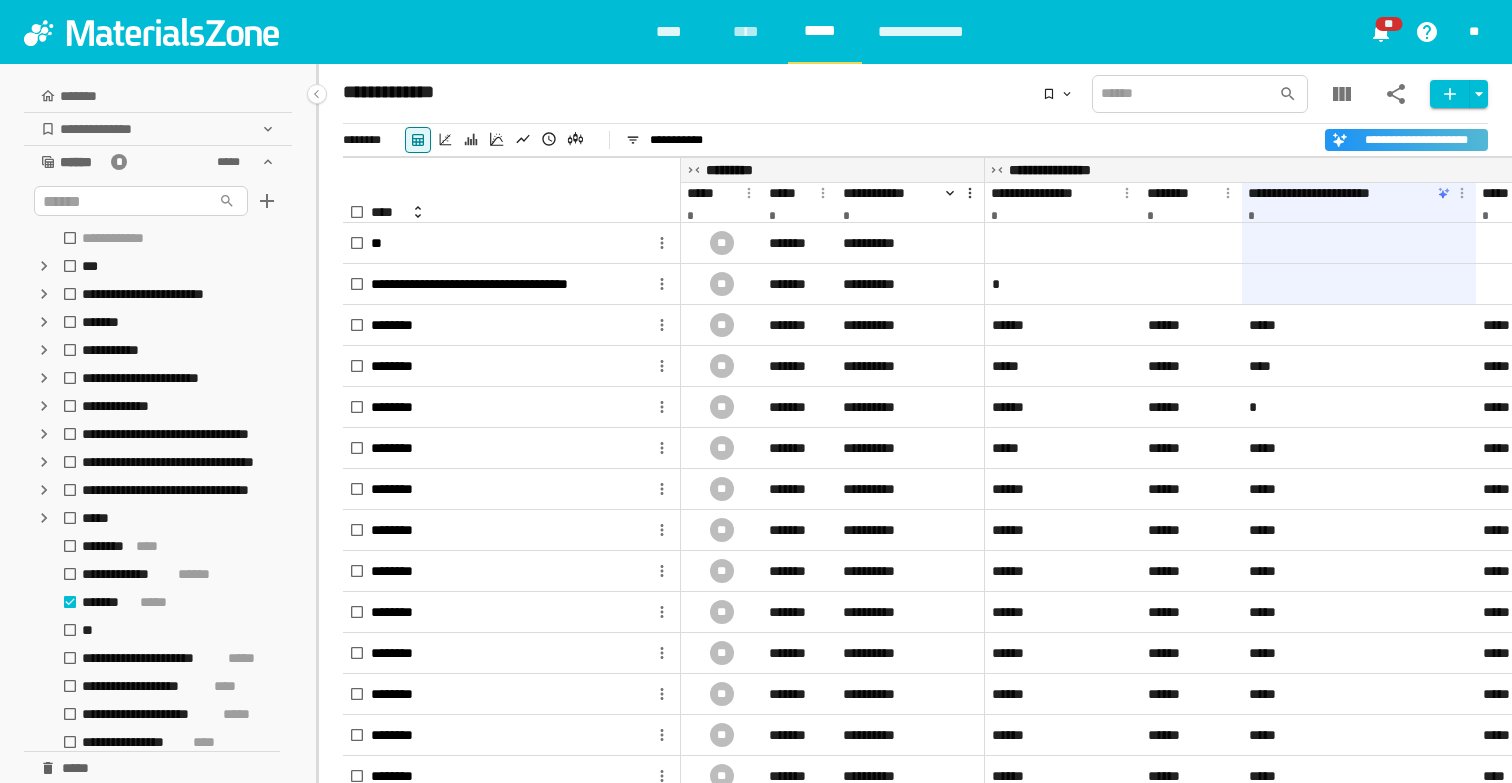 click 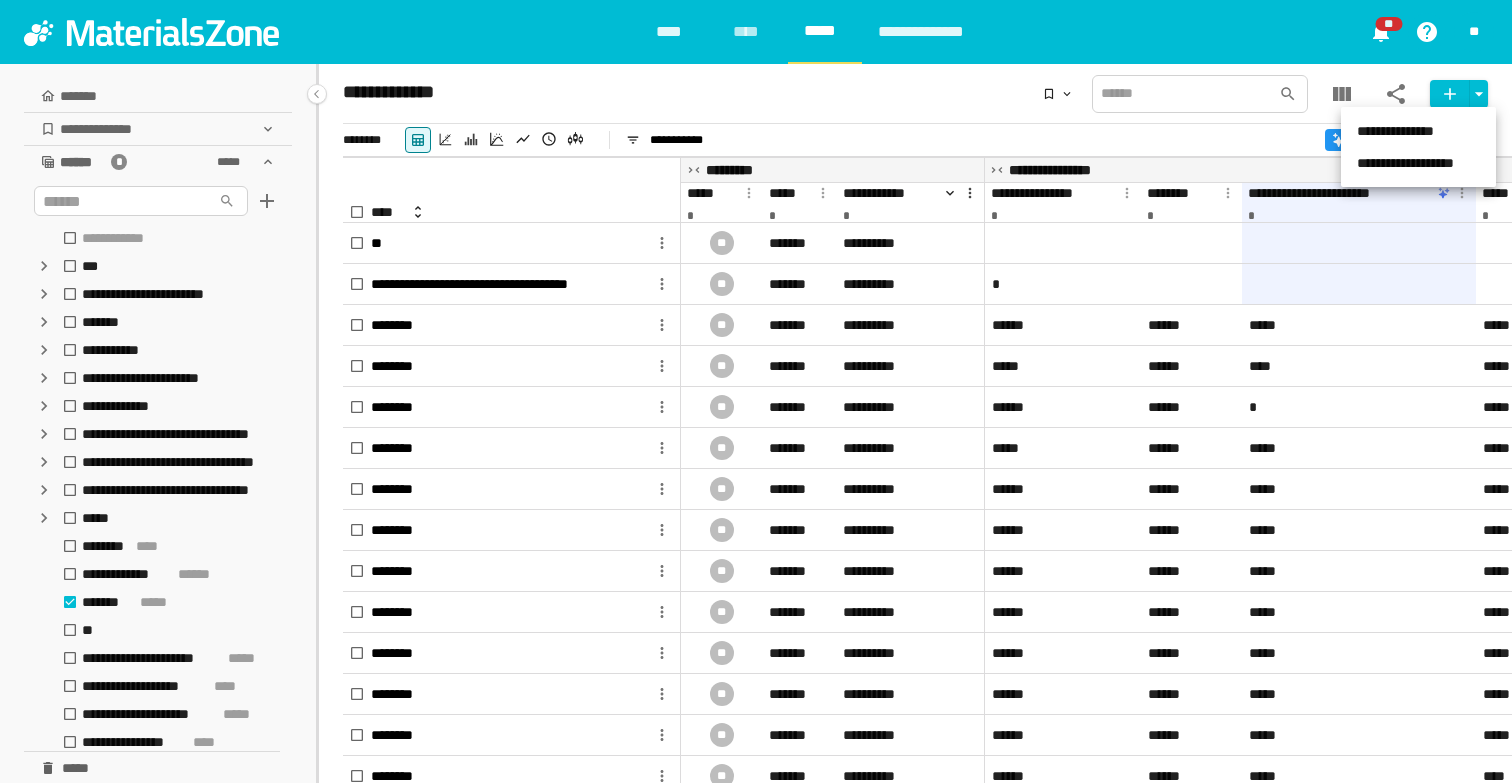 click on "**********" at bounding box center [1418, 163] 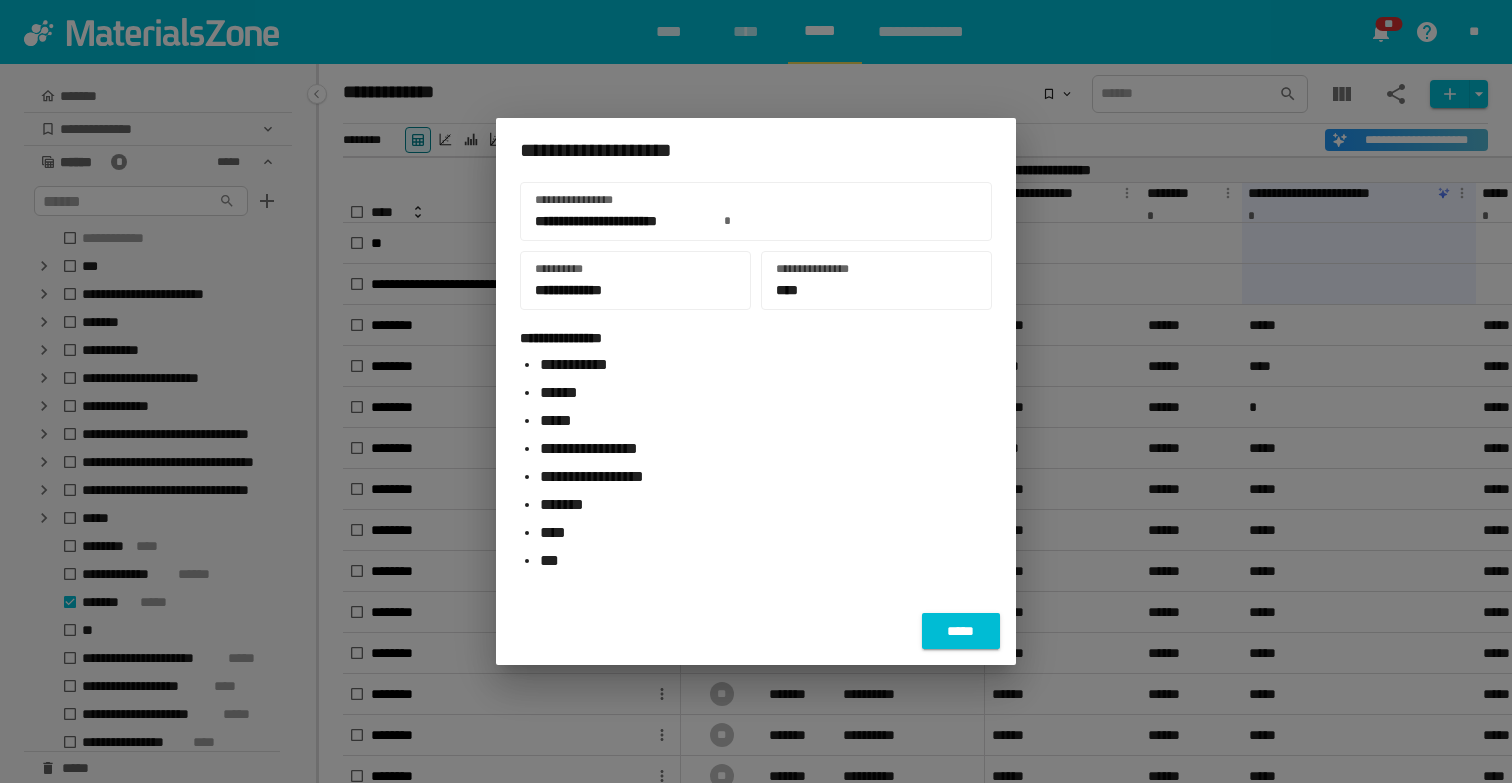 click on "*****" at bounding box center [961, 631] 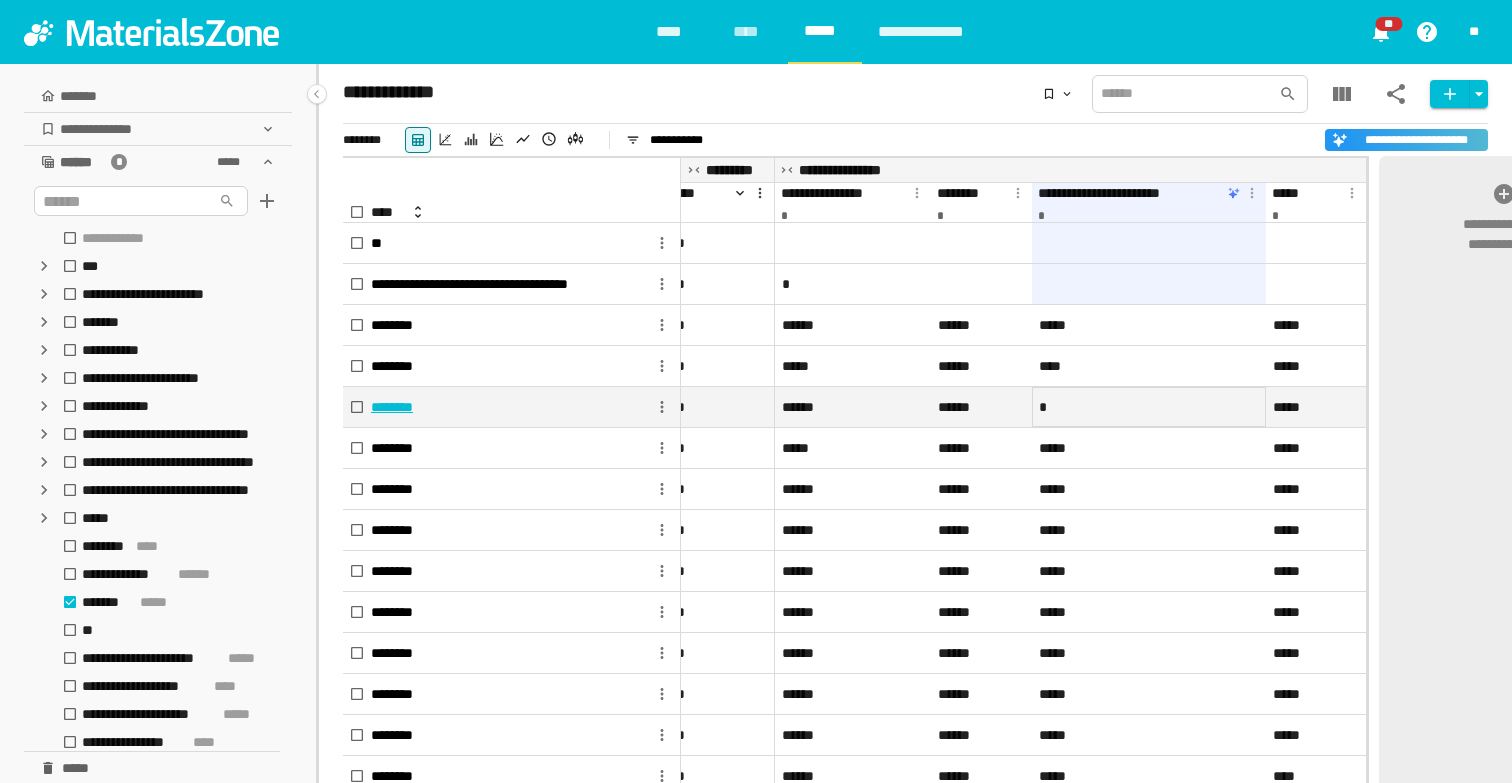 scroll, scrollTop: 0, scrollLeft: 226, axis: horizontal 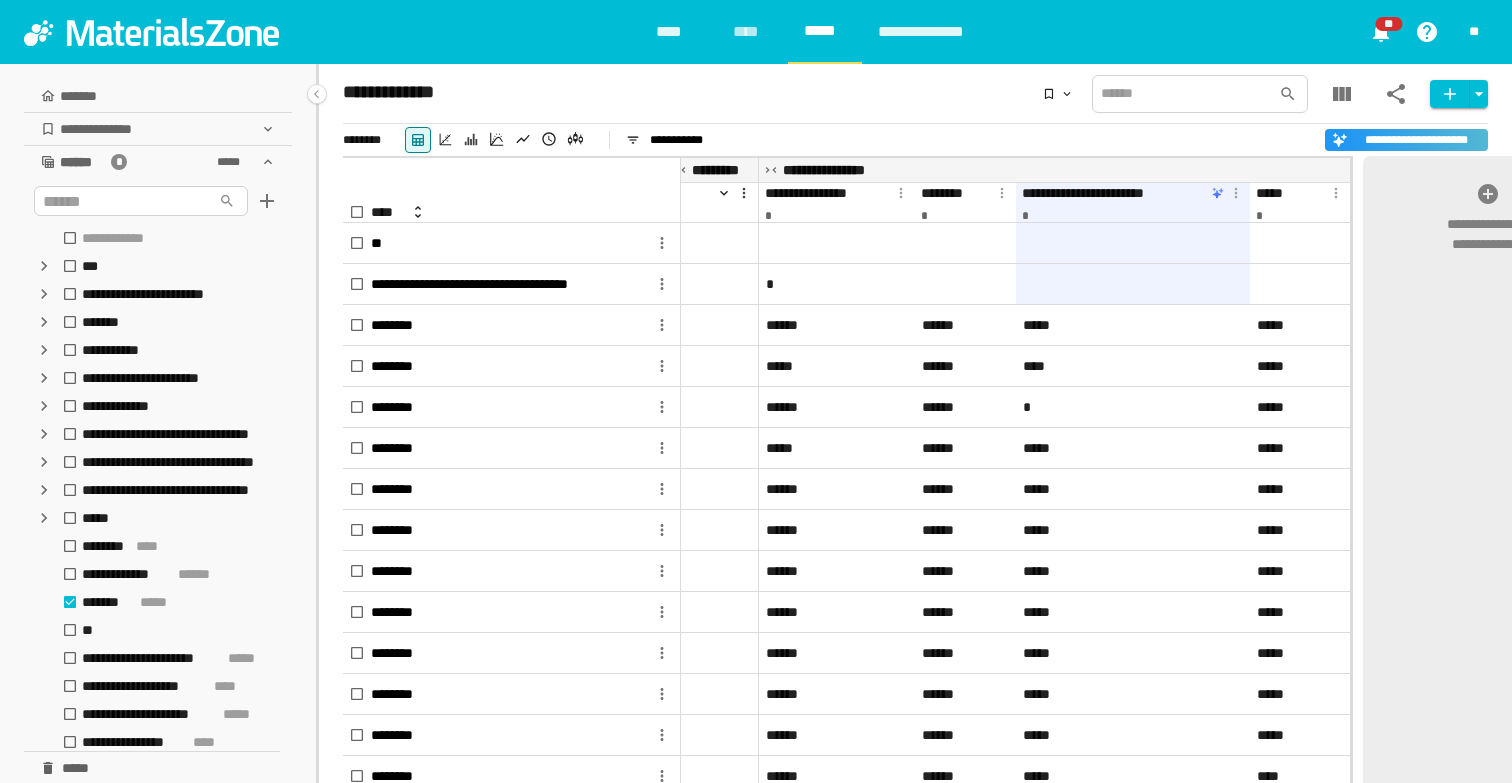 click 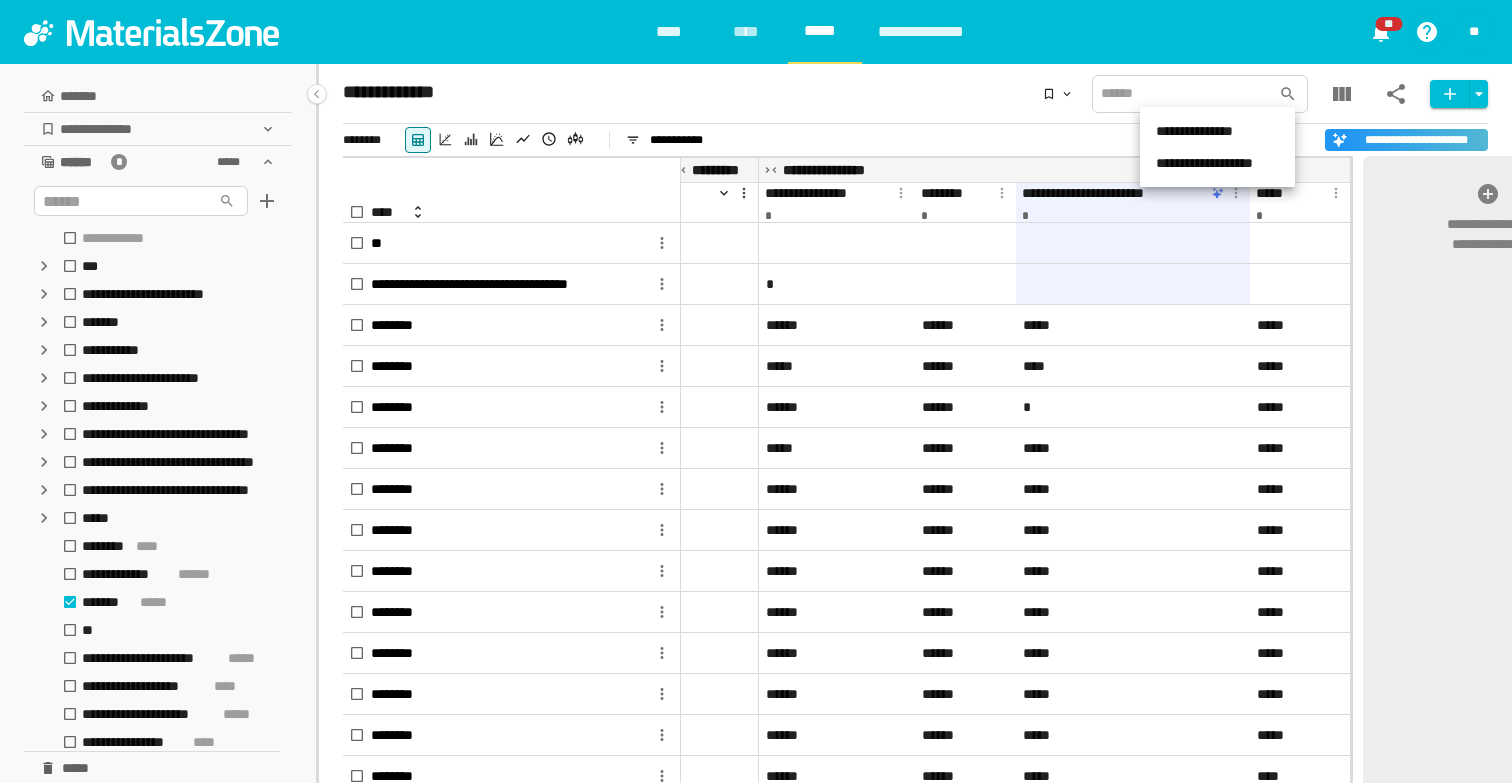 click on "**********" at bounding box center (1217, 163) 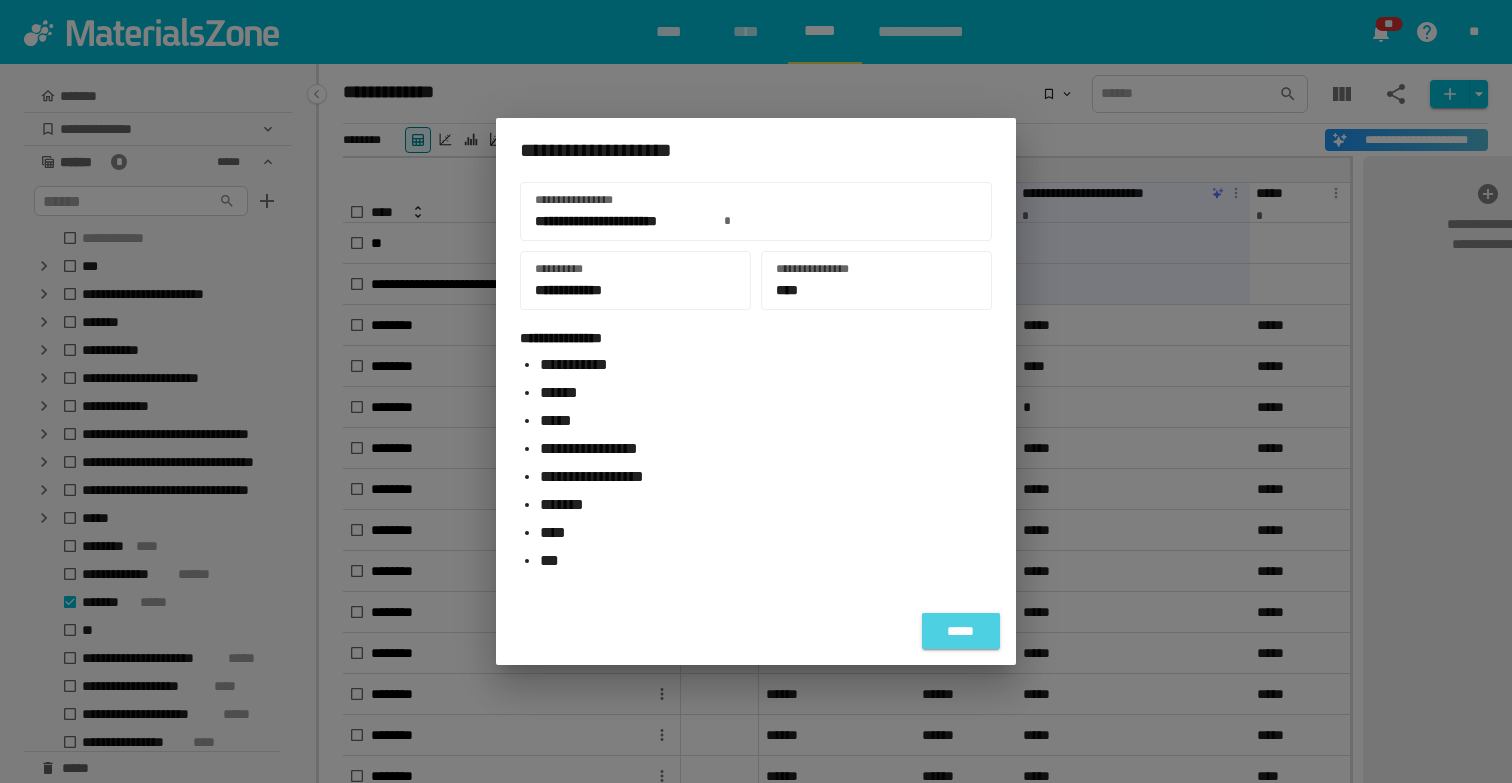 click on "*****" at bounding box center (961, 631) 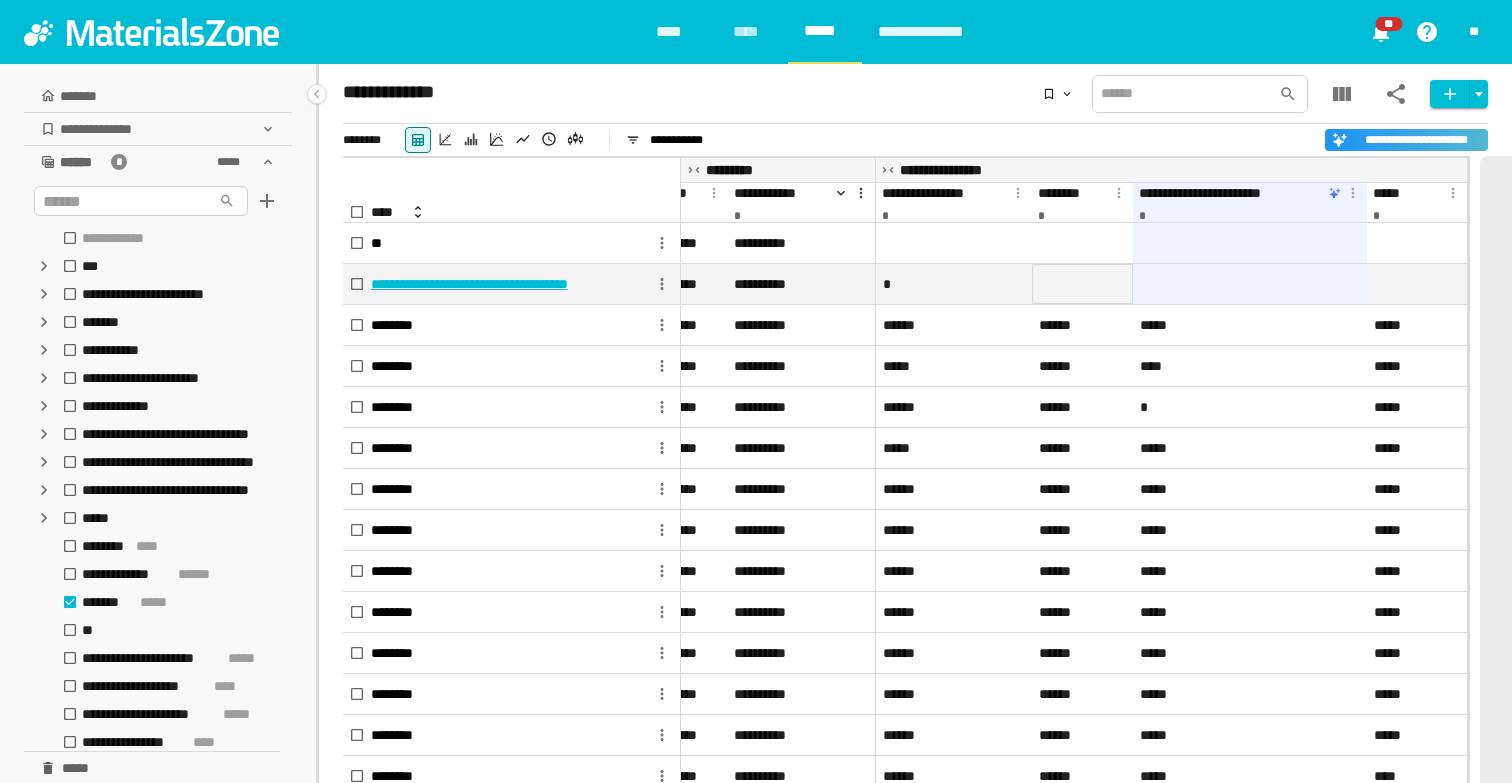 scroll, scrollTop: 0, scrollLeft: 113, axis: horizontal 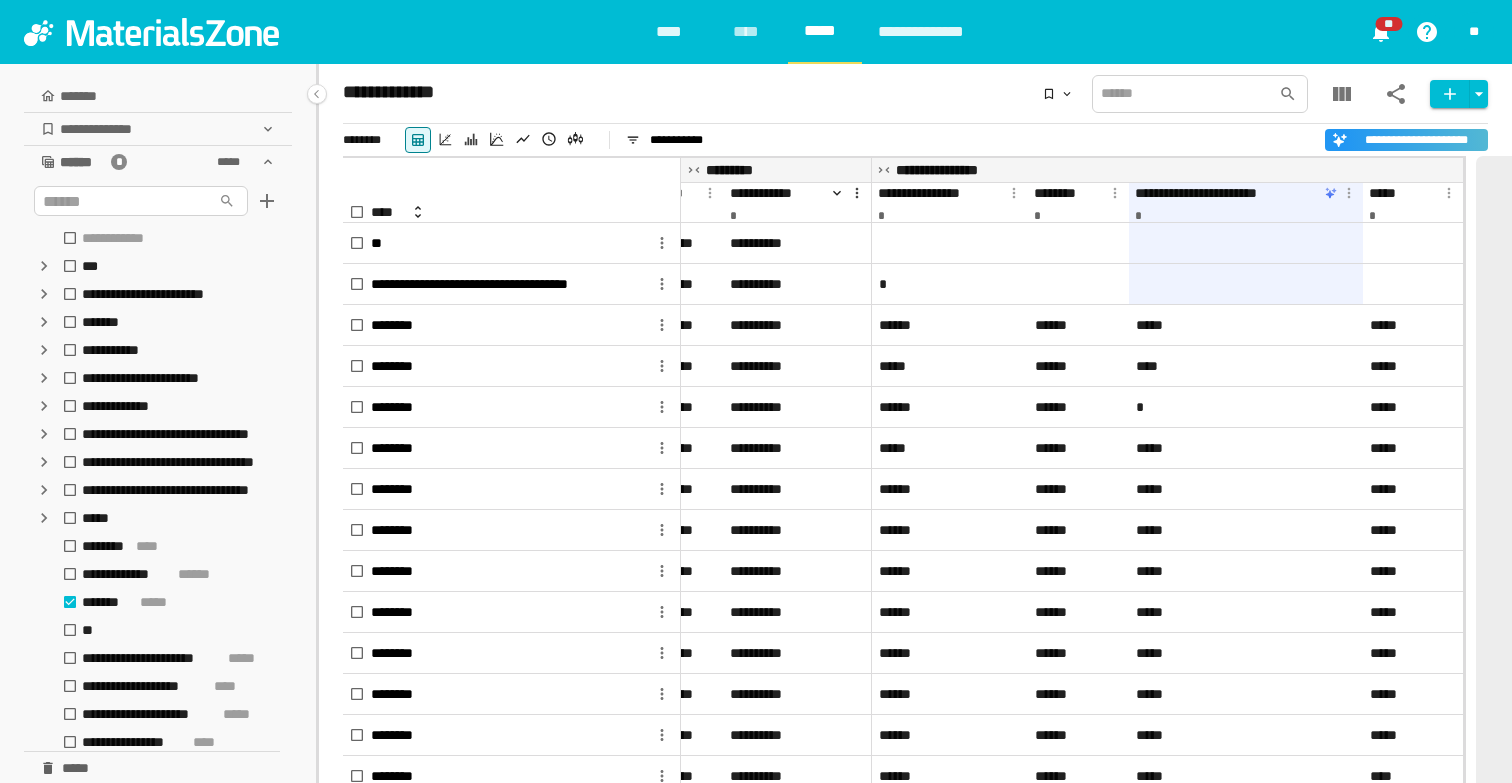 click on "**********" at bounding box center [1246, 193] 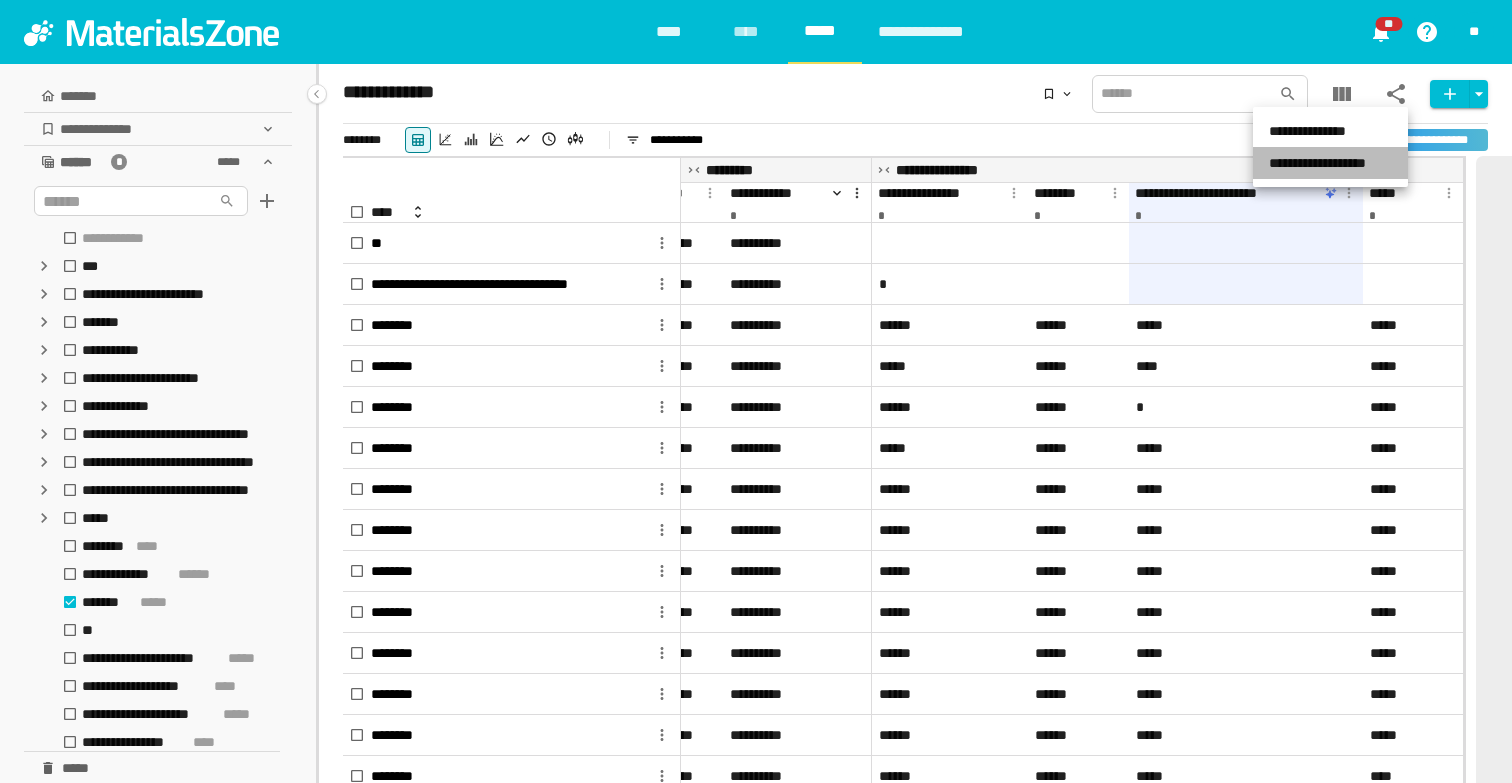 click on "**********" at bounding box center (1330, 163) 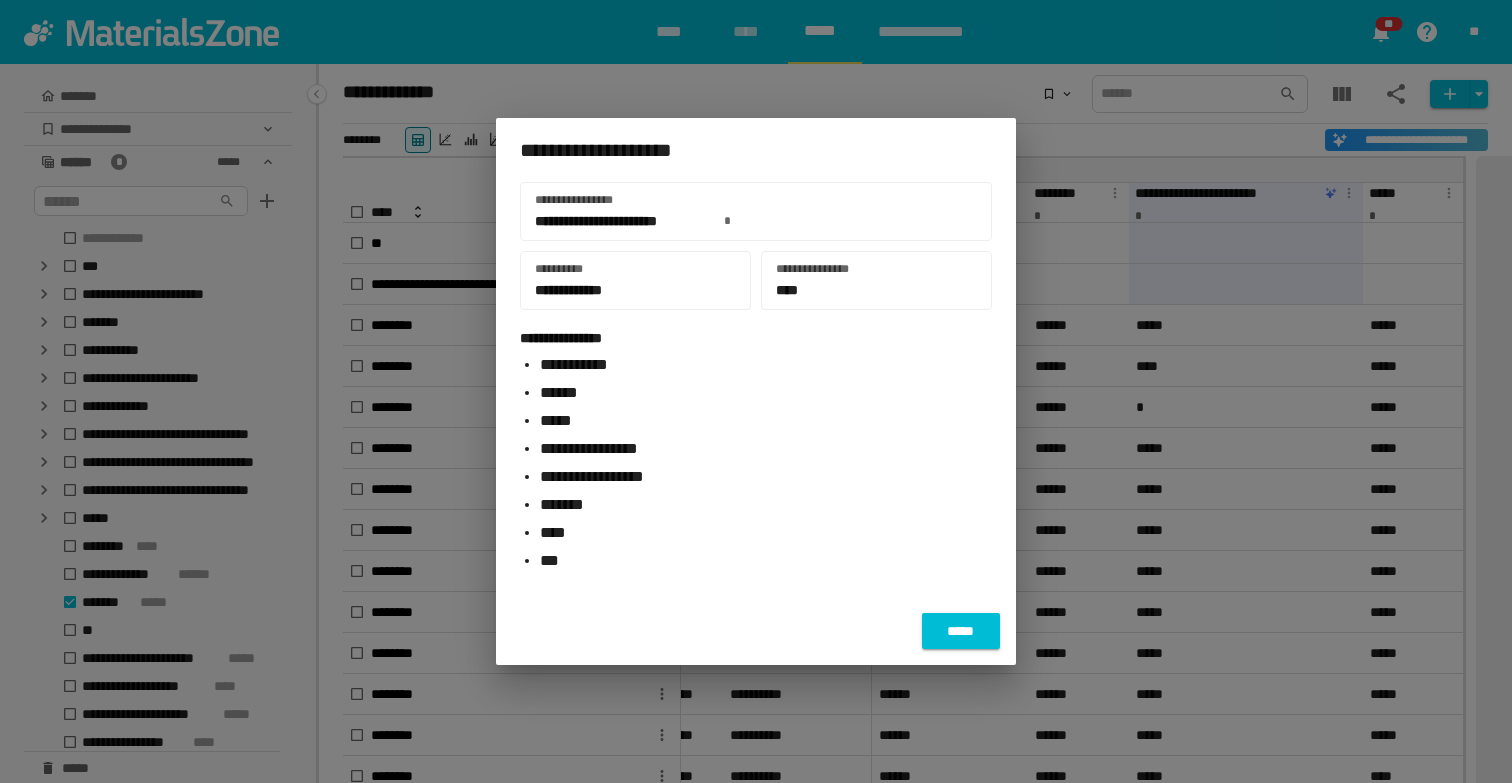 click on "*****" at bounding box center (961, 631) 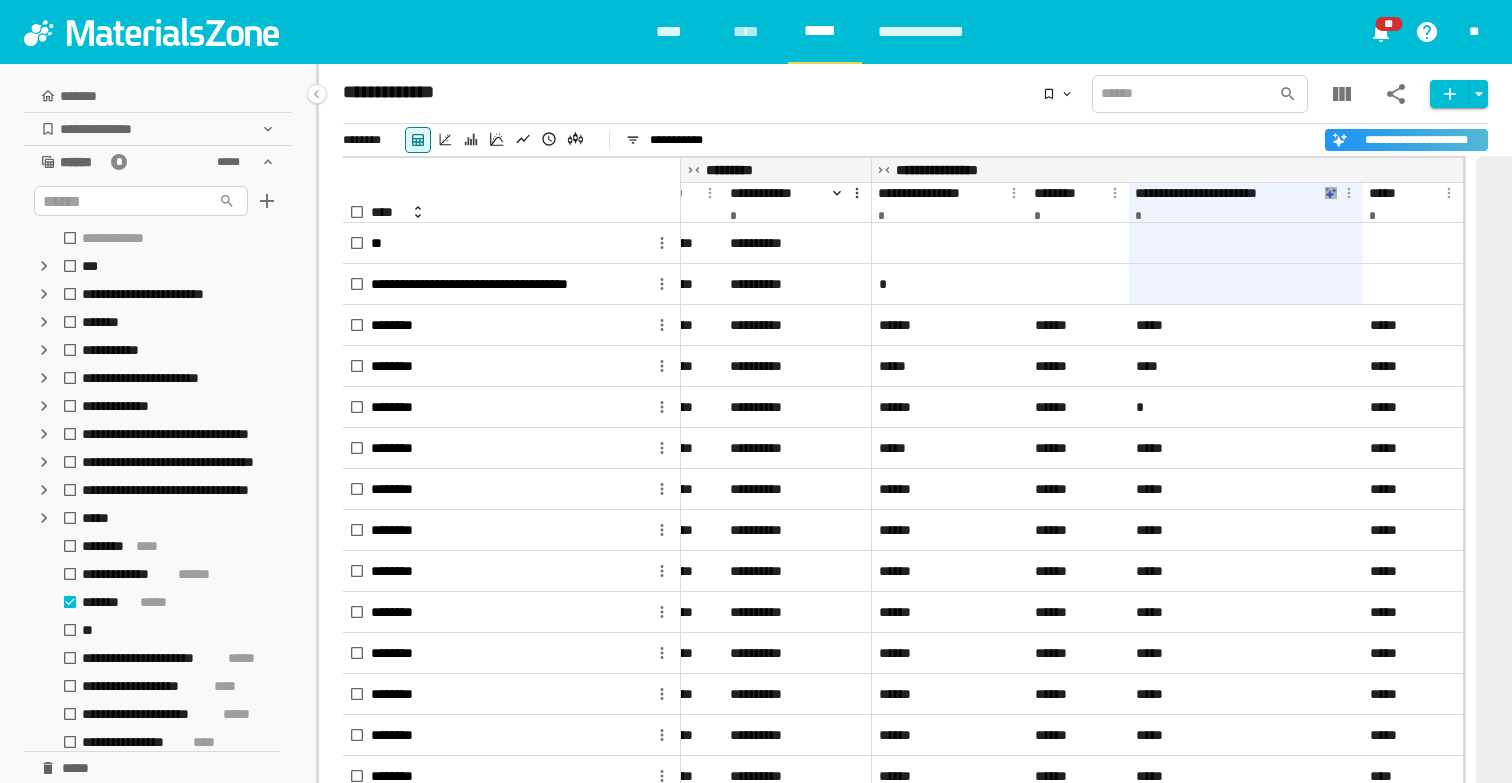 click 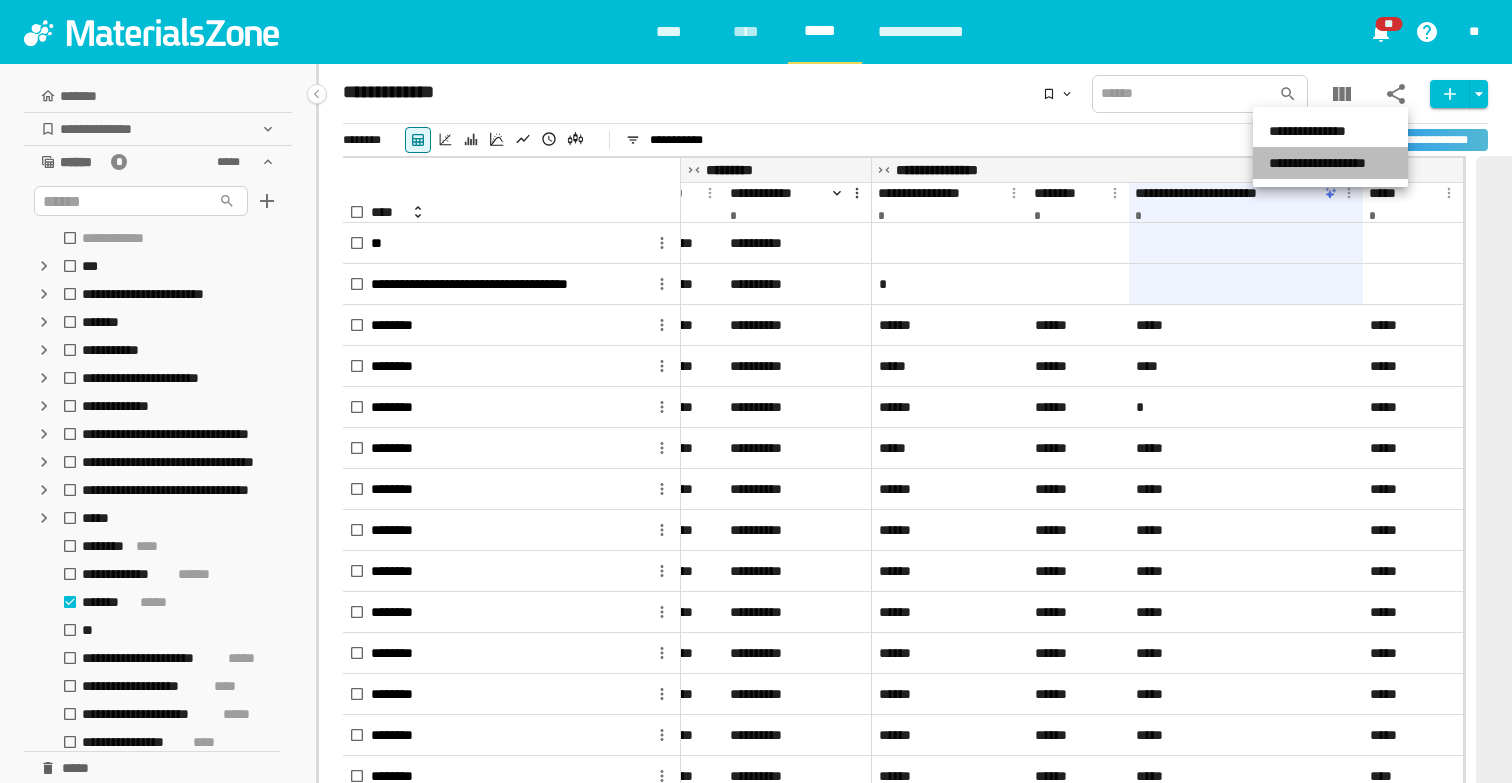 click on "**********" at bounding box center (1330, 163) 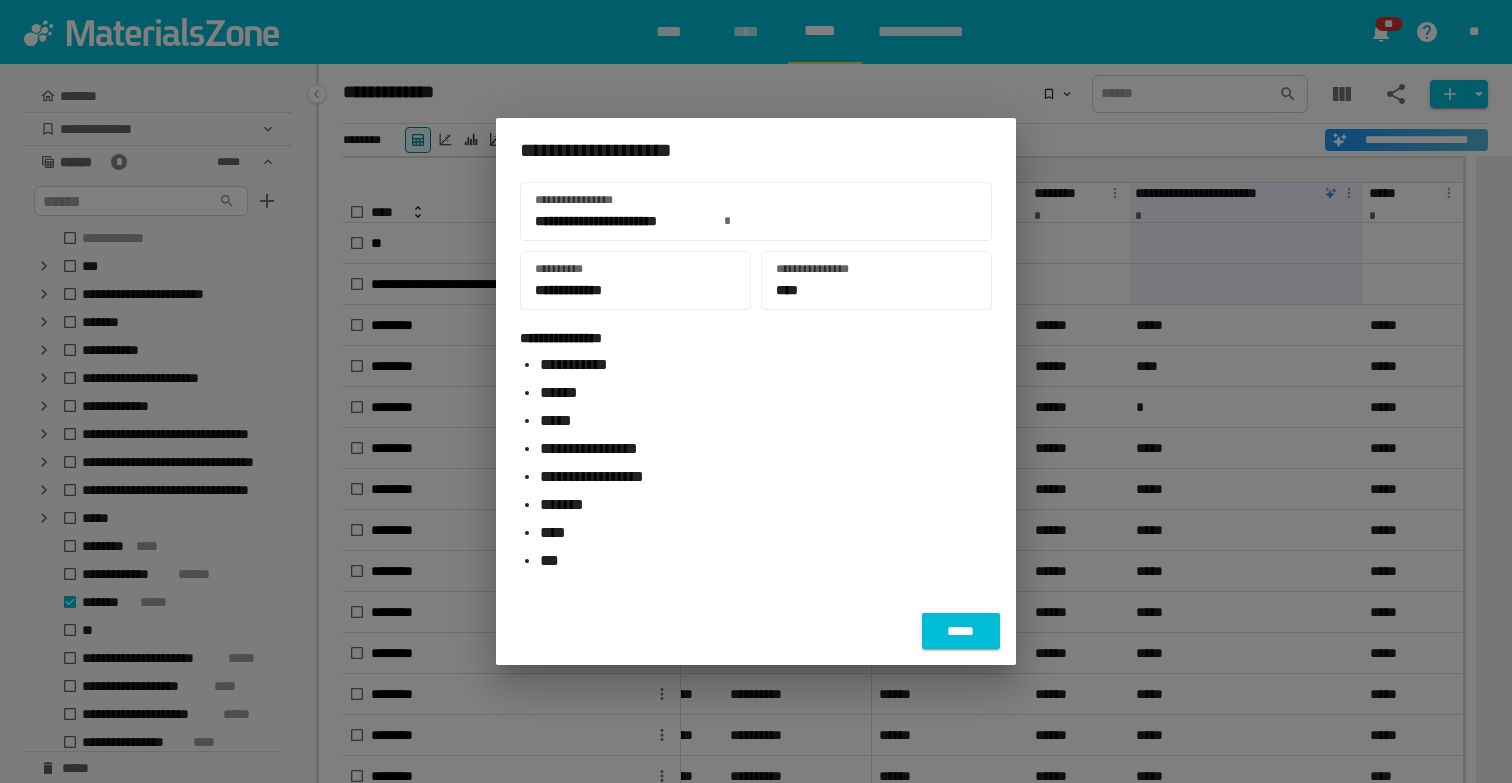 click on "*****" at bounding box center [961, 631] 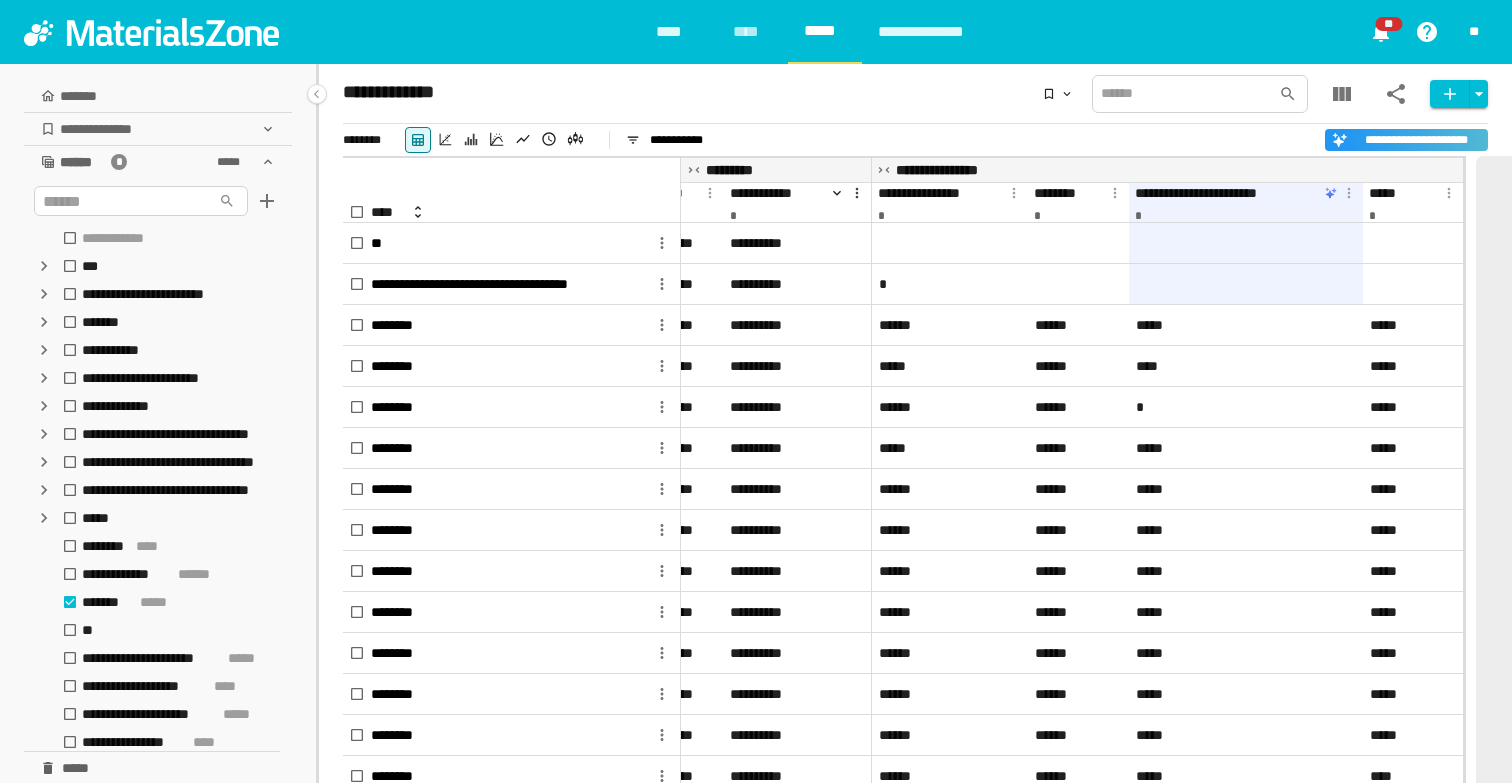 click at bounding box center [1341, 193] 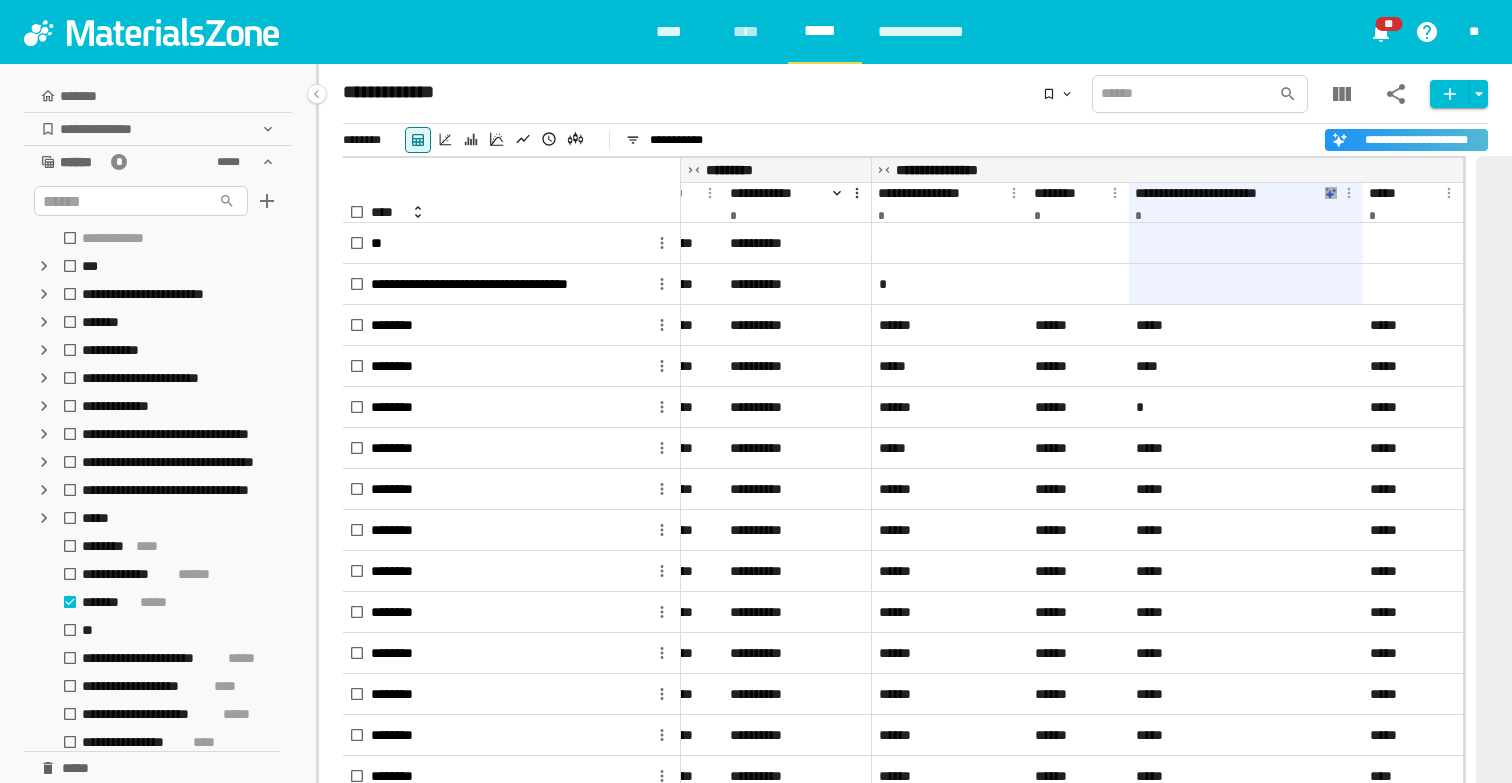 click 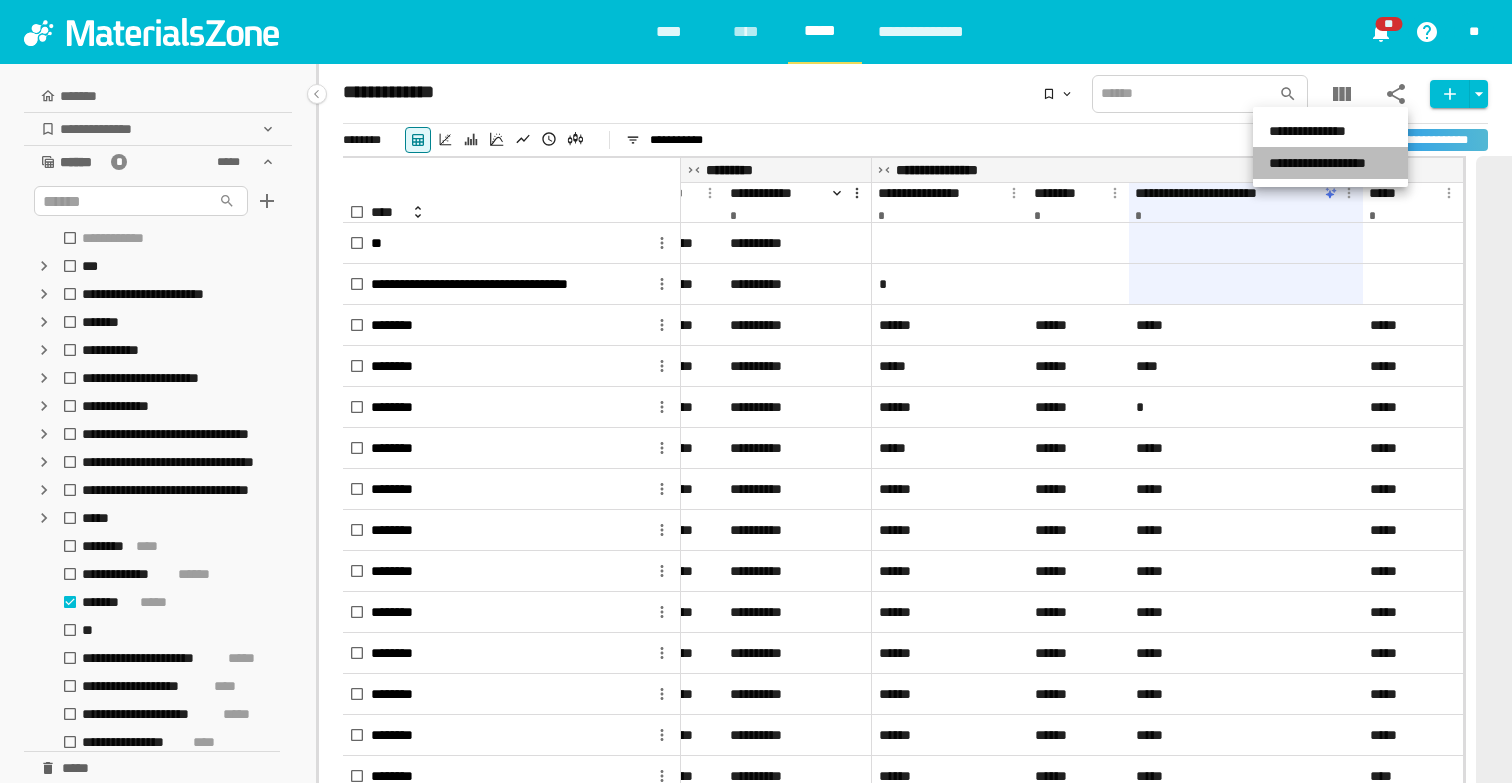 click on "**********" at bounding box center (1330, 163) 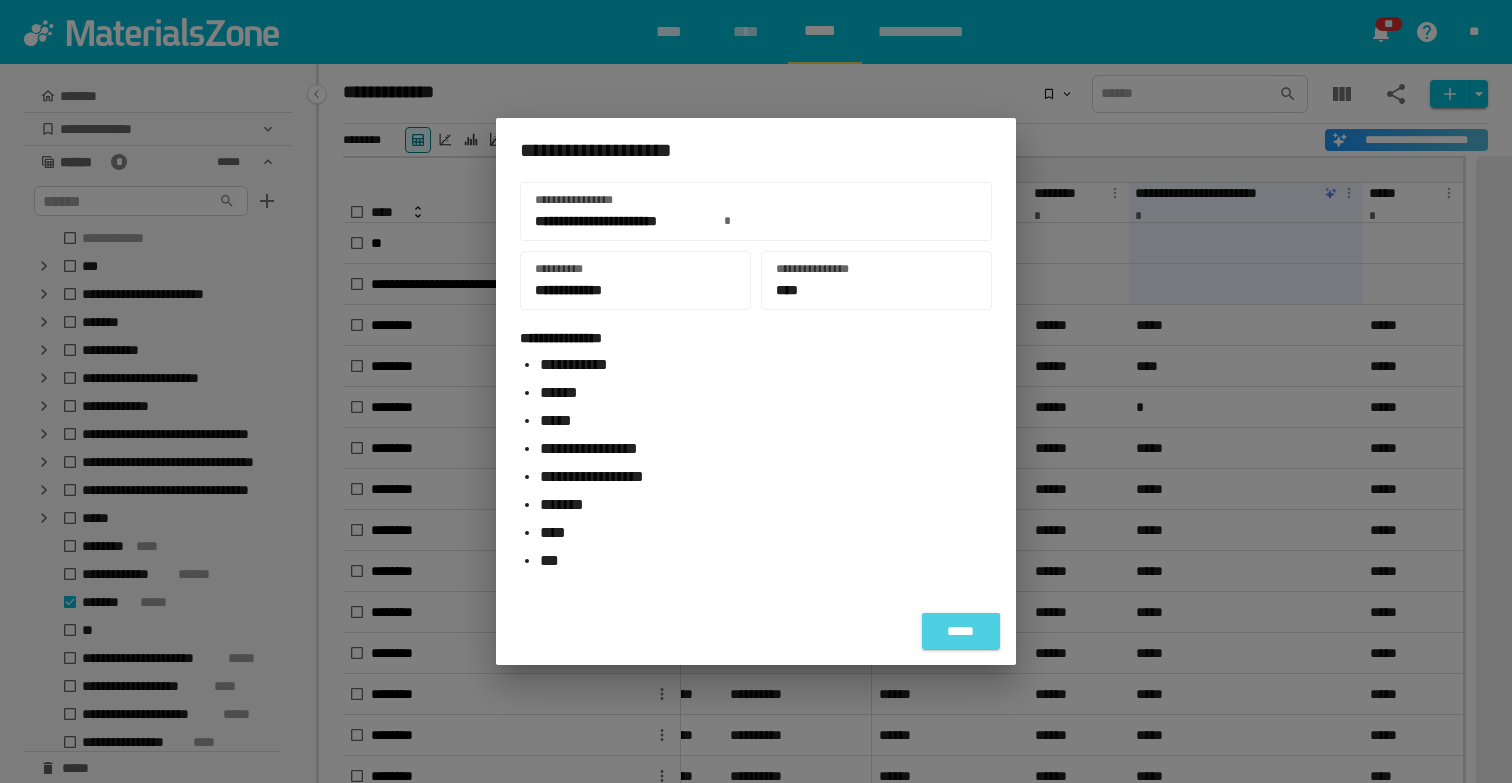 click on "*****" at bounding box center [961, 631] 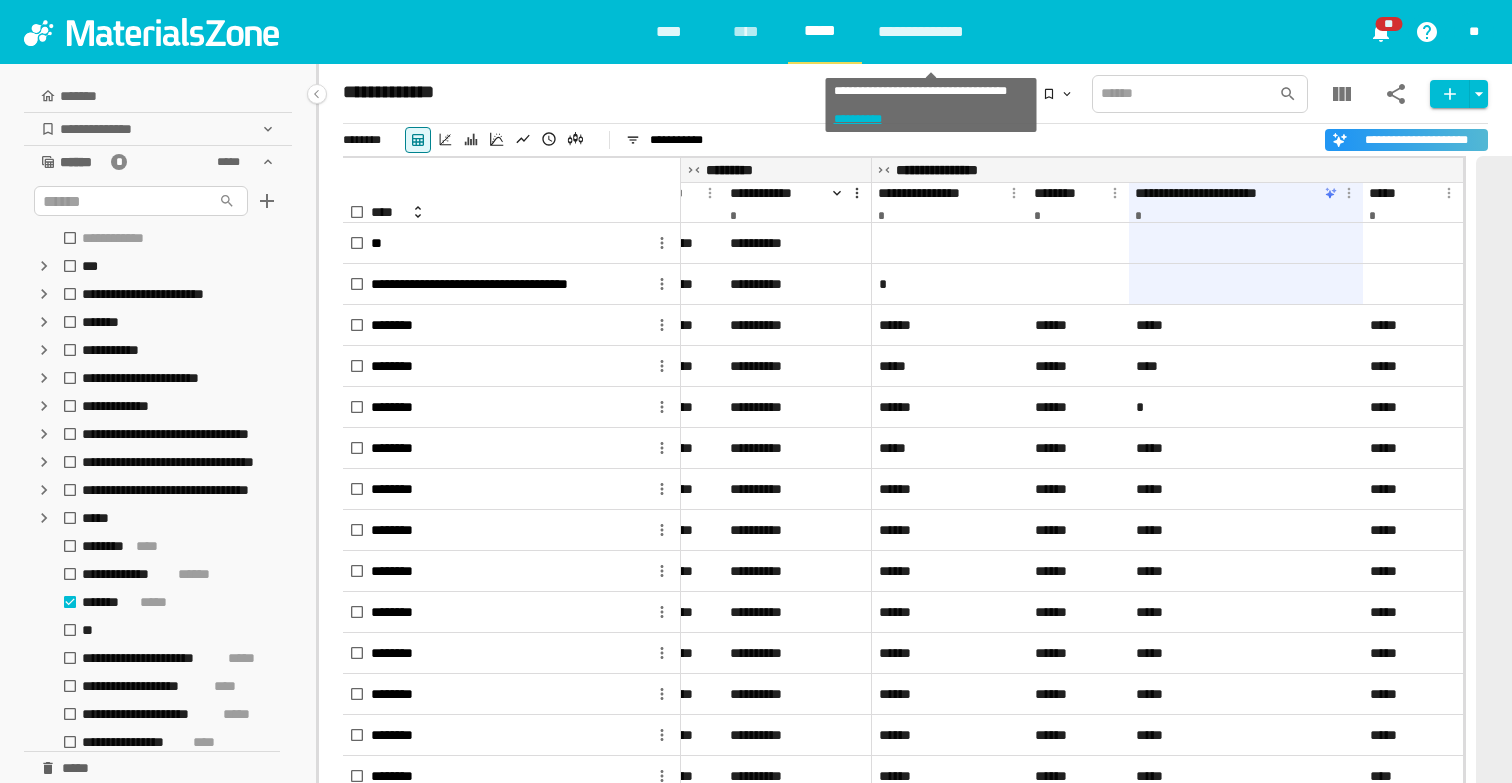 click on "**********" at bounding box center (931, 32) 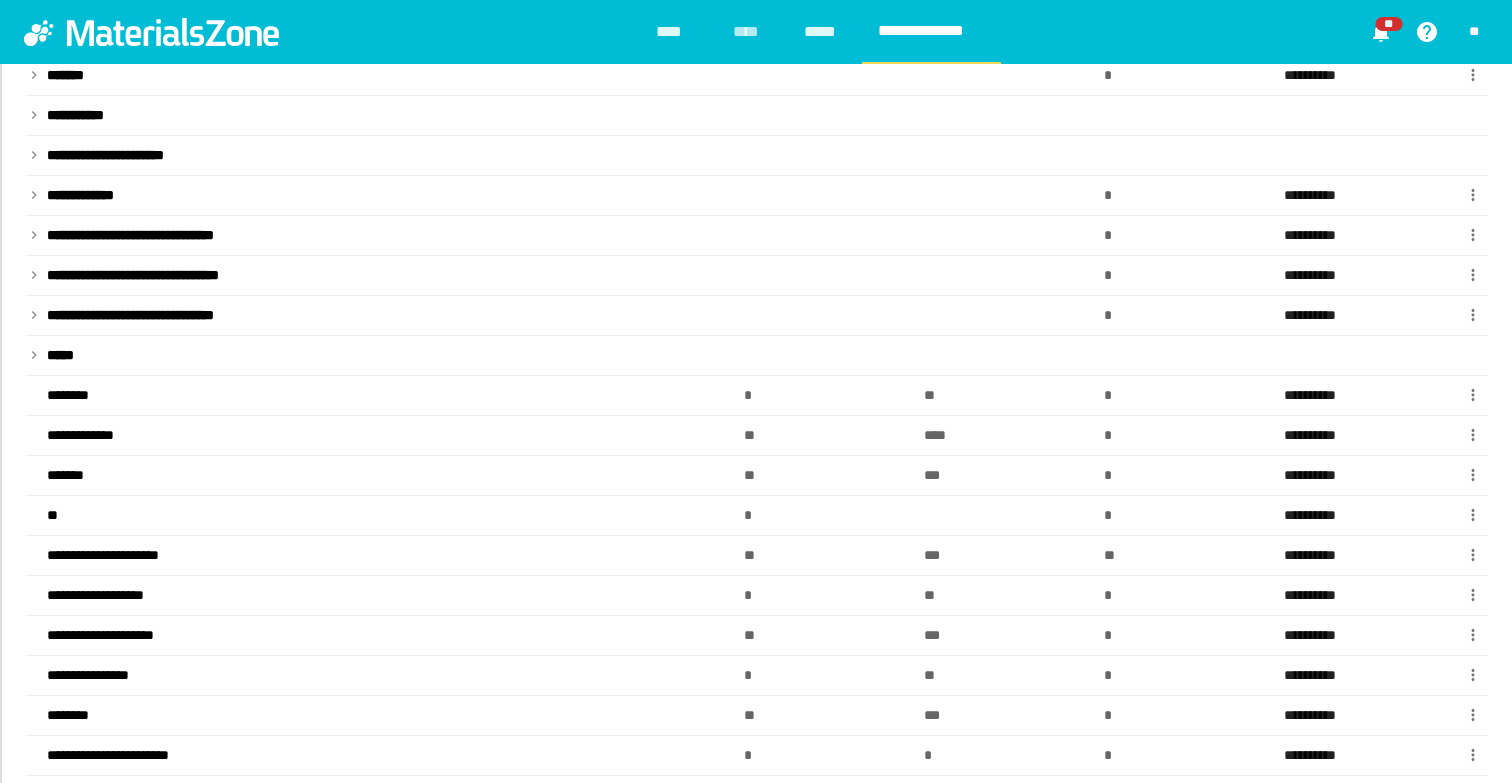 scroll, scrollTop: 252, scrollLeft: 0, axis: vertical 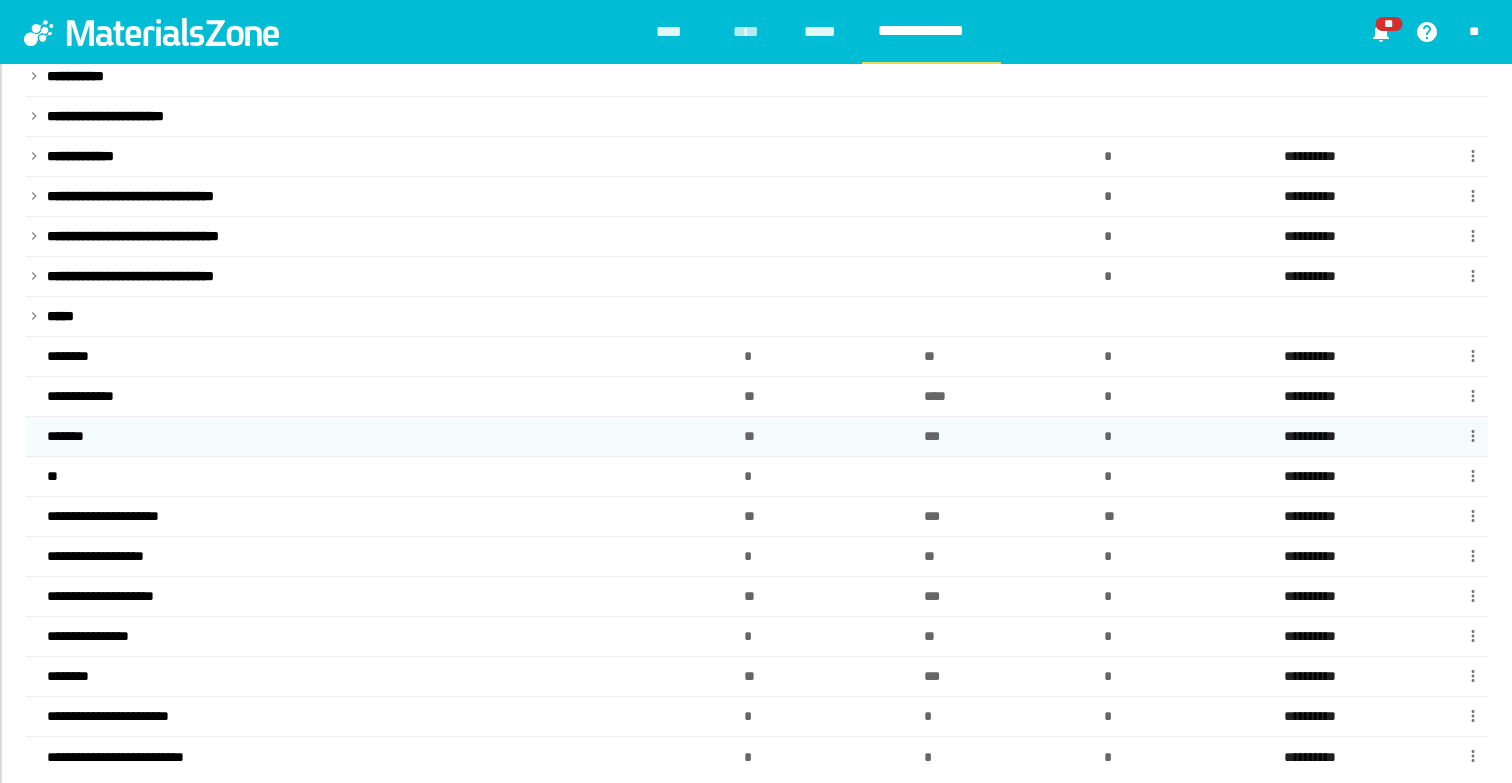 click on "*******" at bounding box center [74, 436] 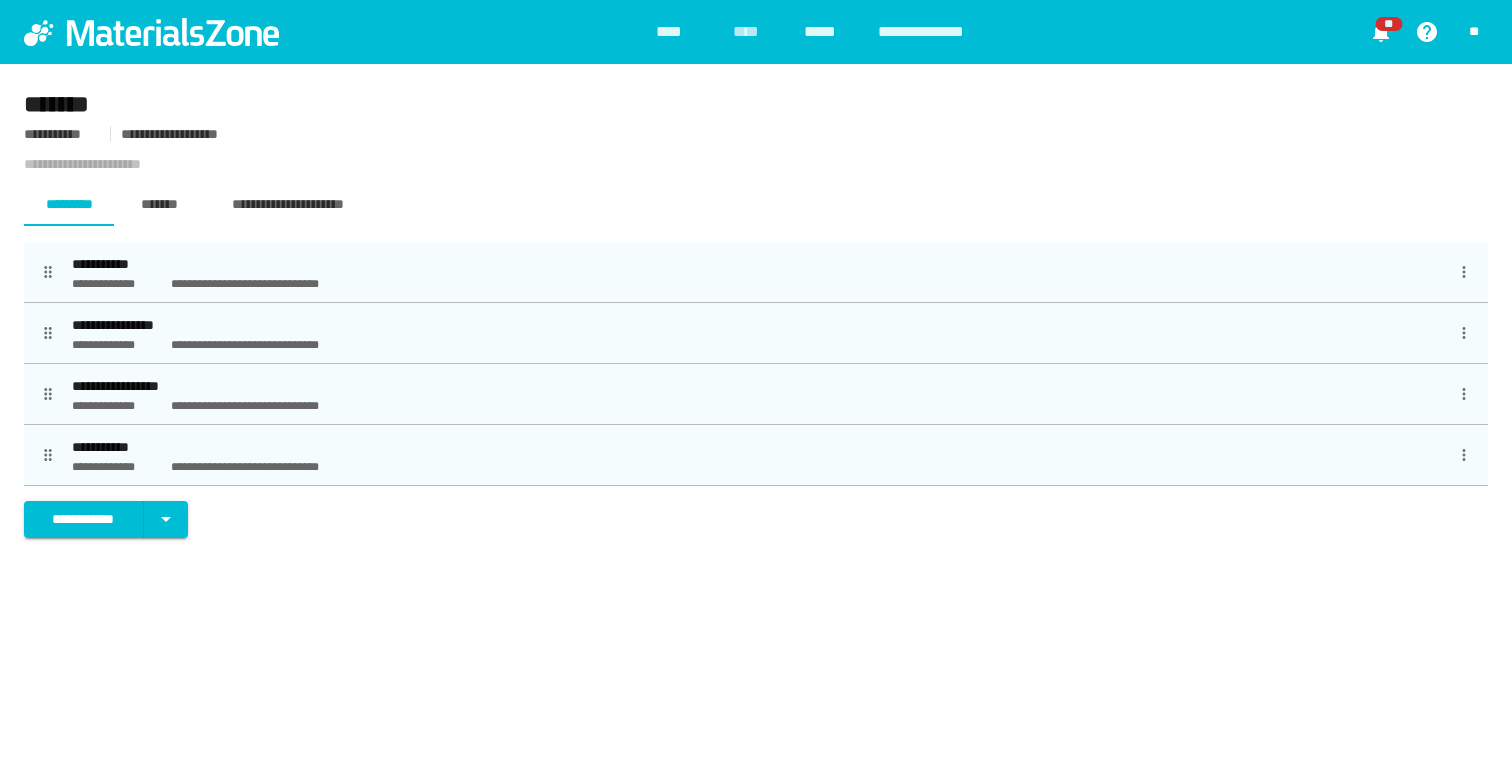 click on "**********" at bounding box center [756, 325] 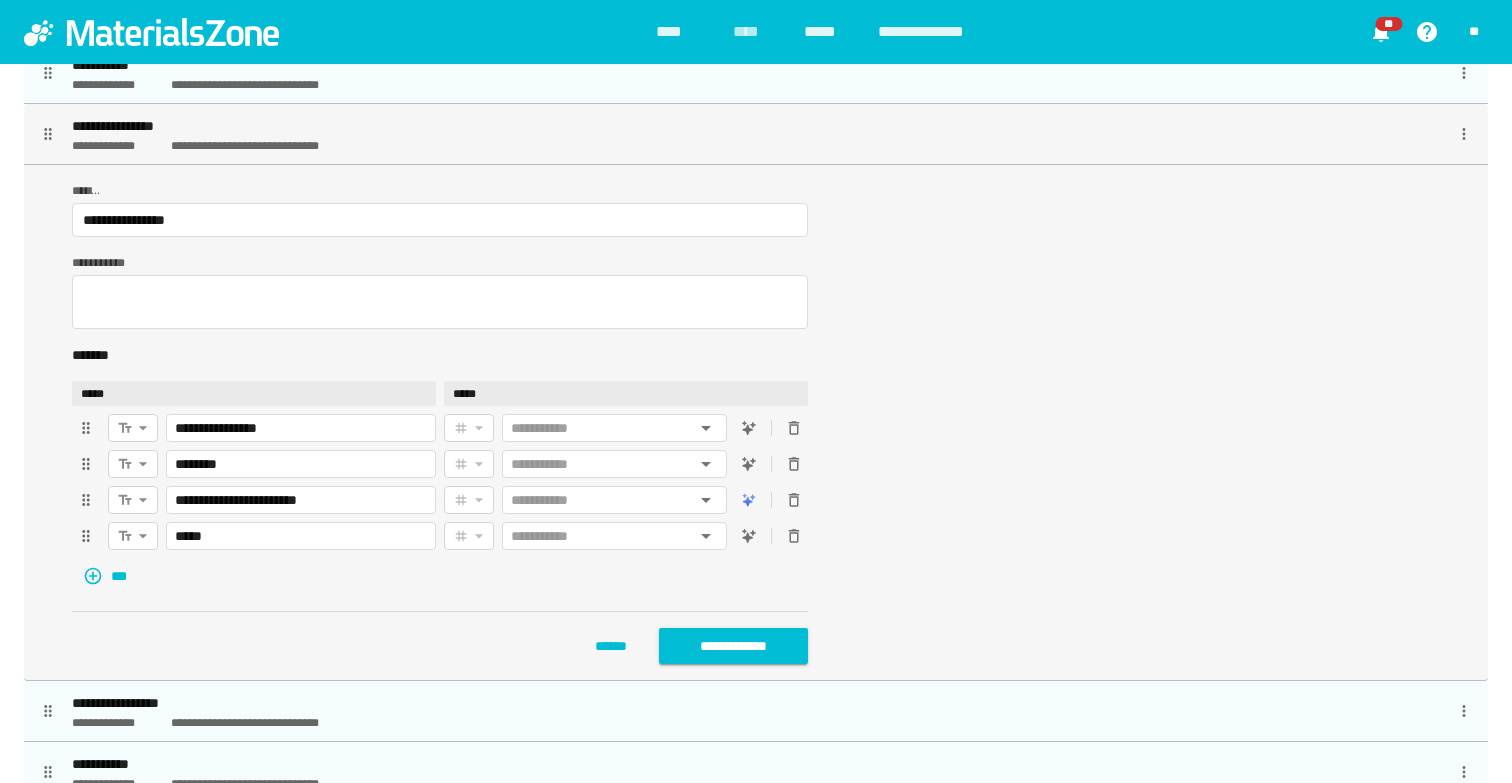 scroll, scrollTop: 241, scrollLeft: 0, axis: vertical 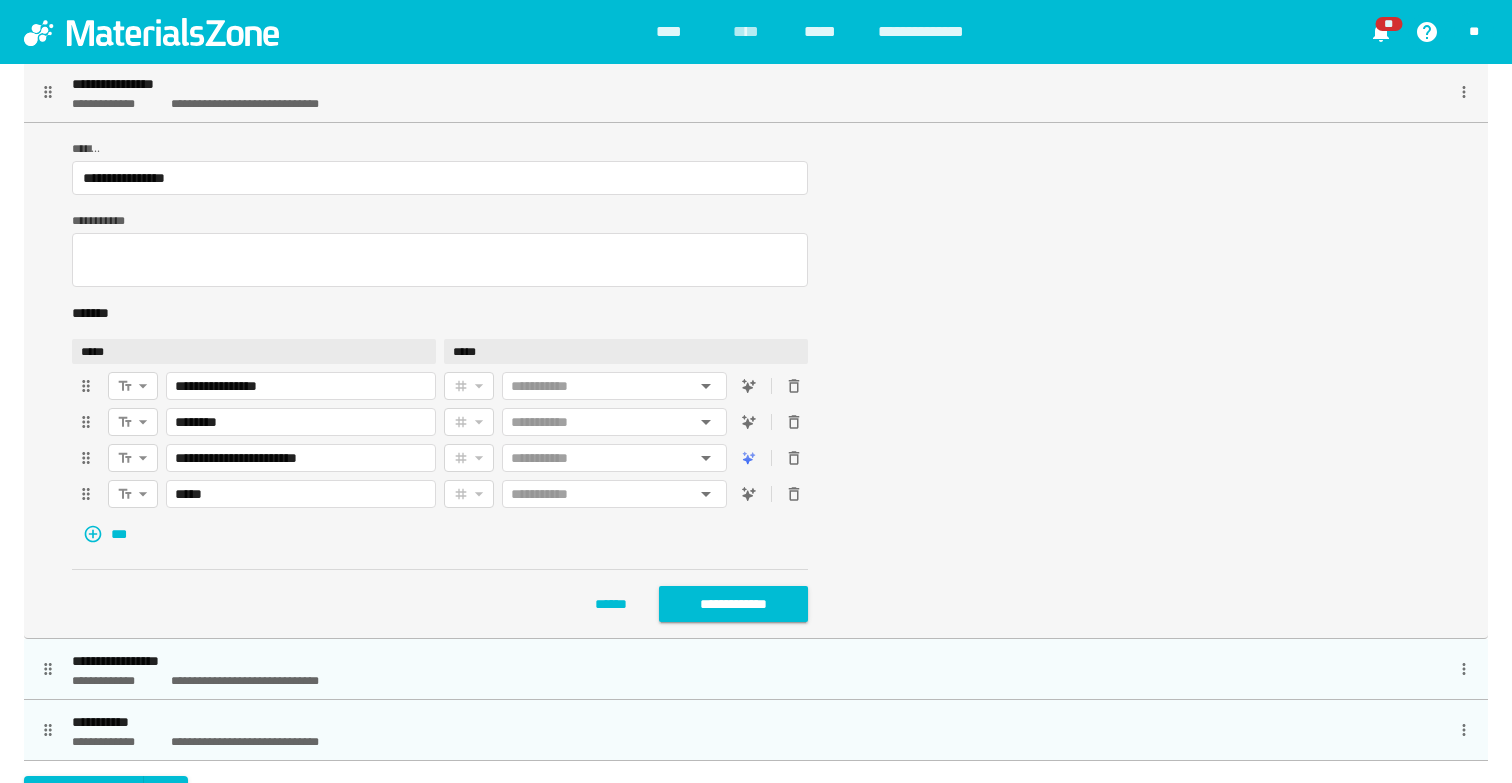 click 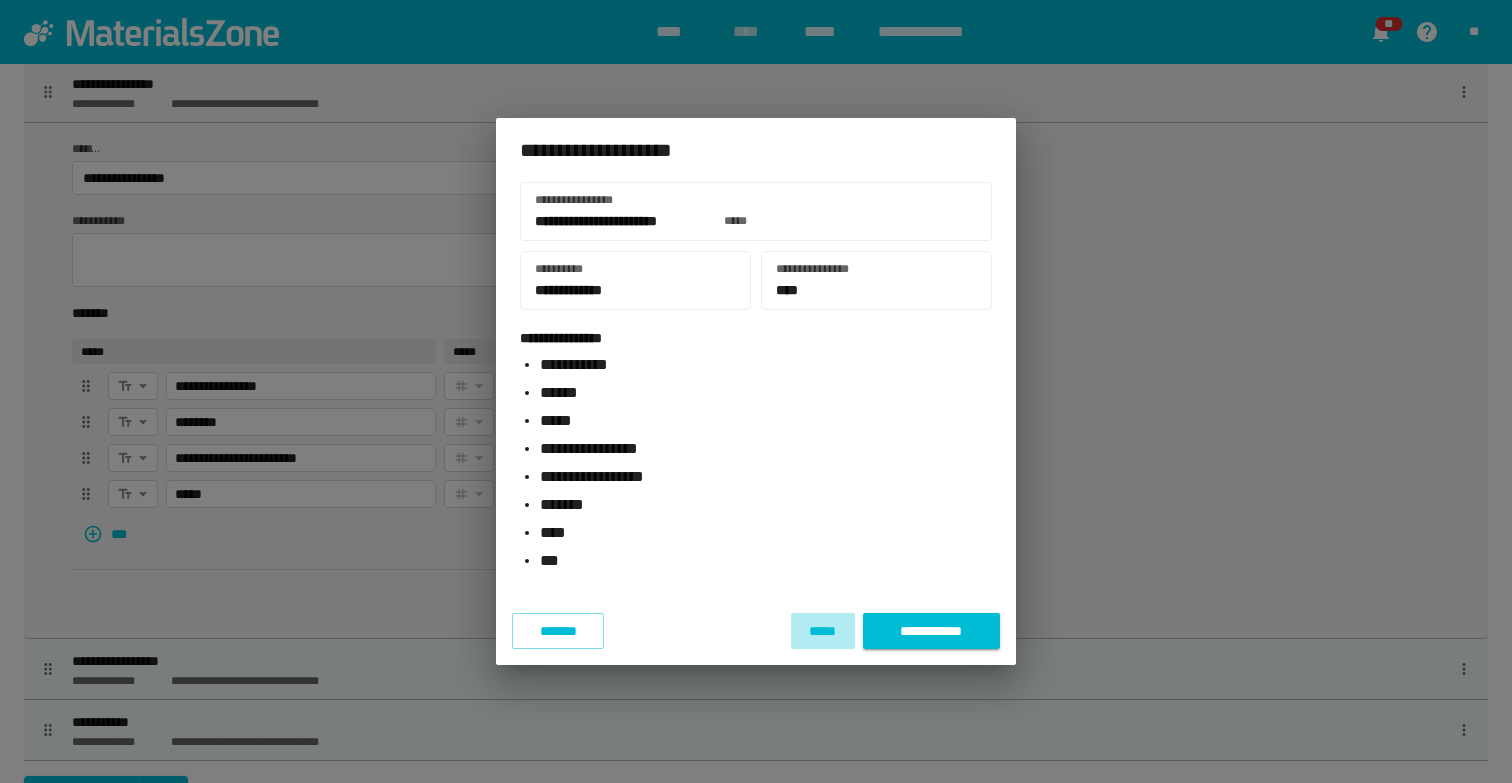 click on "*****" at bounding box center [823, 631] 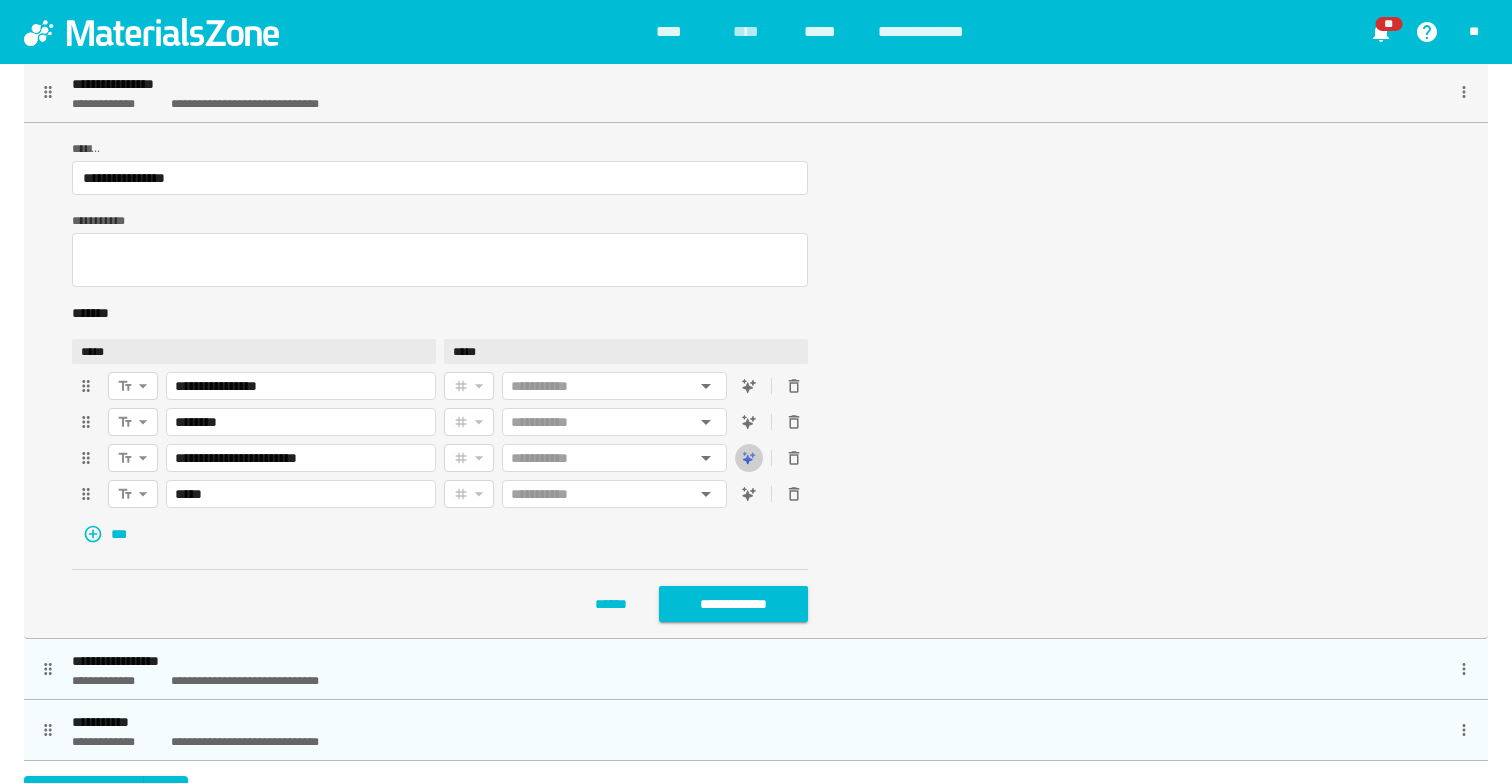 click 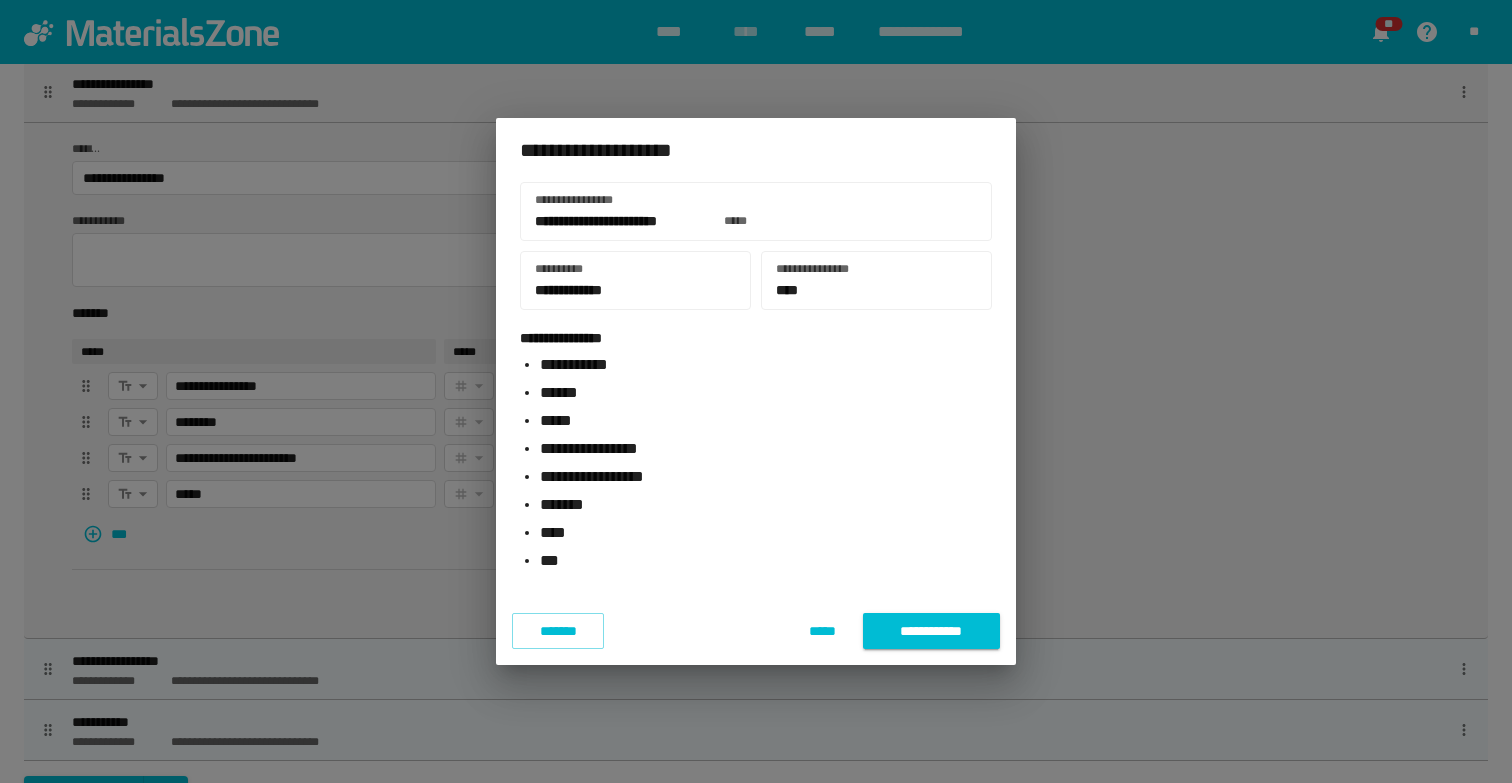 click on "**********" at bounding box center [931, 631] 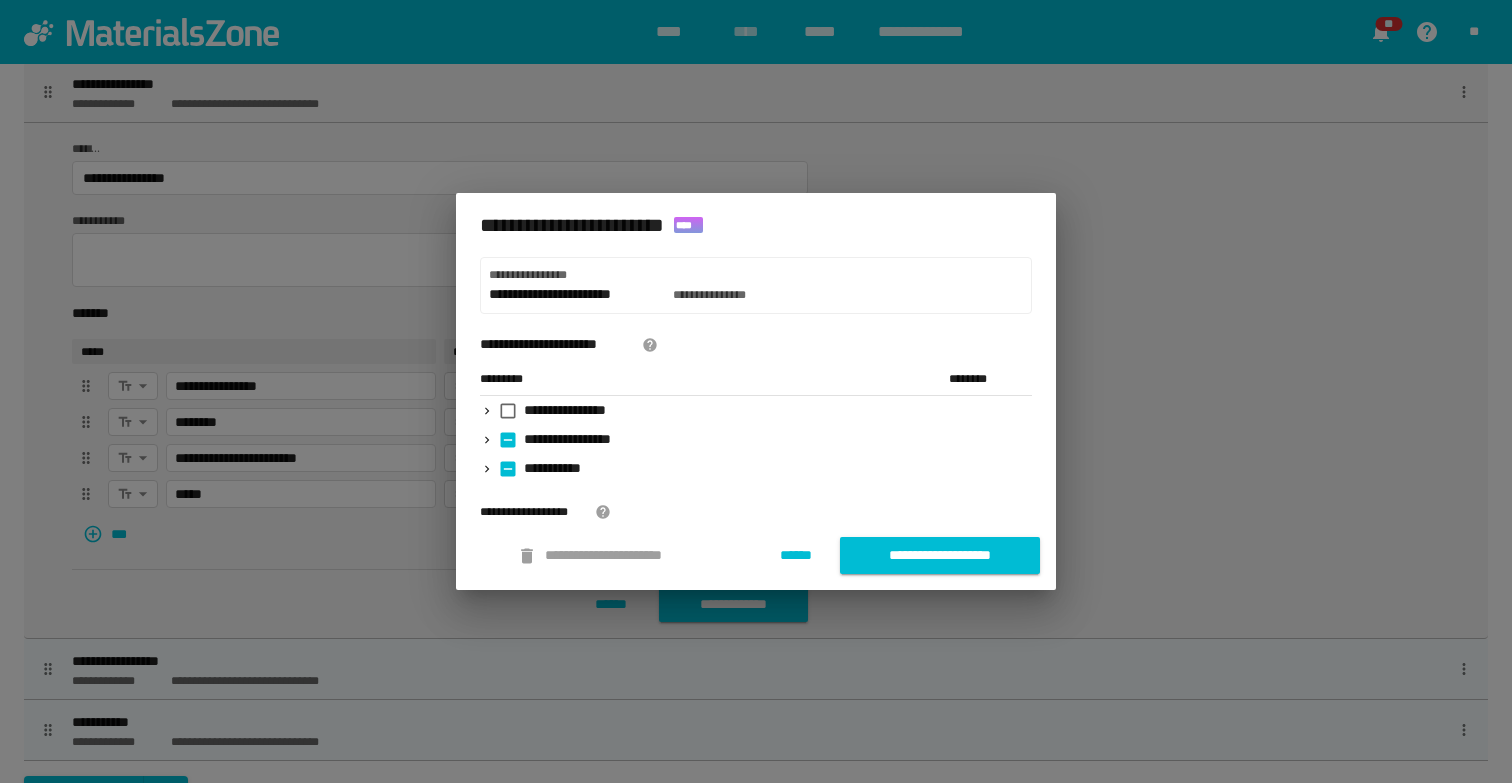 click 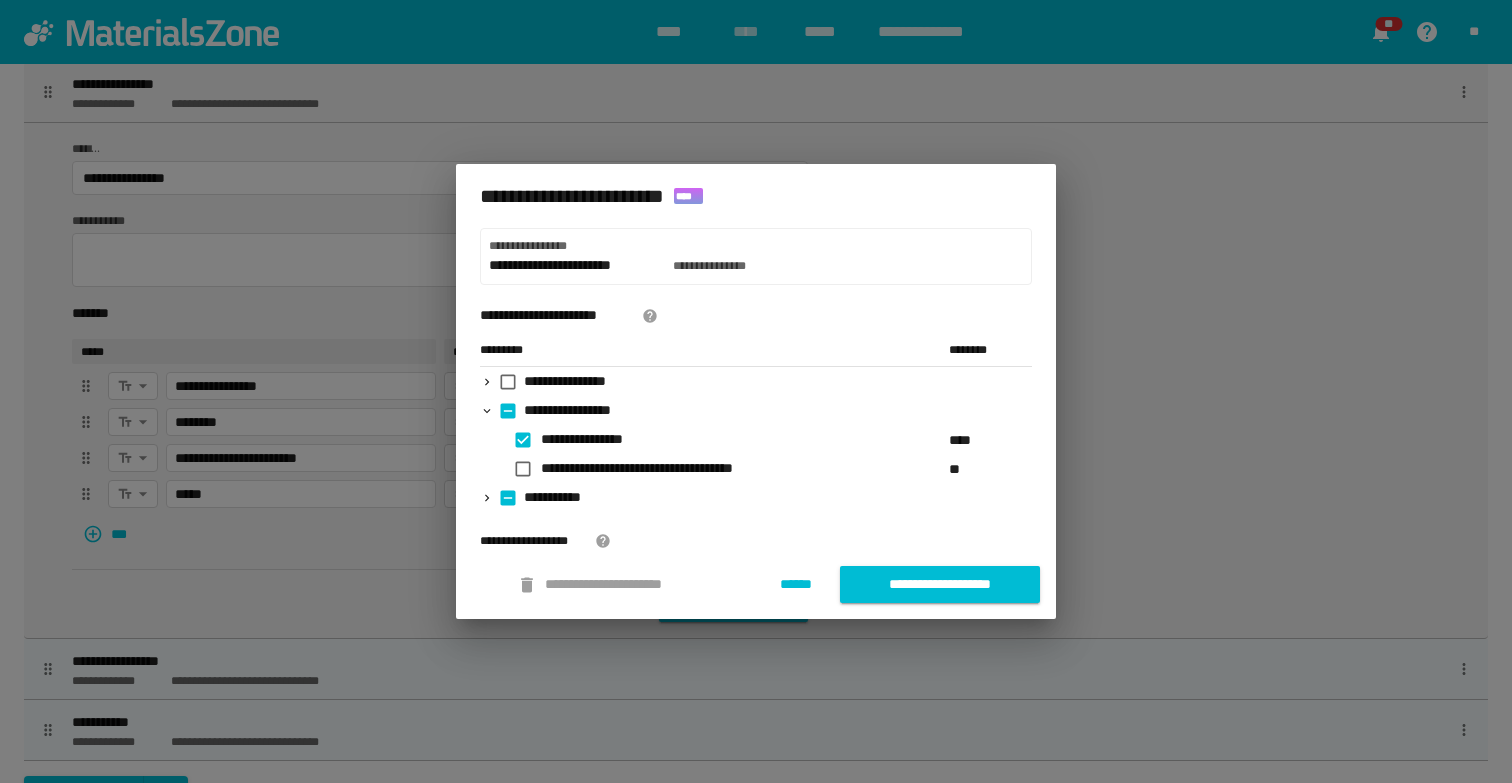 click on "******" at bounding box center (795, 584) 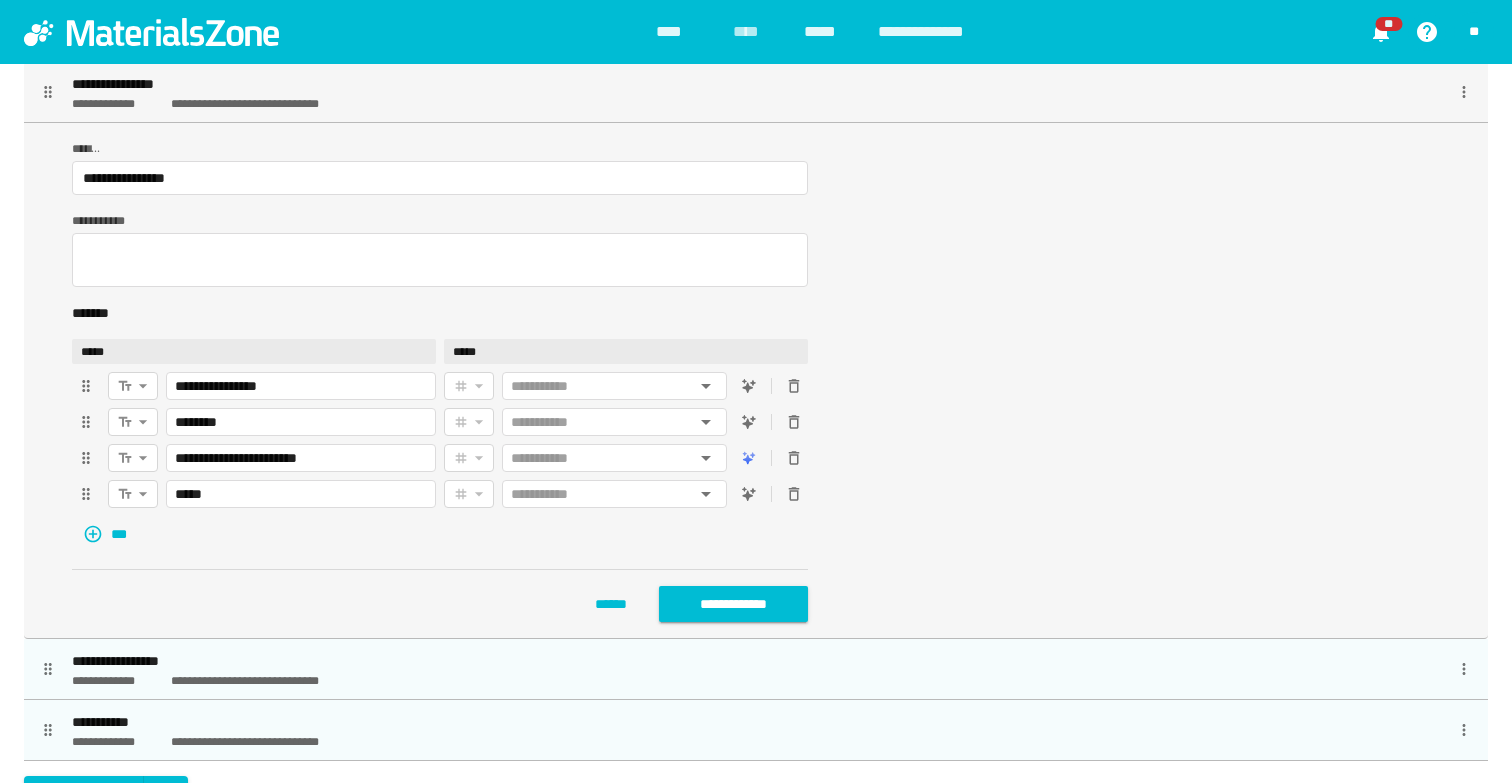 click 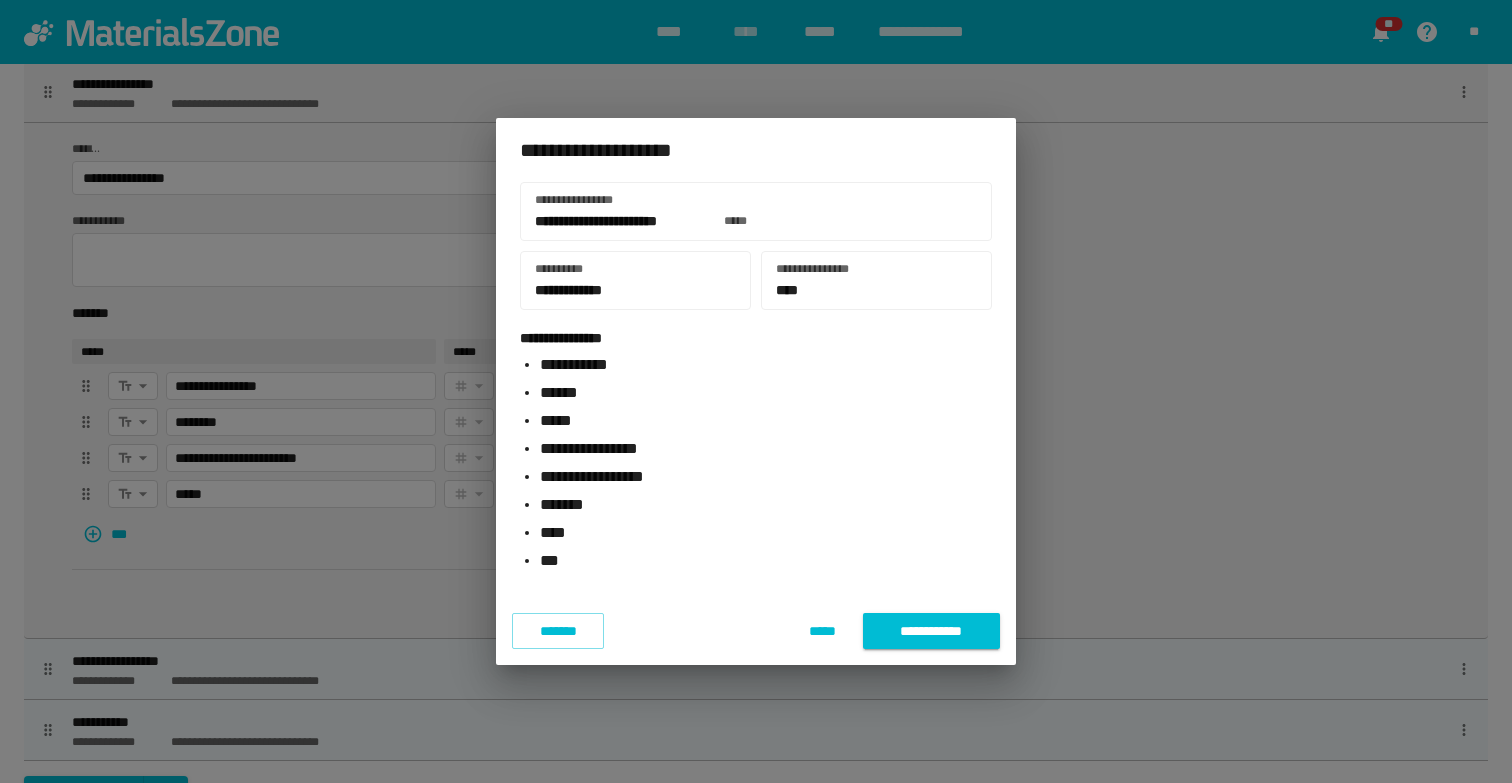 click on "*****" at bounding box center [823, 631] 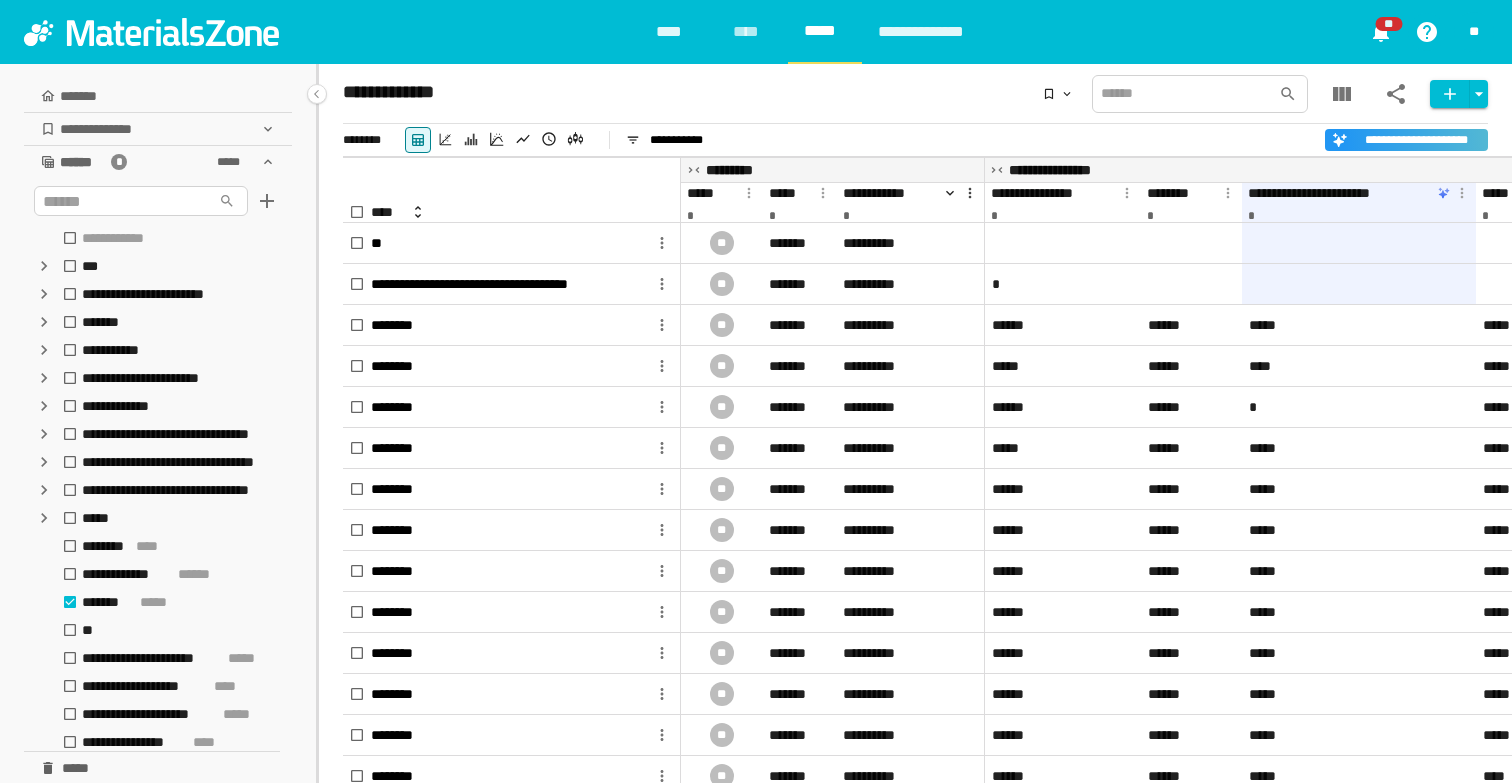 click 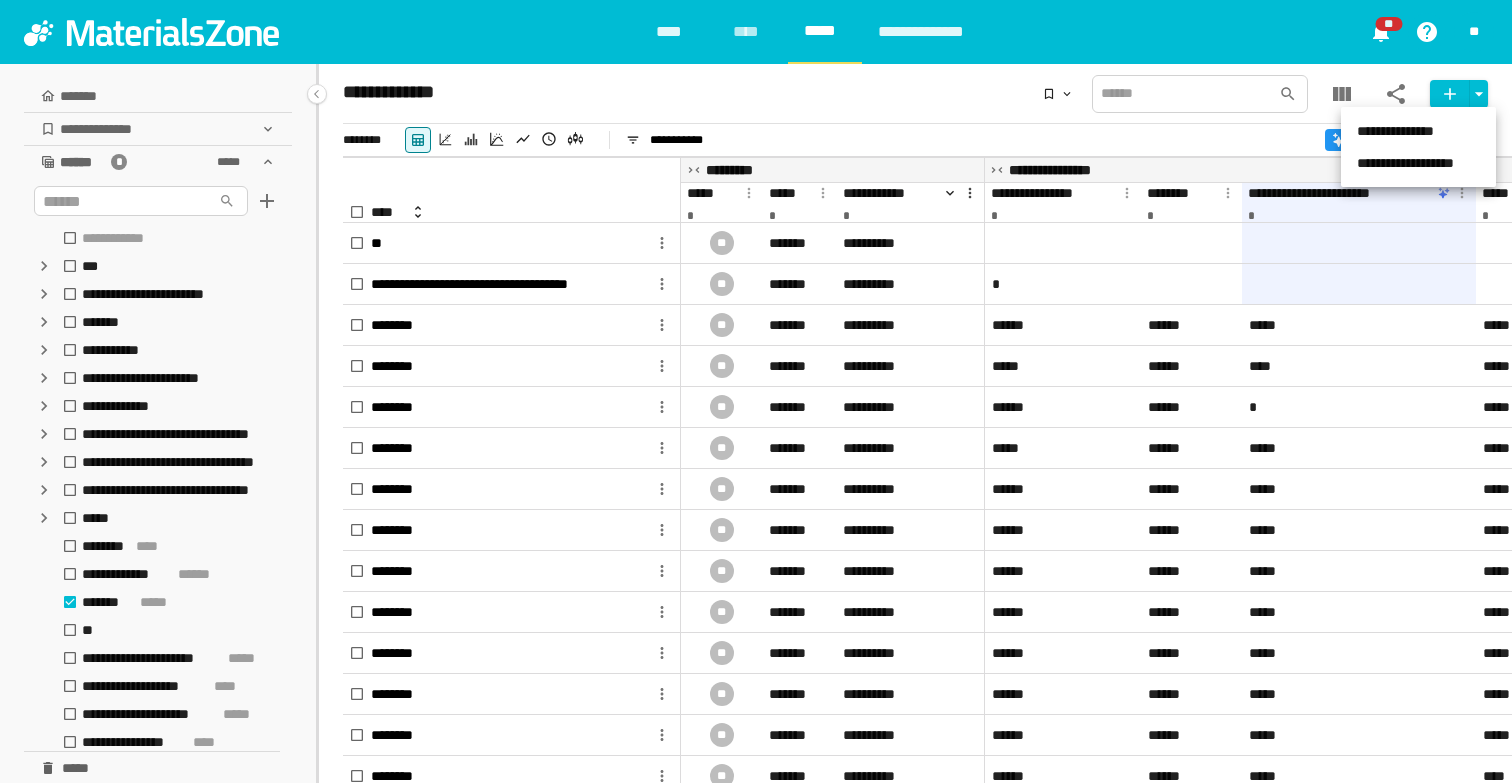 click on "**********" at bounding box center [1418, 163] 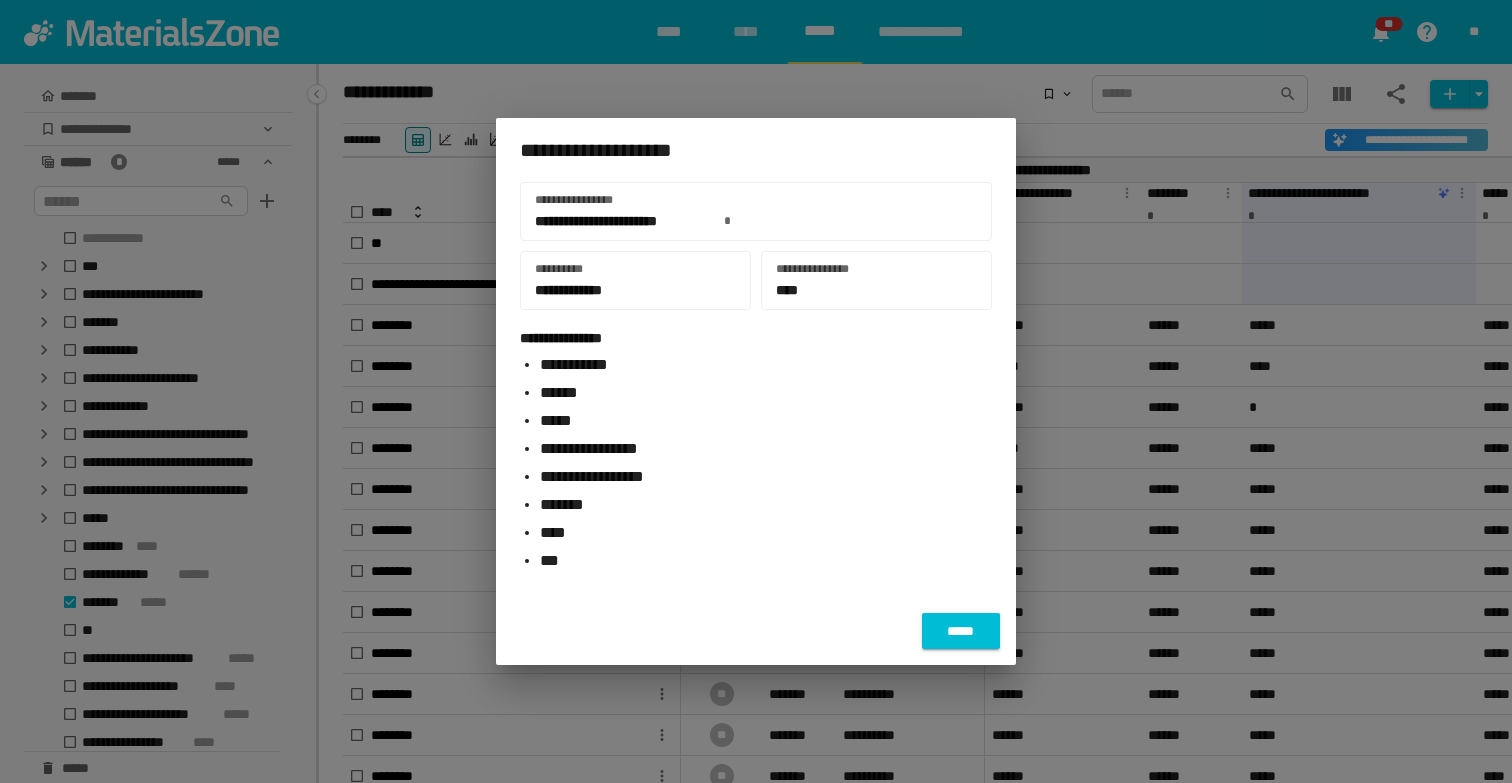 click on "*****" at bounding box center (961, 631) 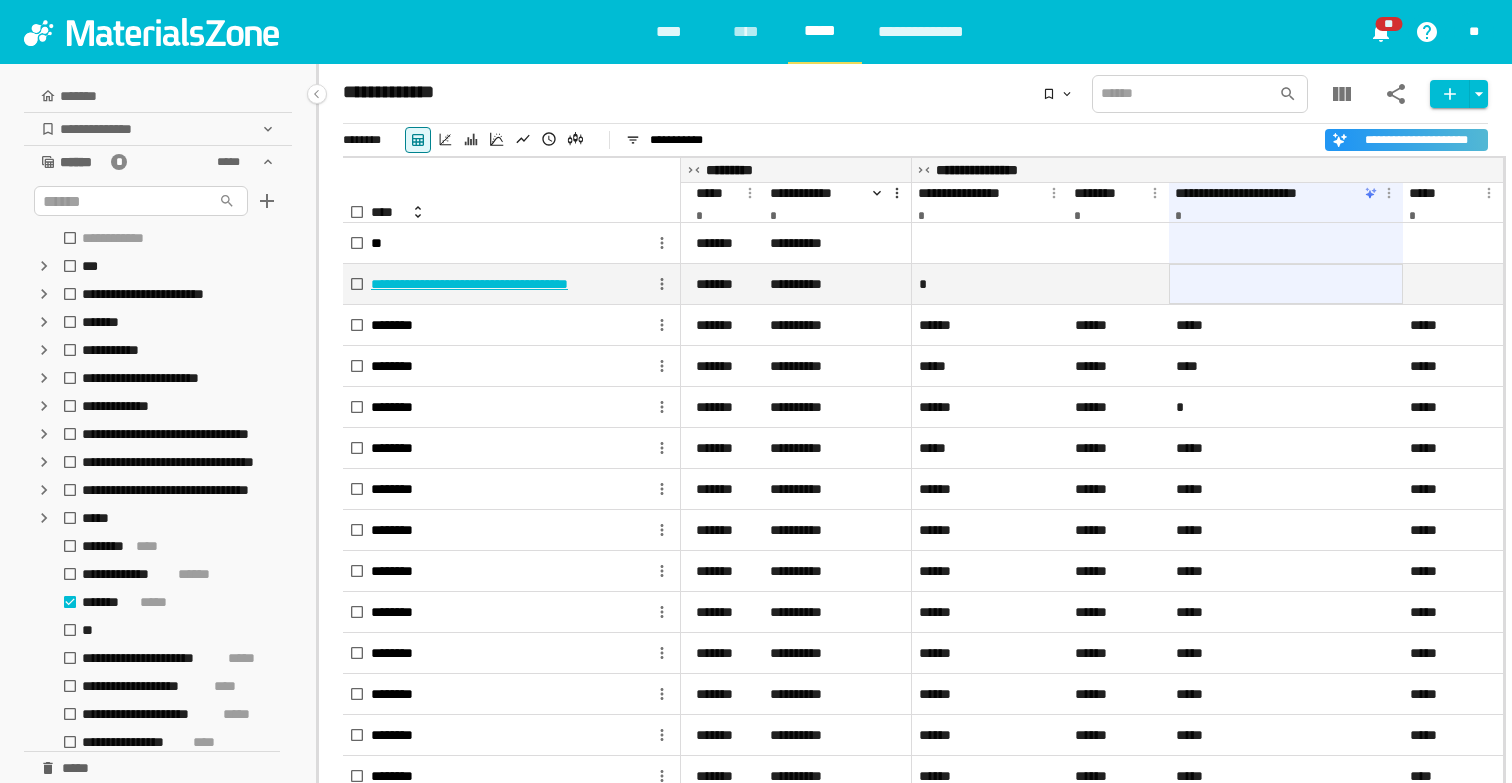 scroll, scrollTop: 6, scrollLeft: 73, axis: both 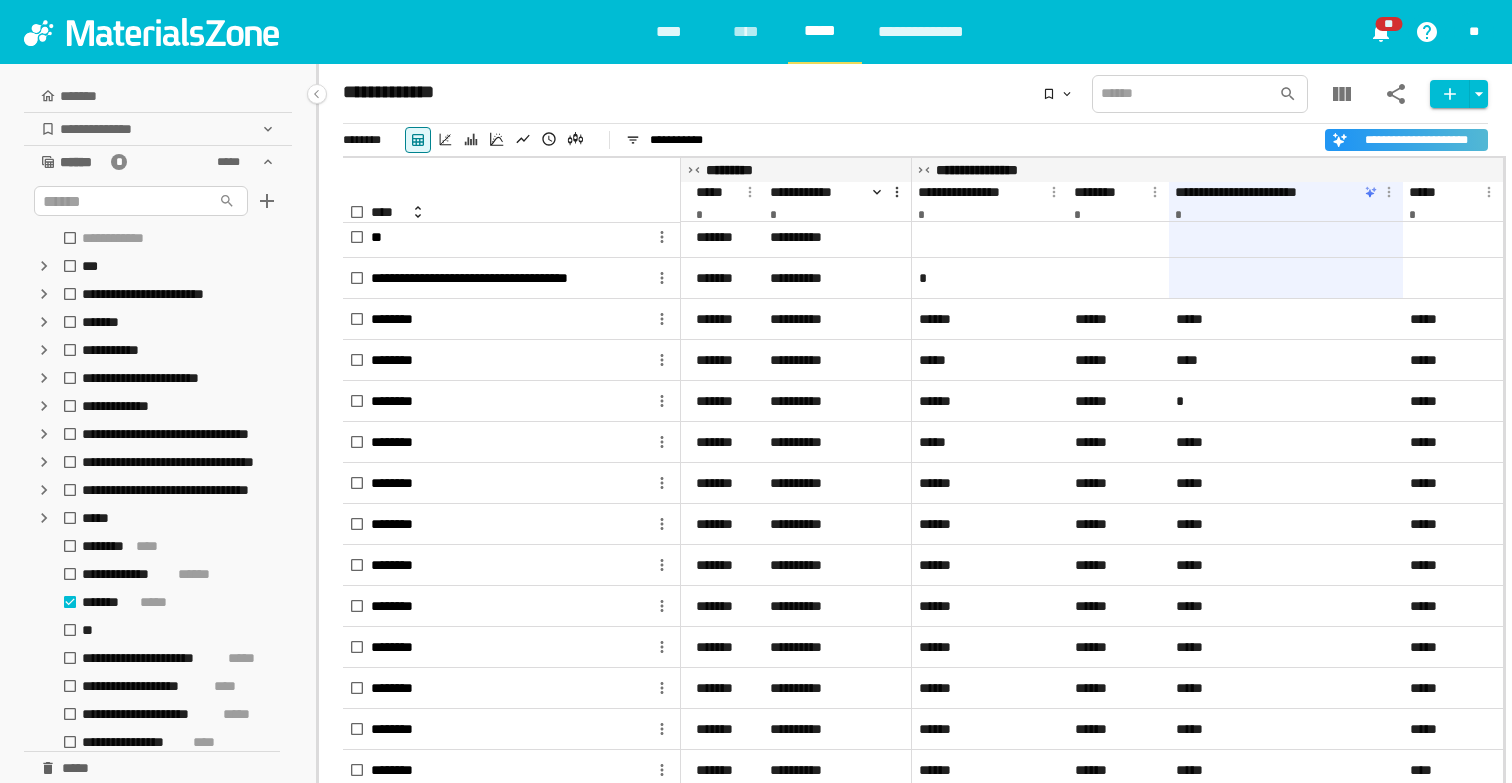 click 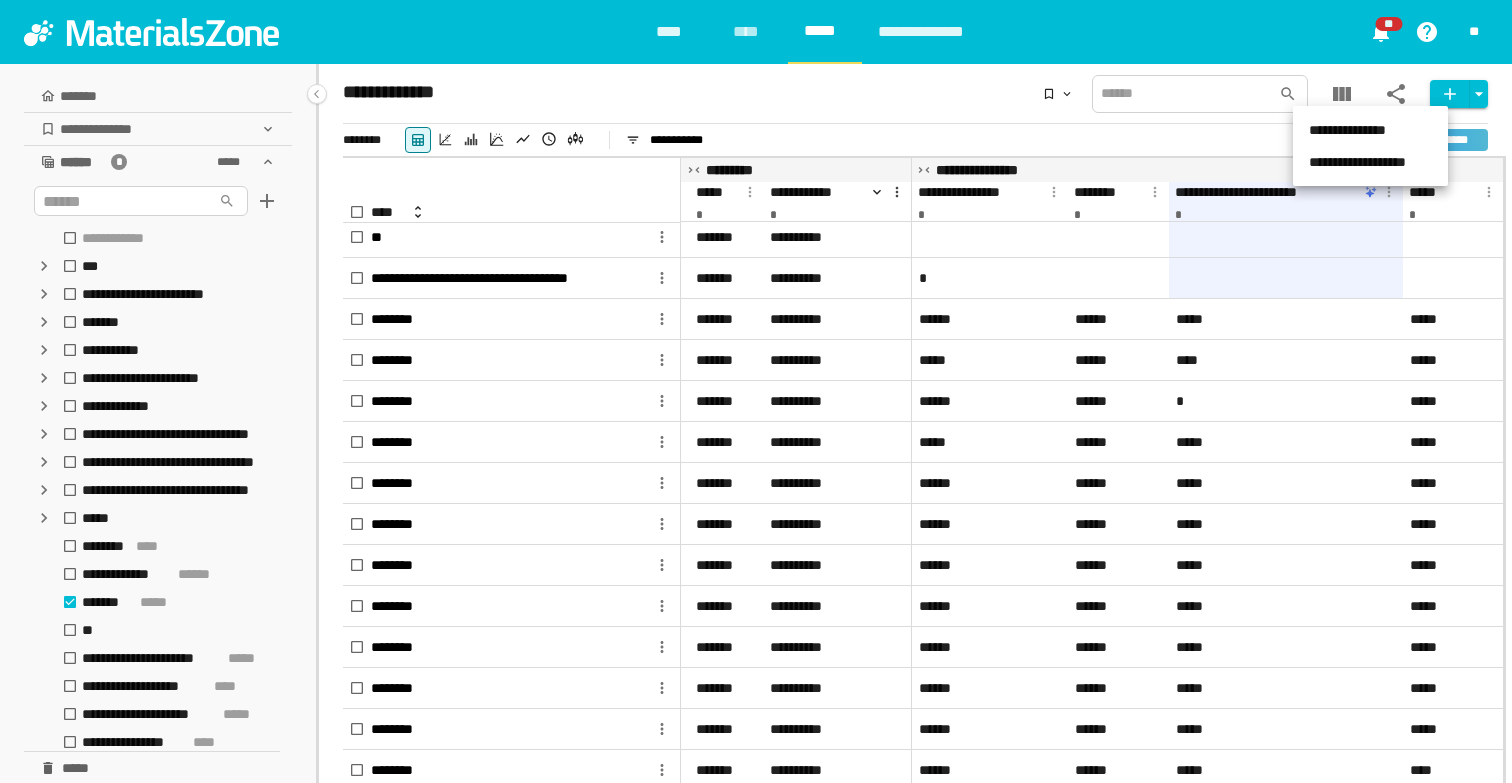 click on "**********" at bounding box center [1370, 162] 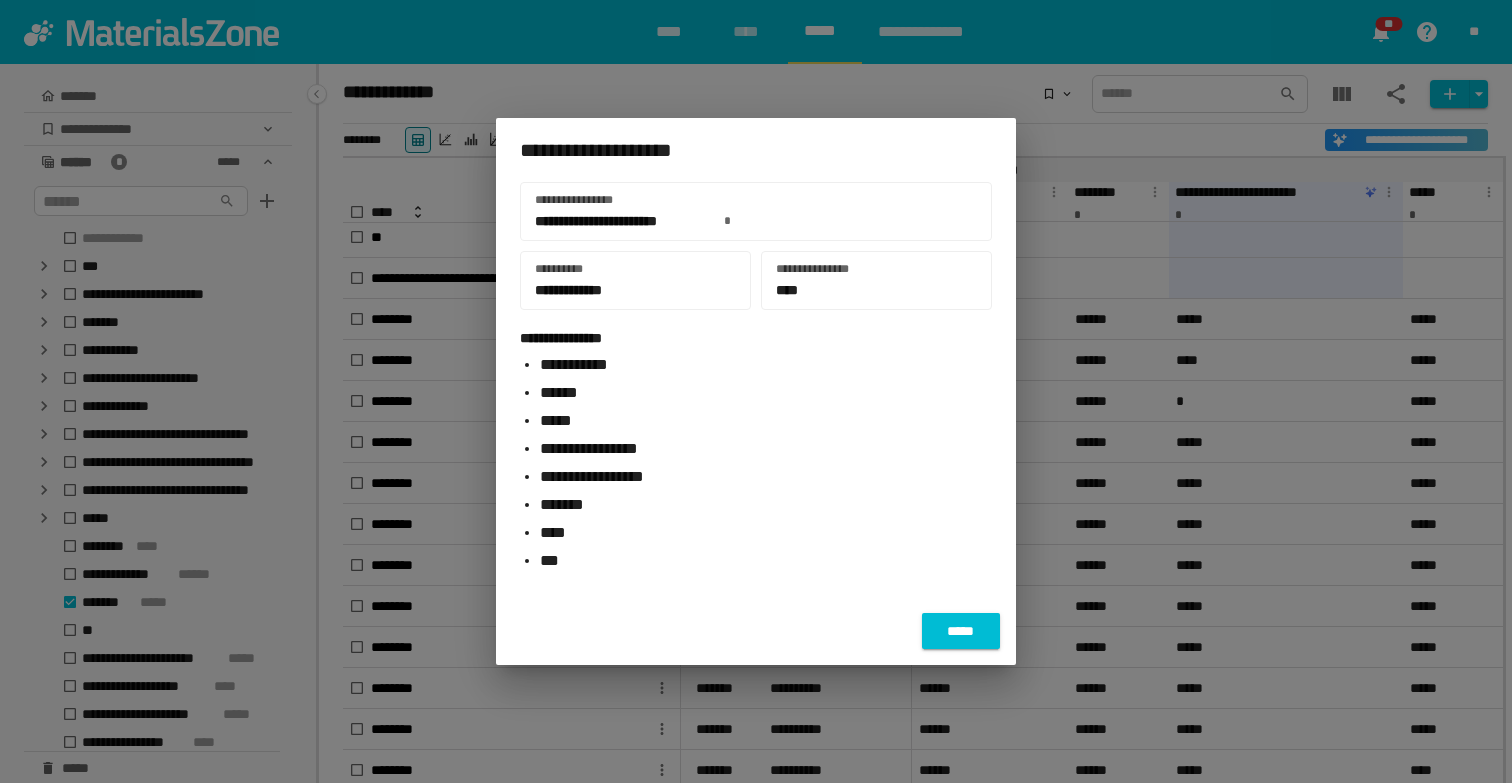 click on "*****" at bounding box center (961, 631) 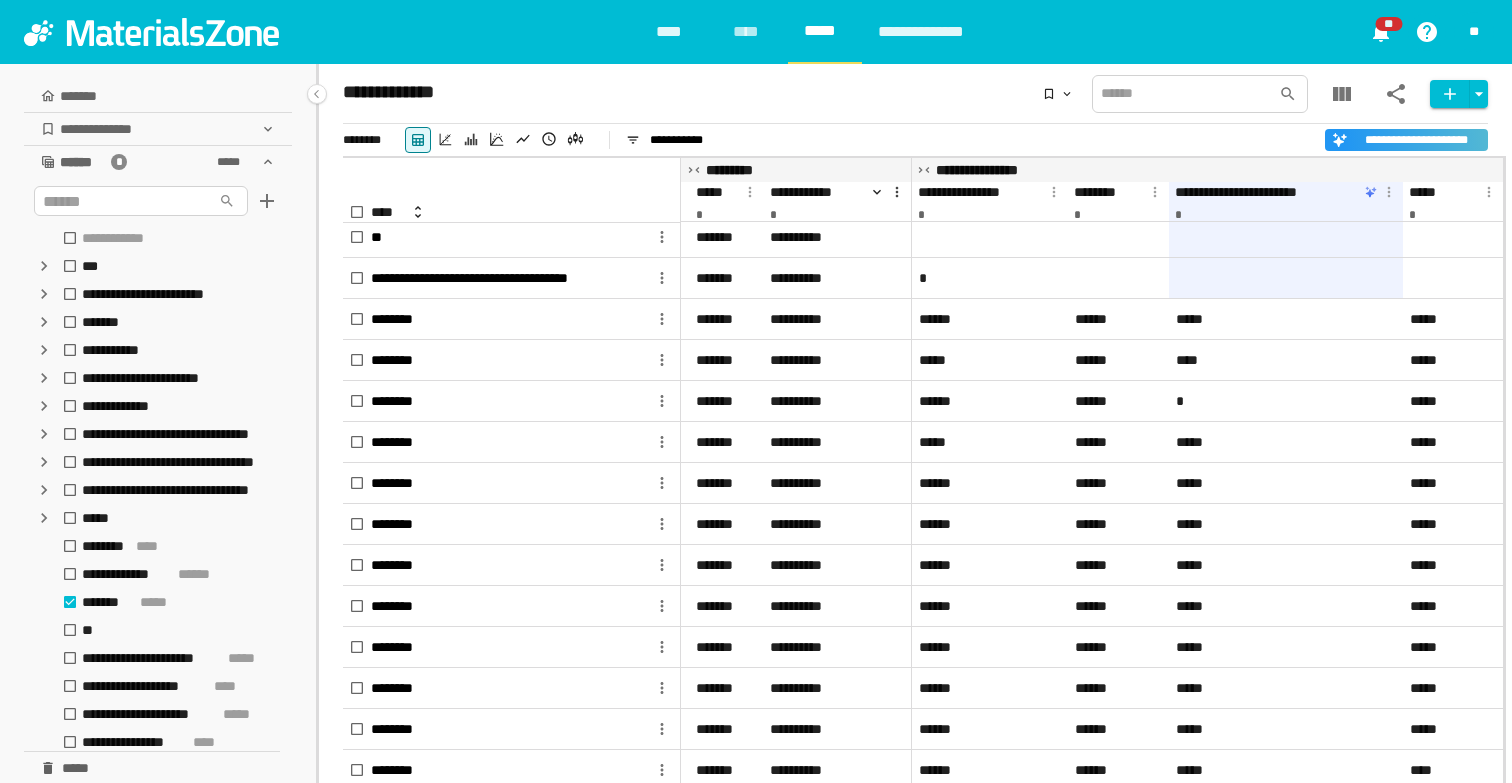 click 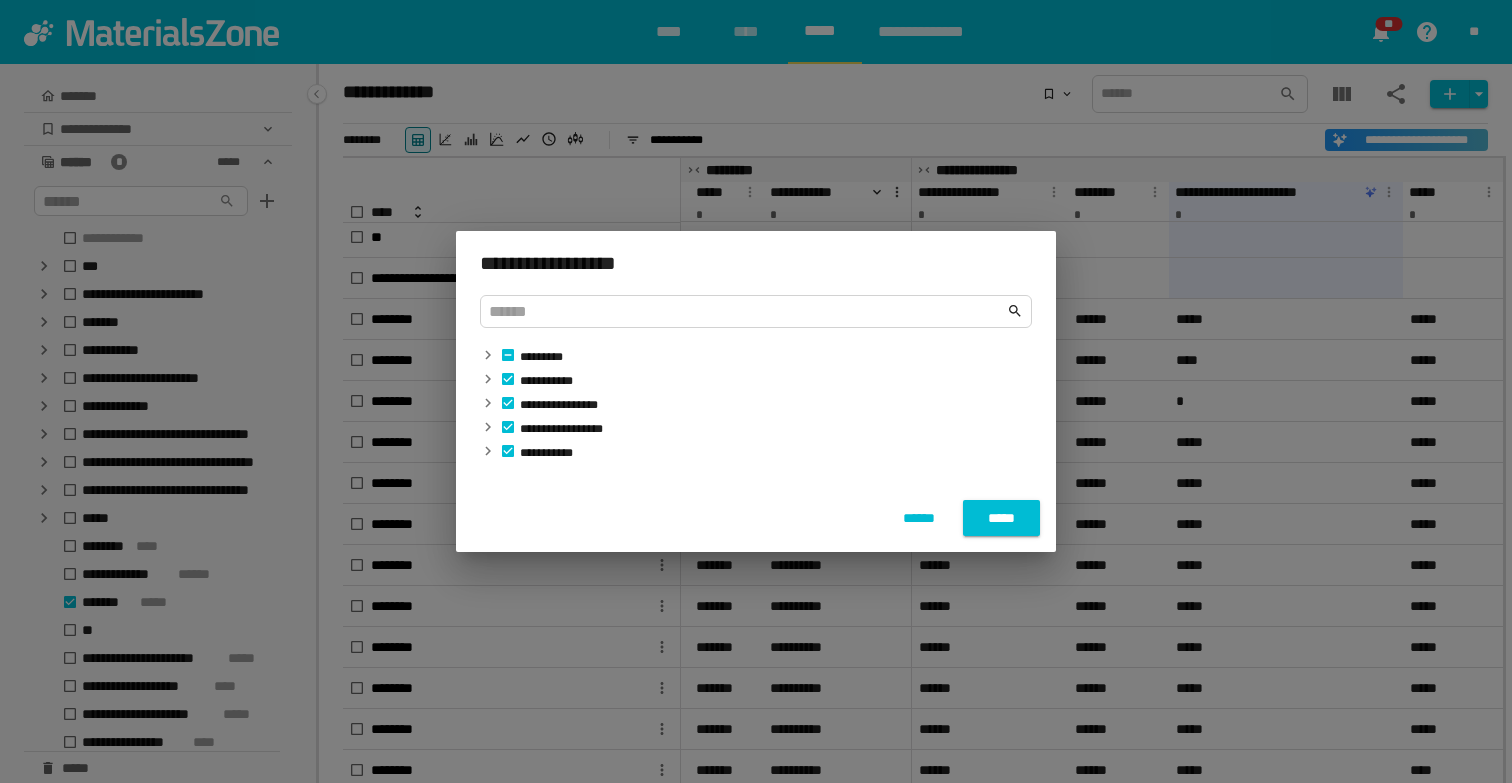 click on "*****" at bounding box center (1001, 518) 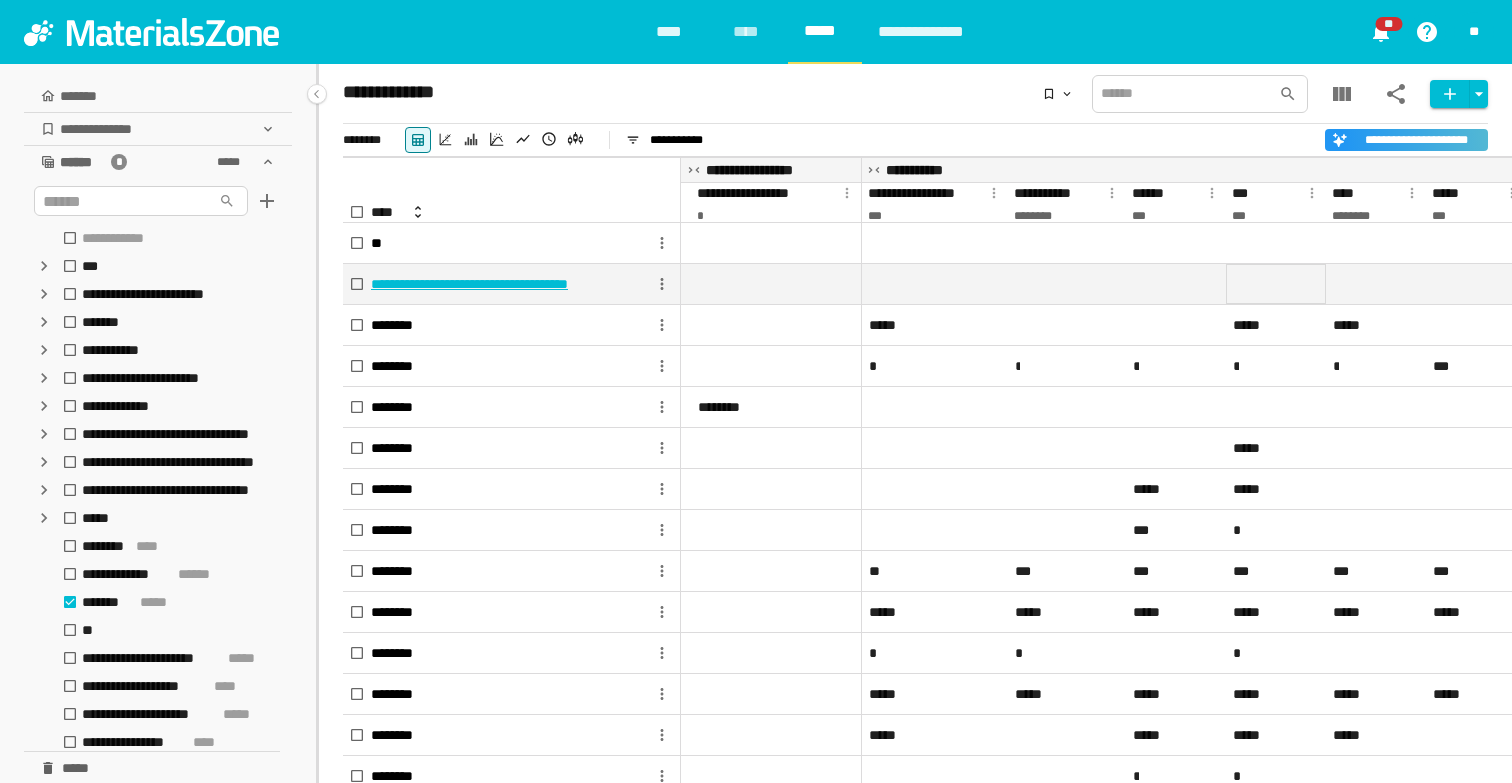 scroll, scrollTop: 0, scrollLeft: 1933, axis: horizontal 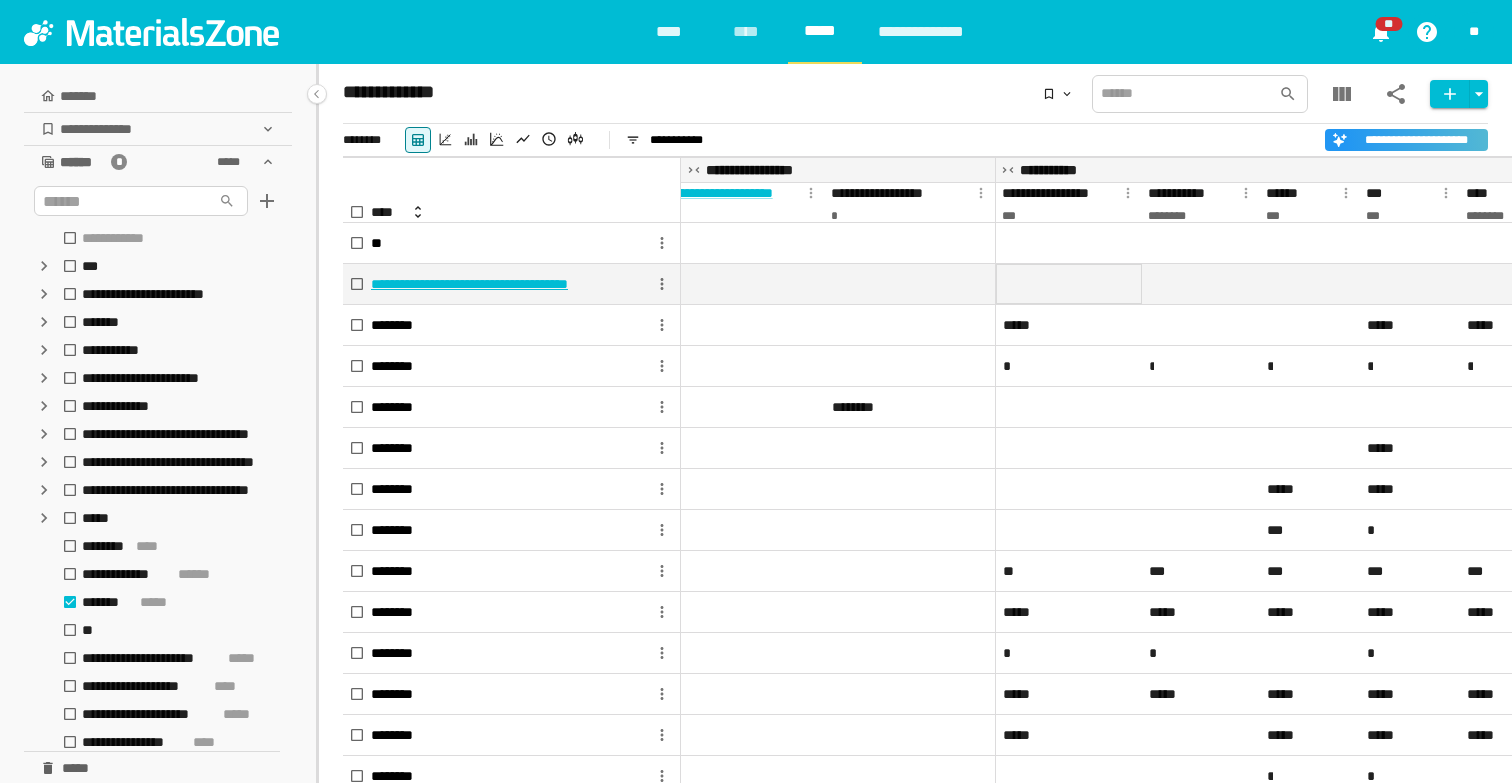 click at bounding box center (1069, 284) 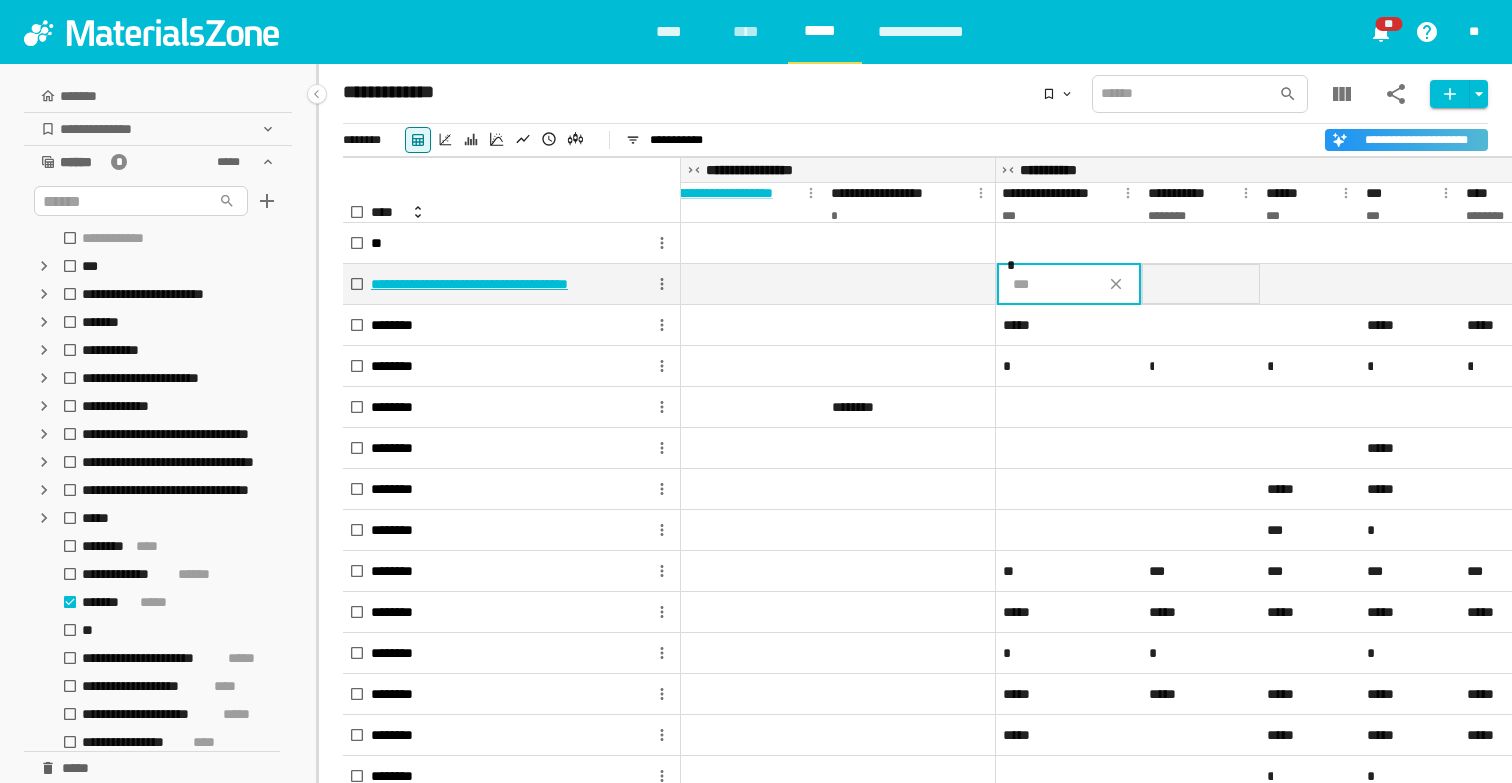 type on "*" 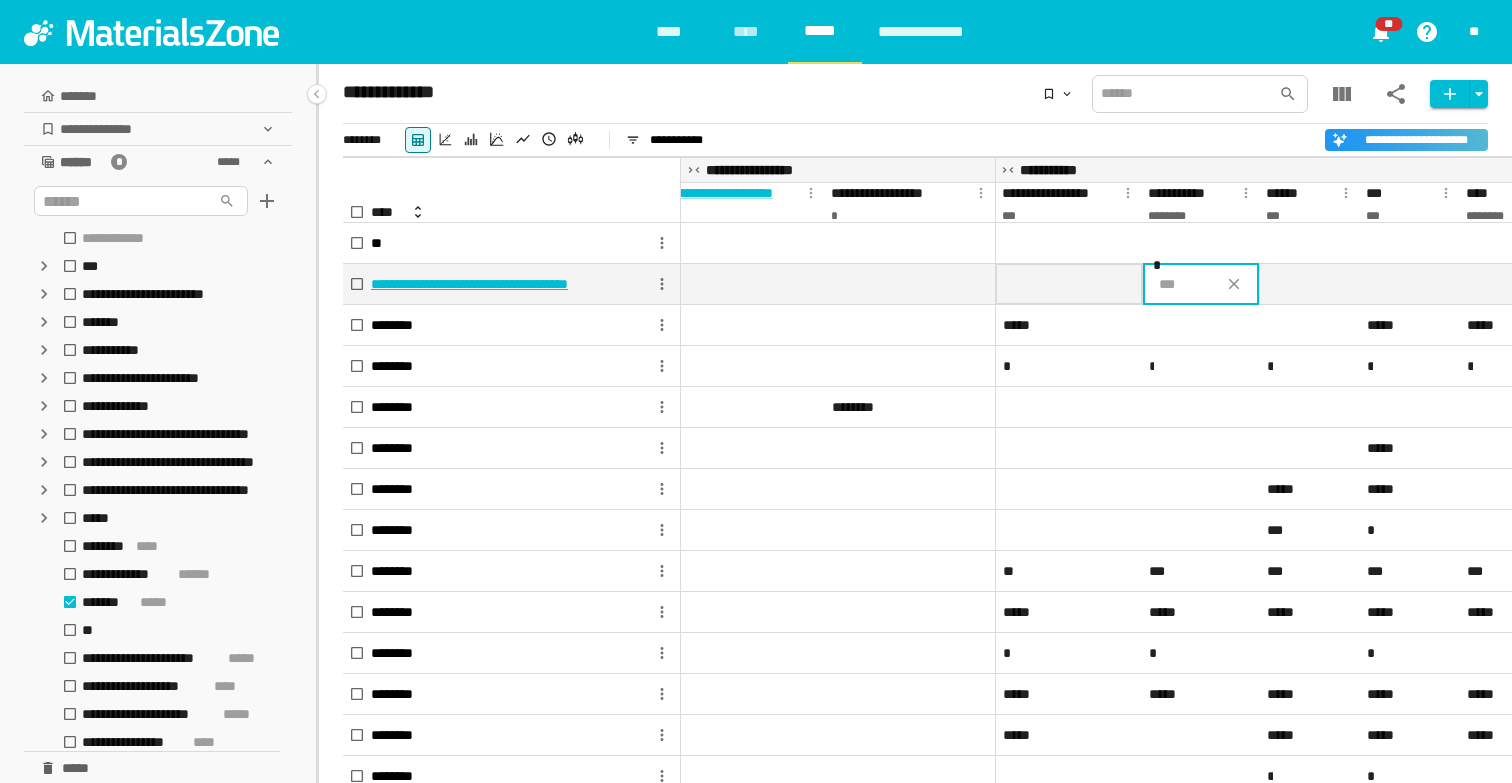 type on "*" 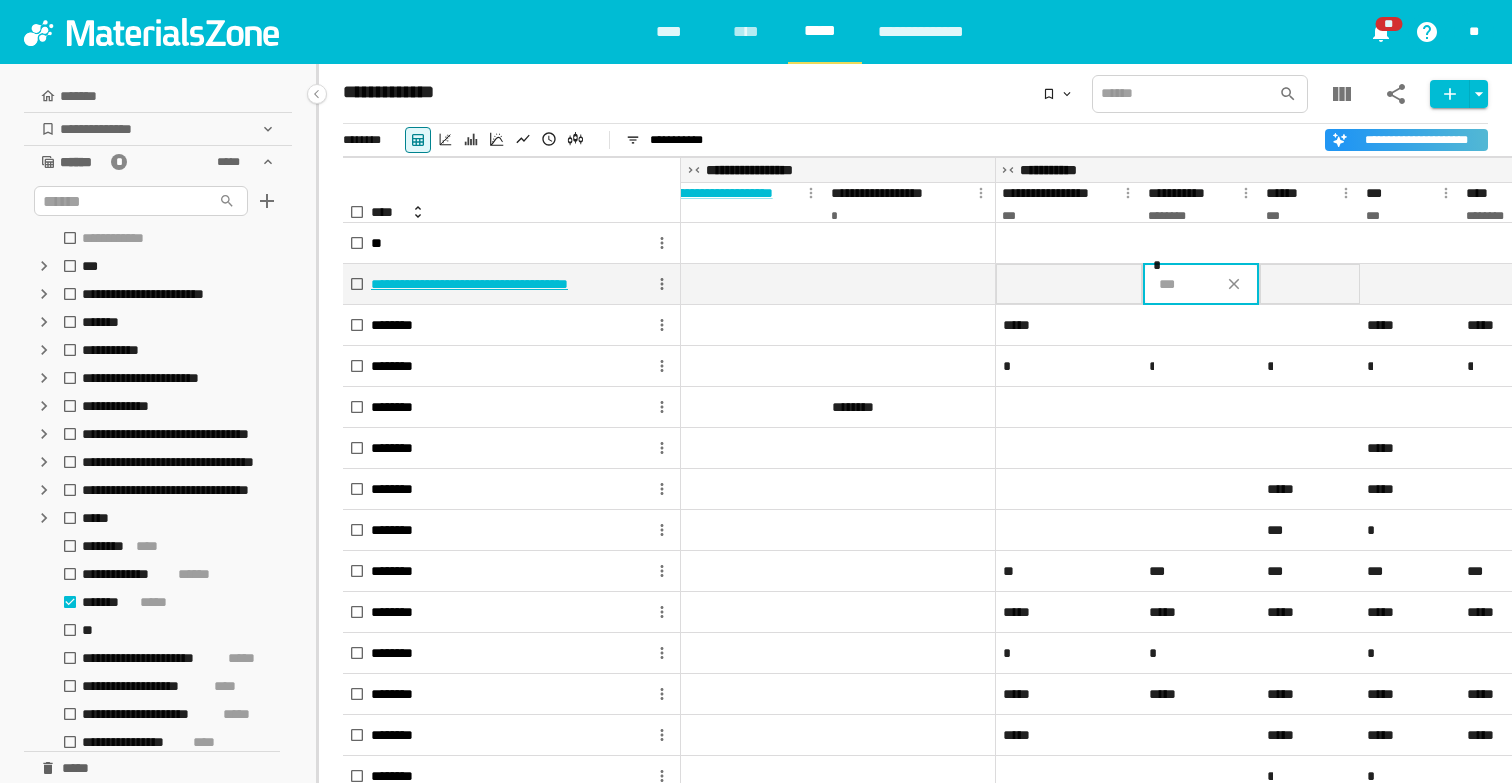 click at bounding box center (1310, 284) 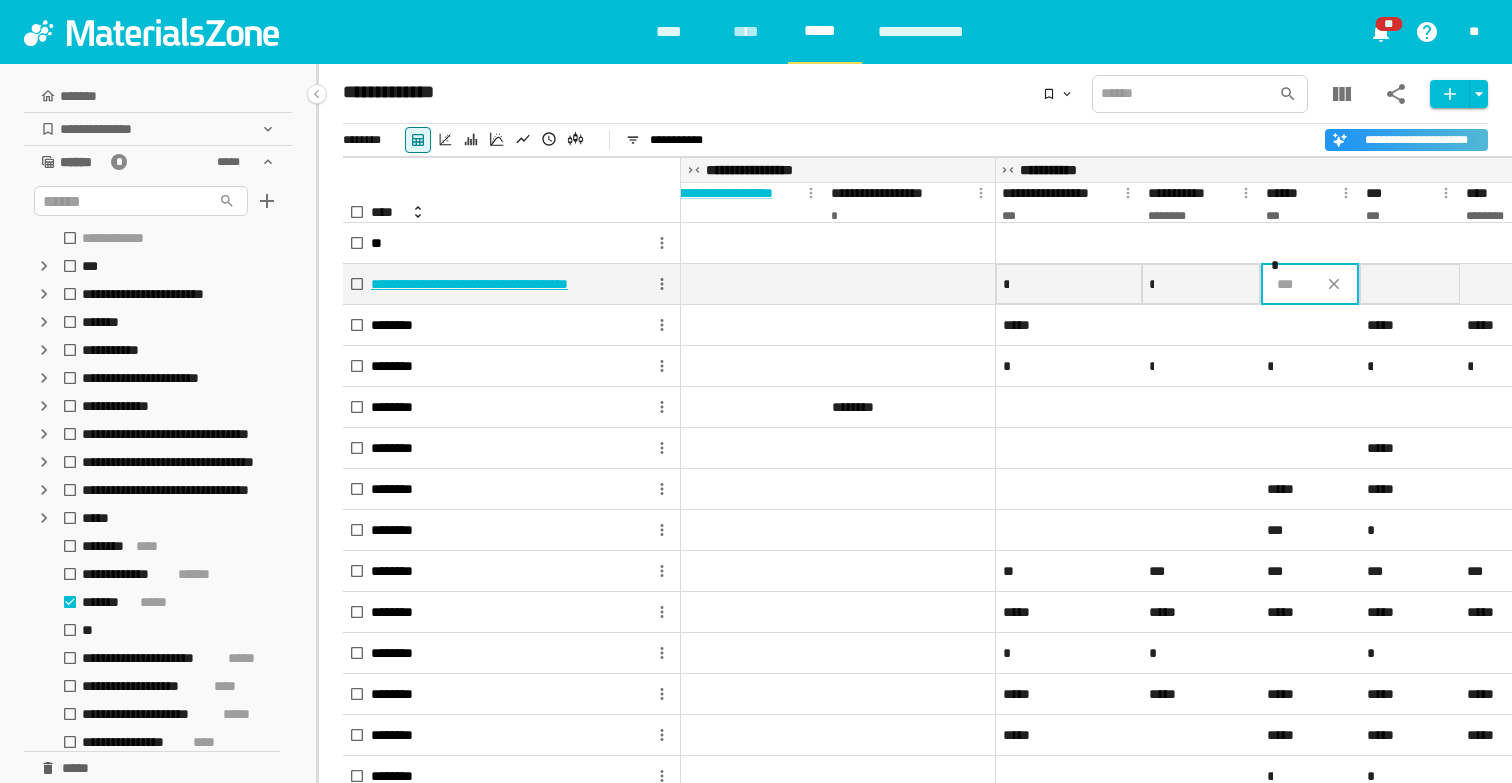 type on "*" 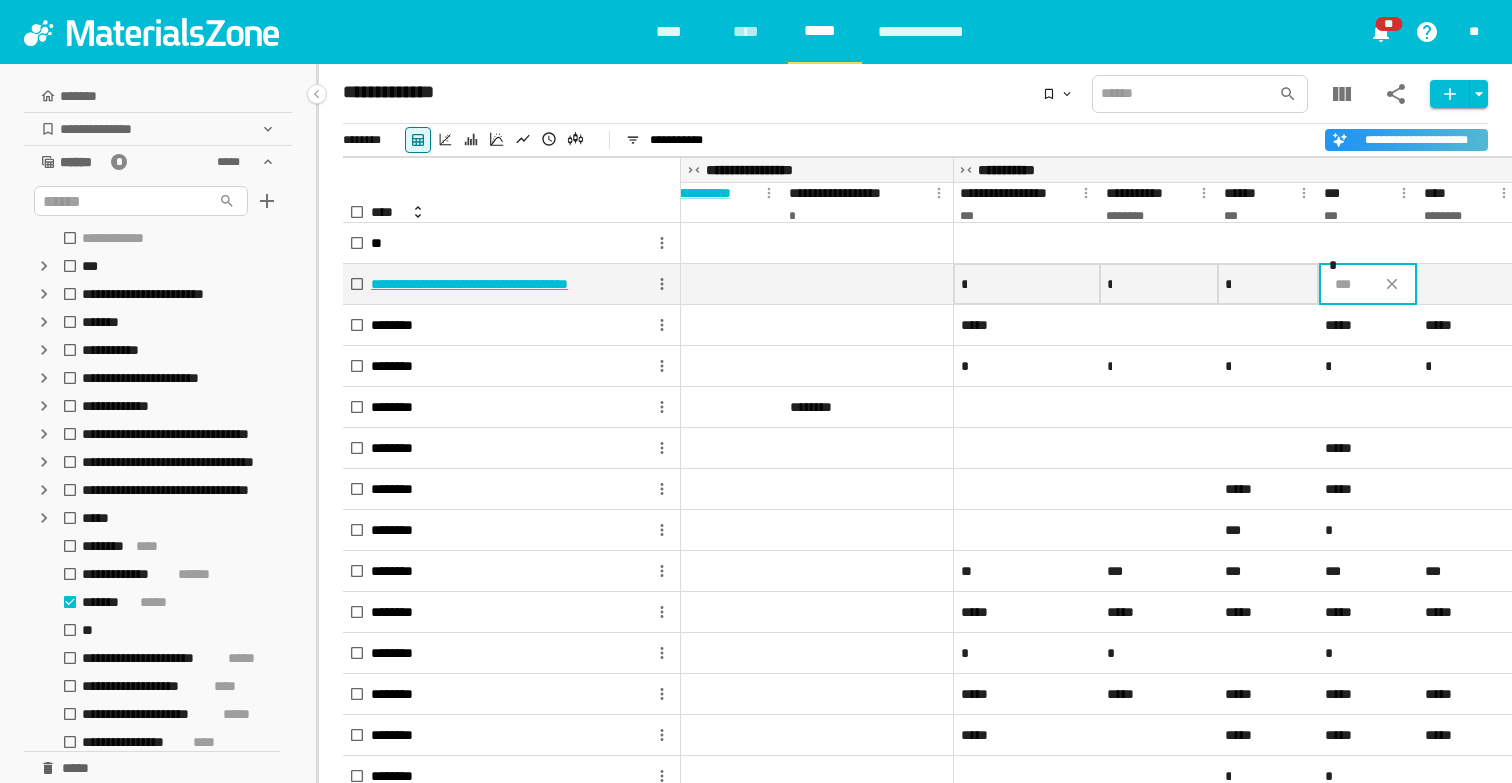 scroll, scrollTop: 0, scrollLeft: 2034, axis: horizontal 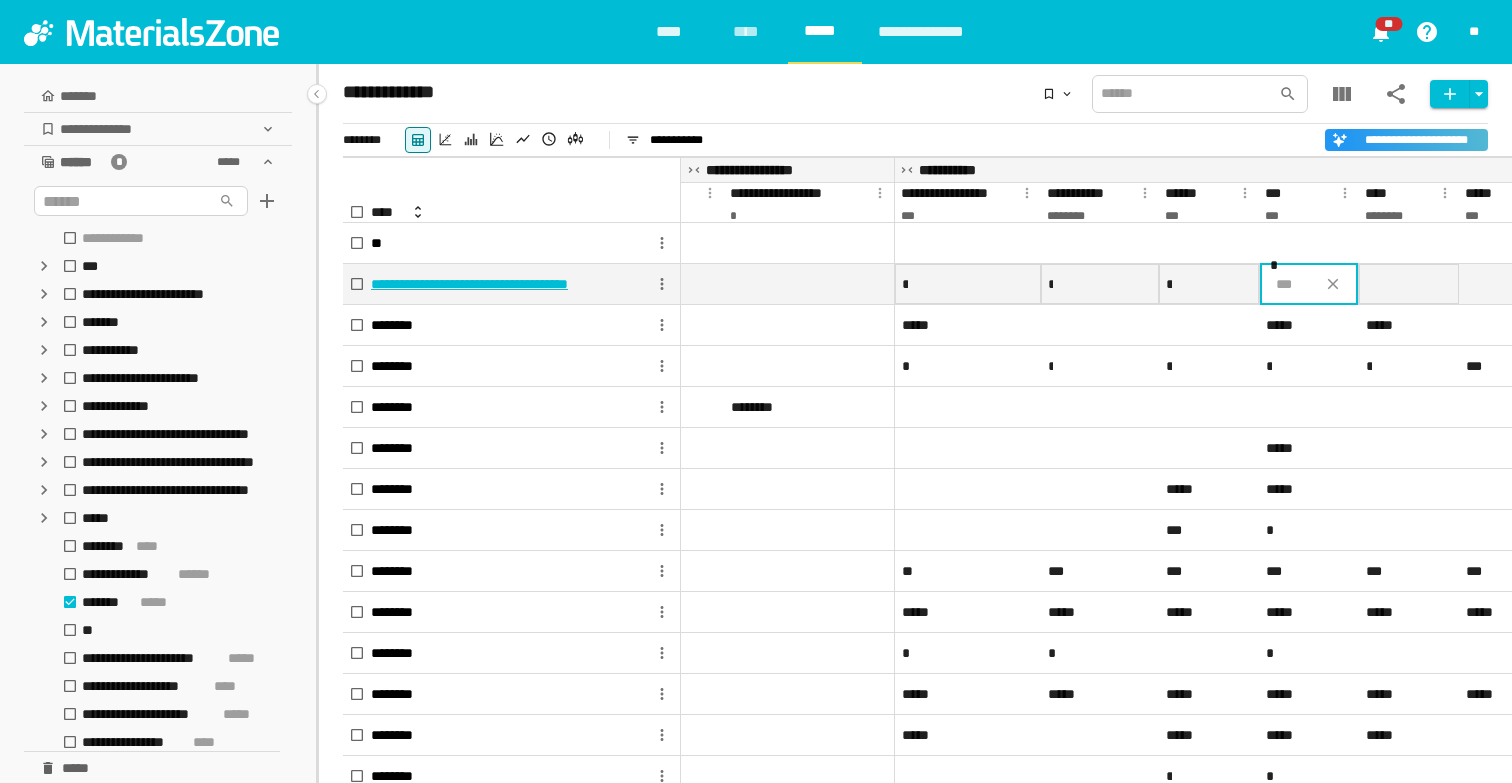 type on "*" 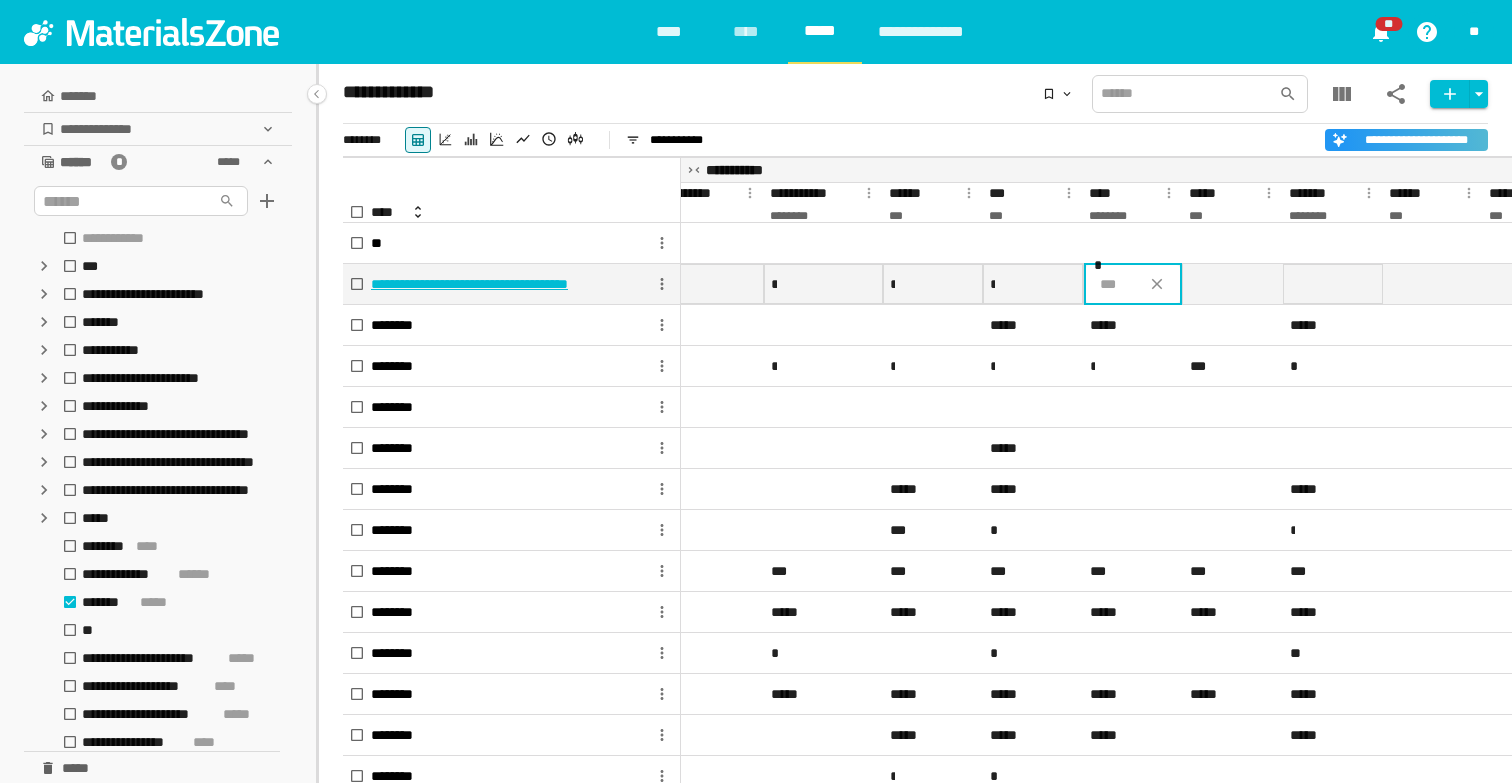 scroll, scrollTop: 0, scrollLeft: 2302, axis: horizontal 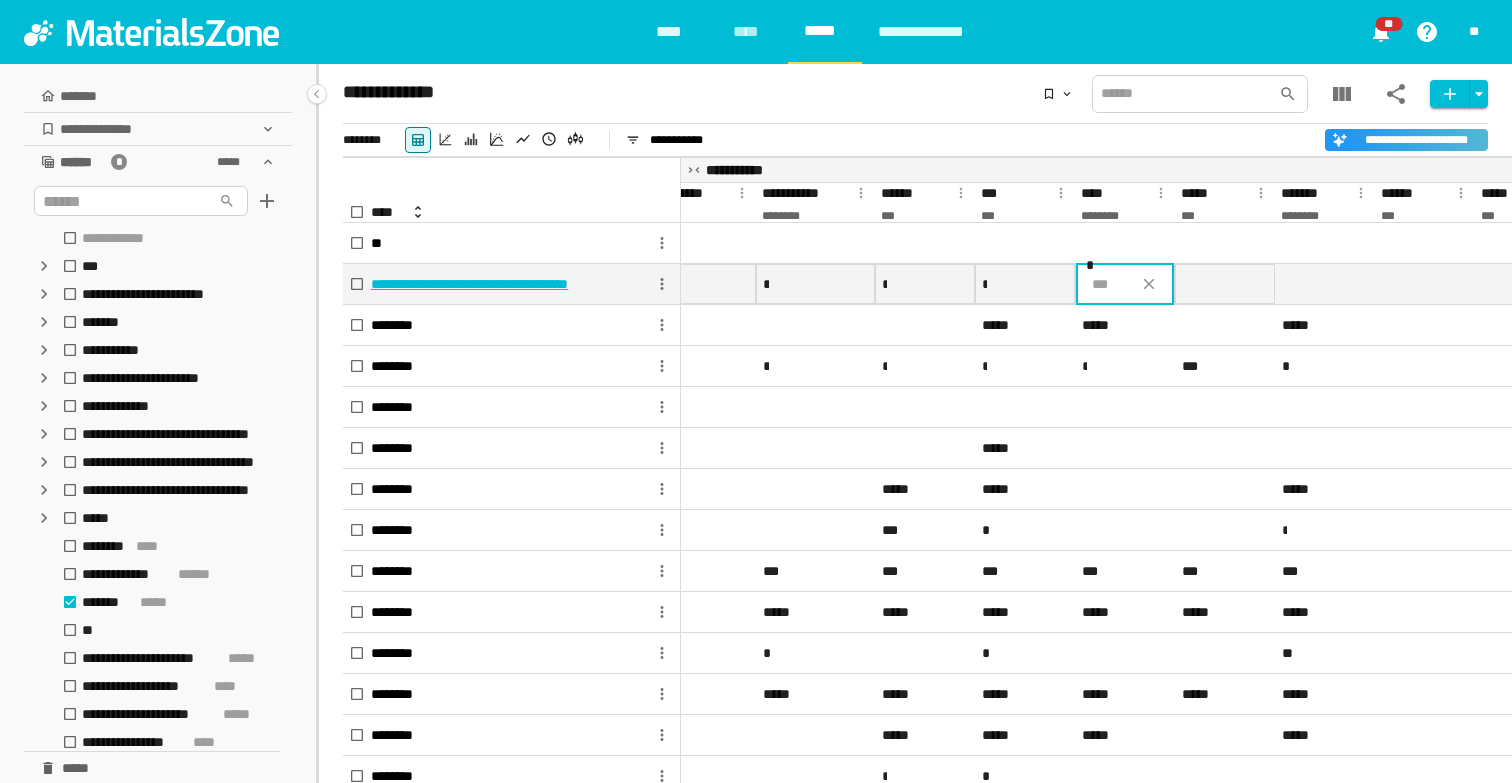 type on "*" 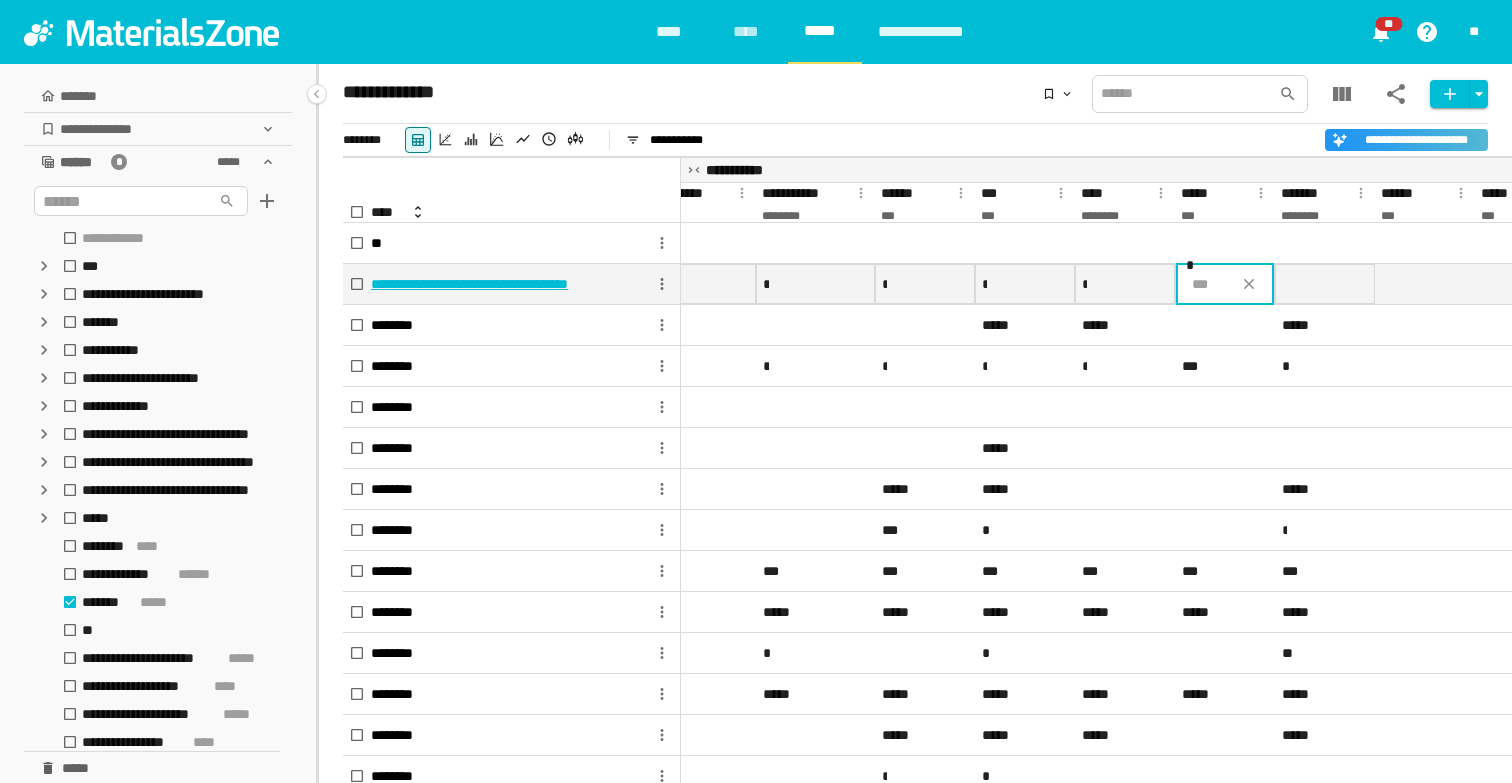 type on "*" 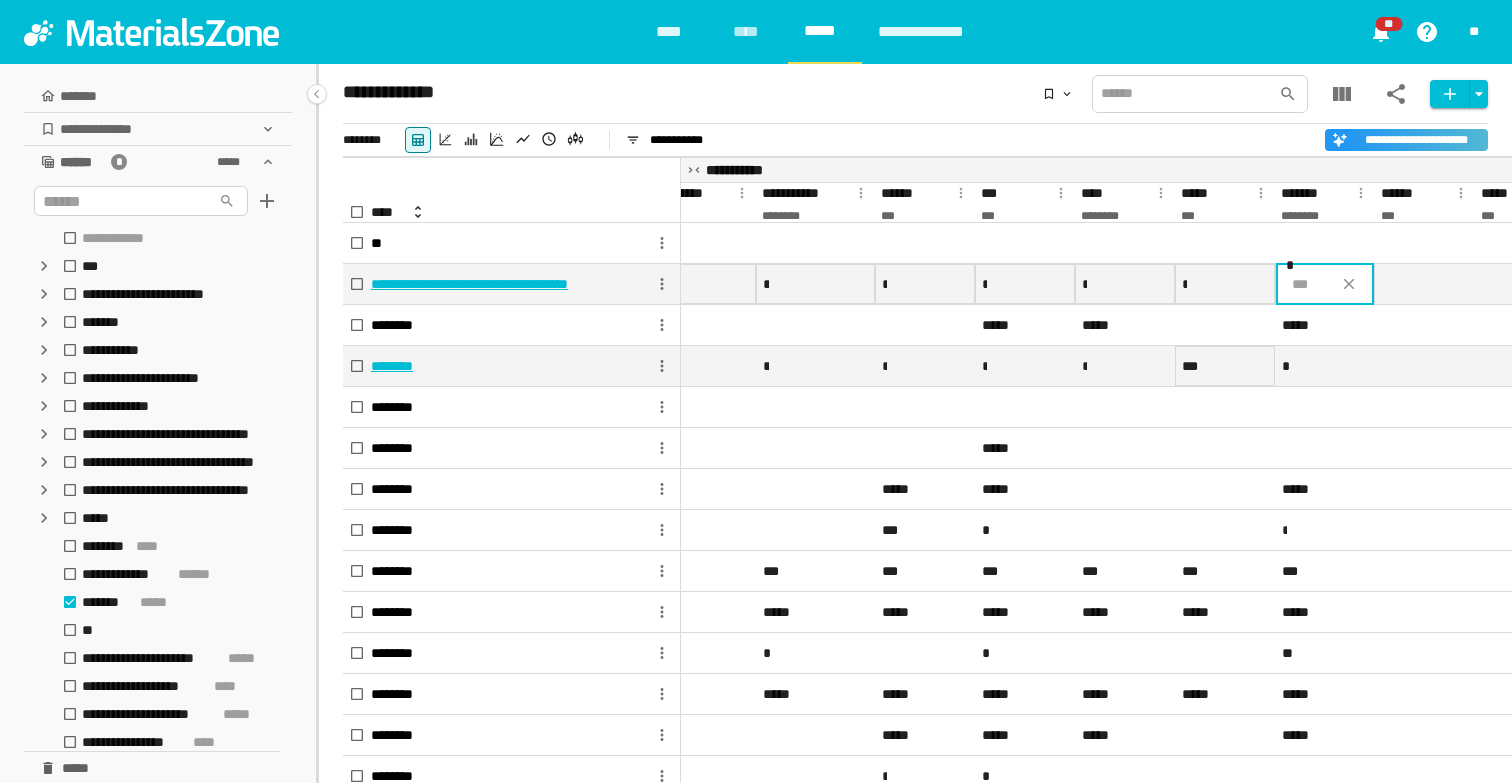 type on "*" 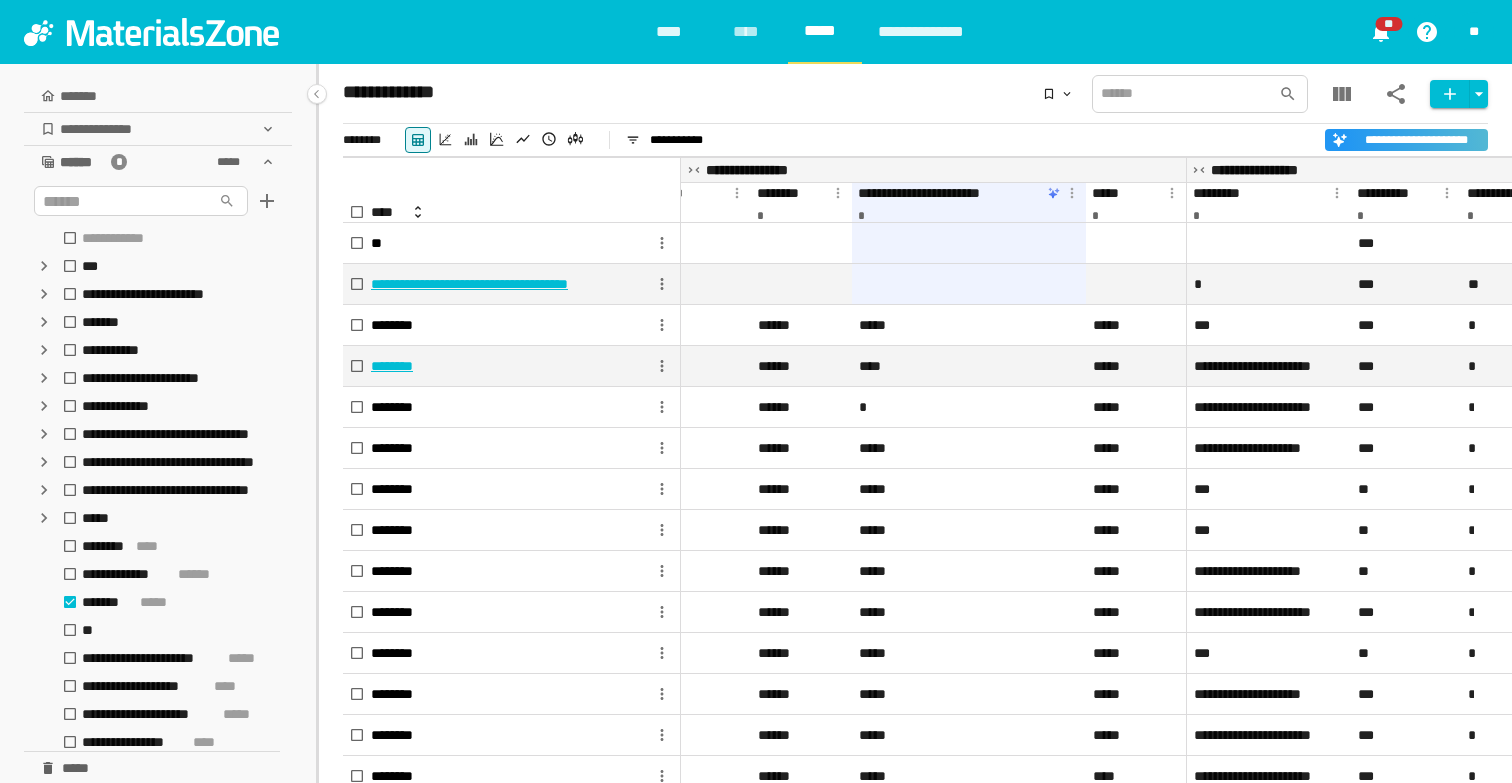 scroll, scrollTop: 0, scrollLeft: 518, axis: horizontal 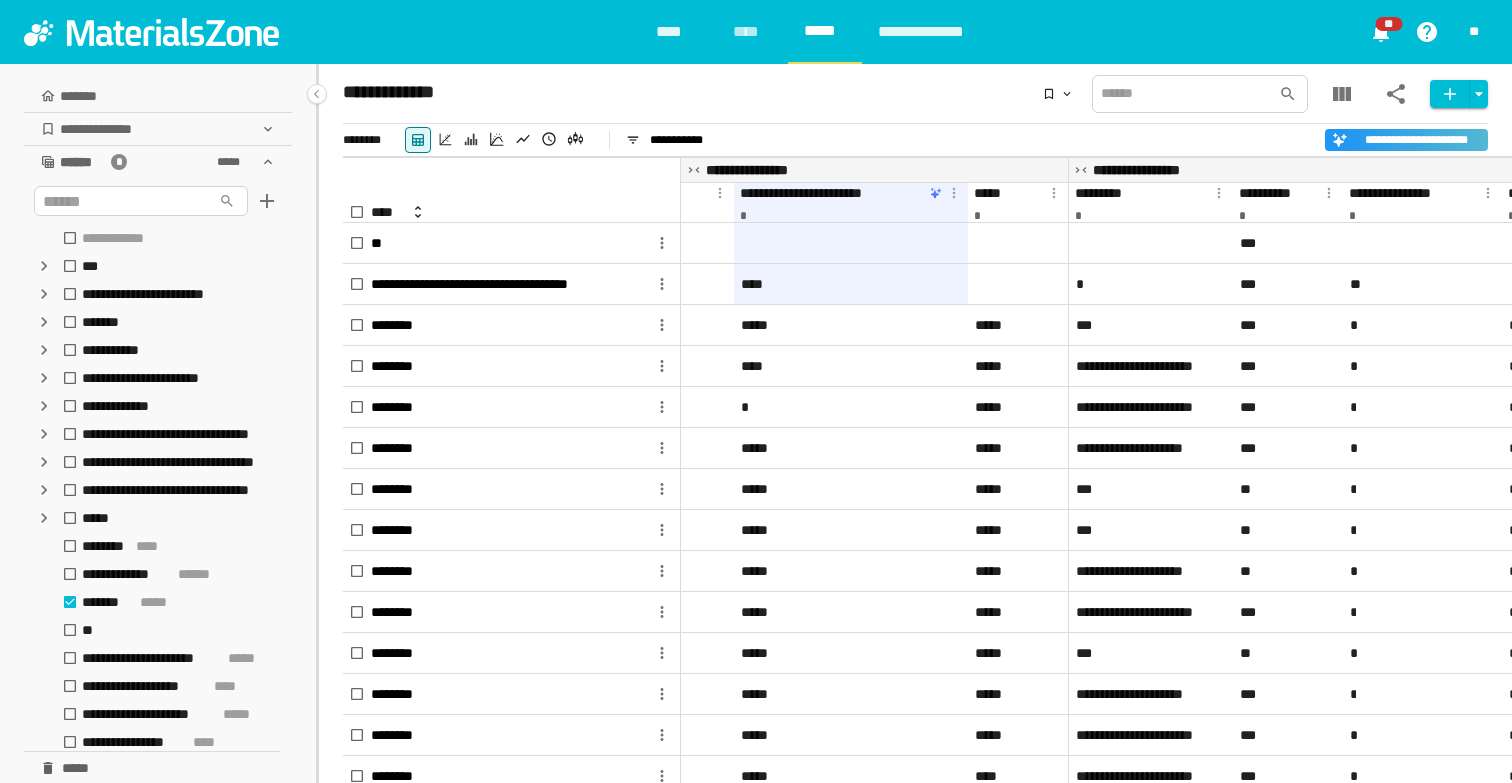 click 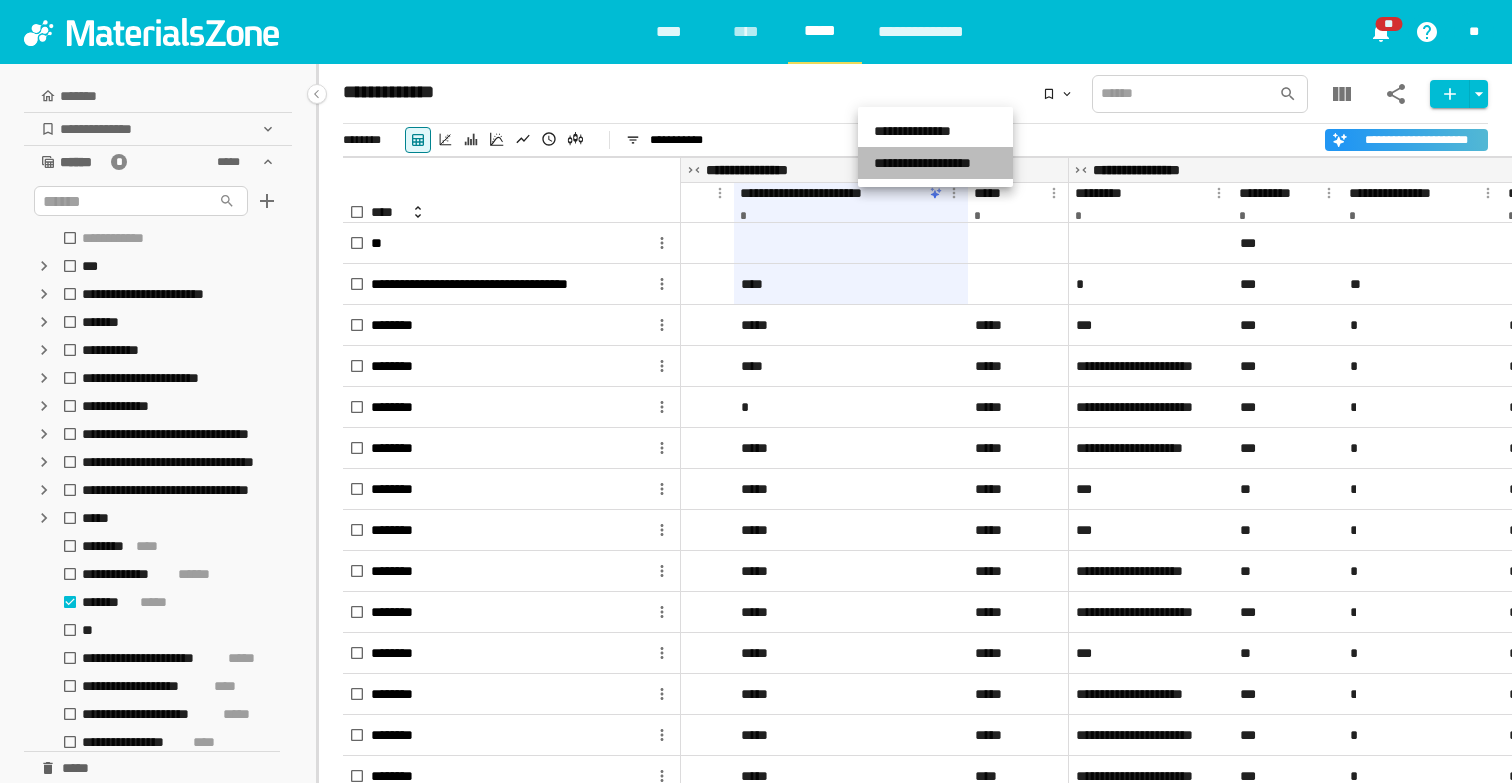 click on "**********" at bounding box center (935, 163) 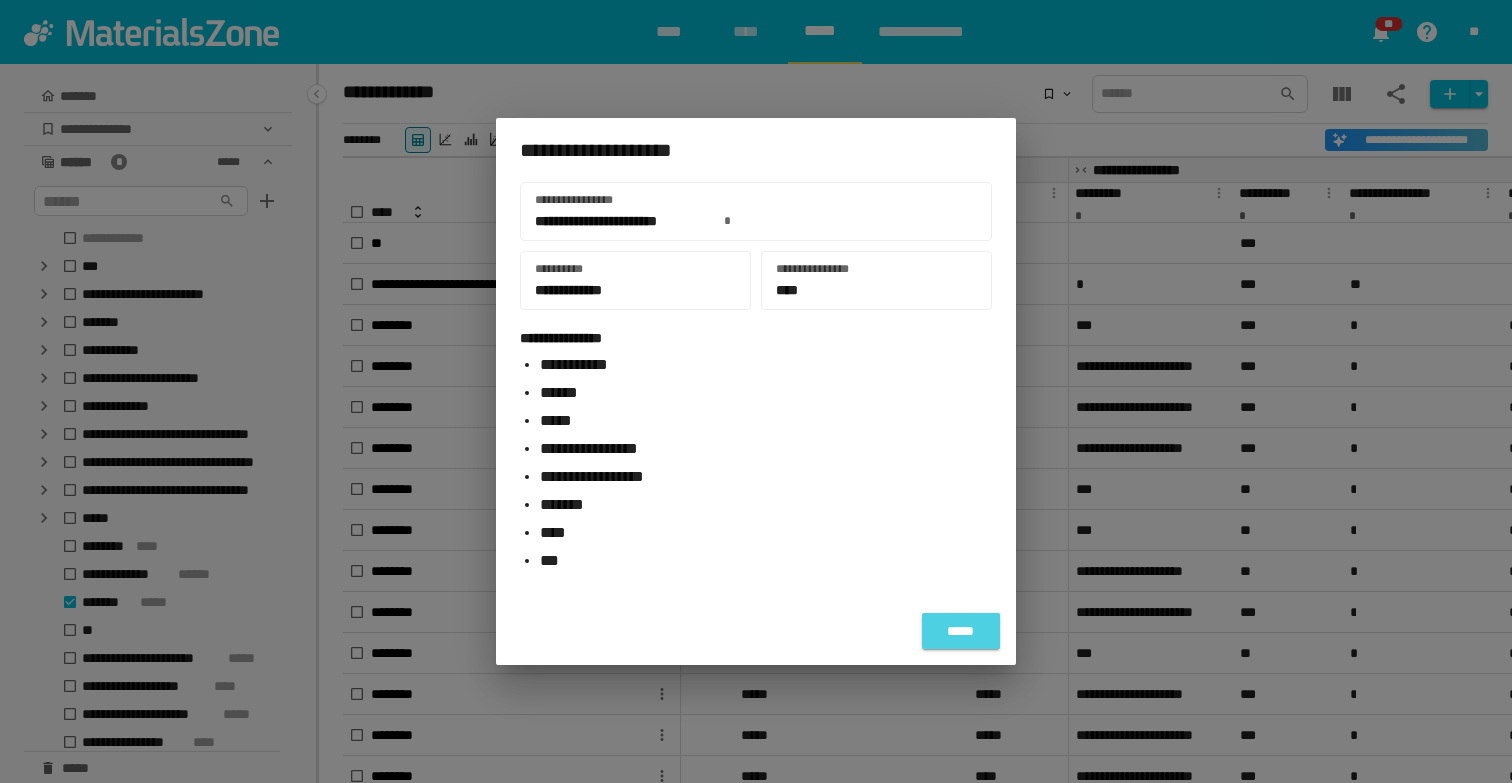 click on "*****" at bounding box center [961, 631] 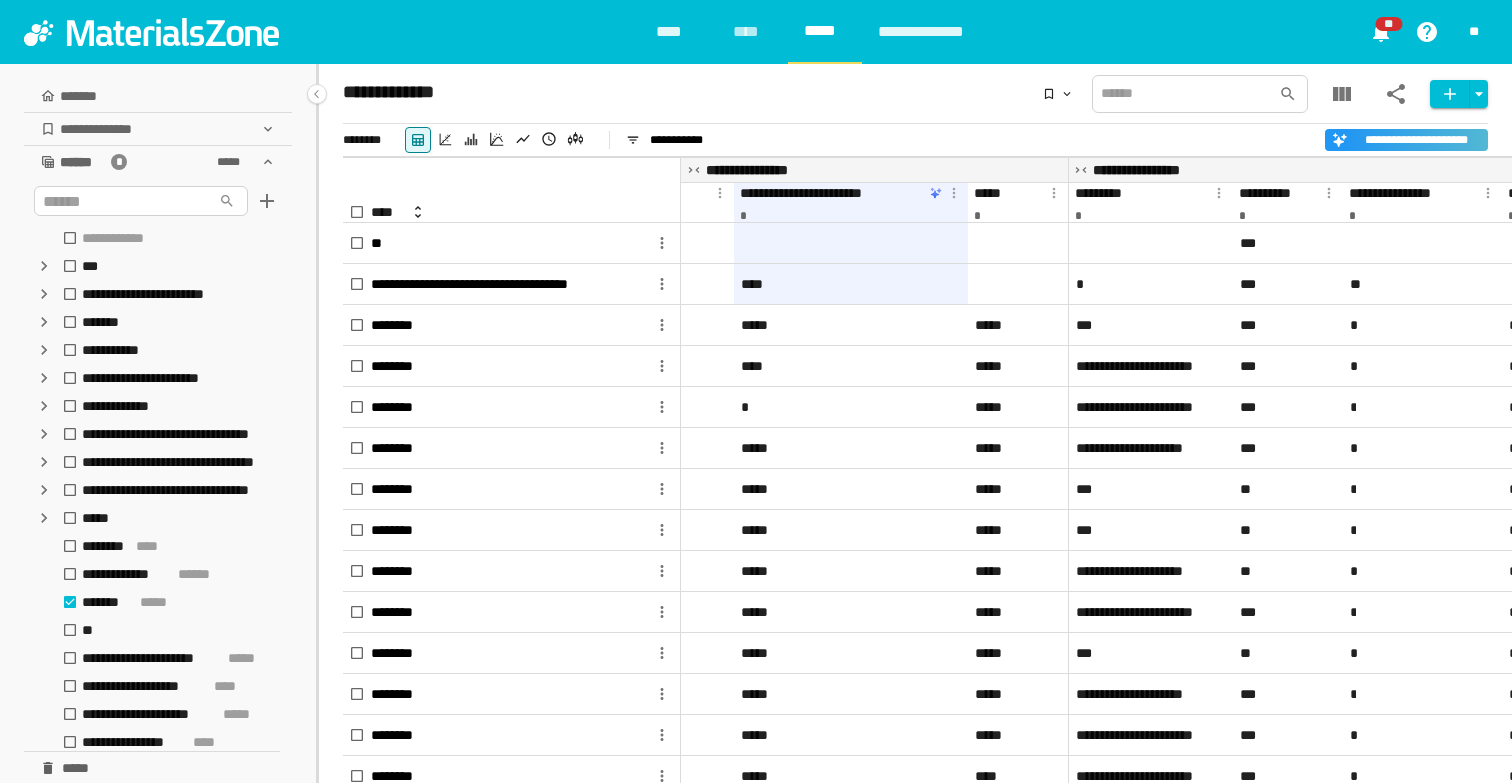 click on "*******   *****" at bounding box center [915, 94] 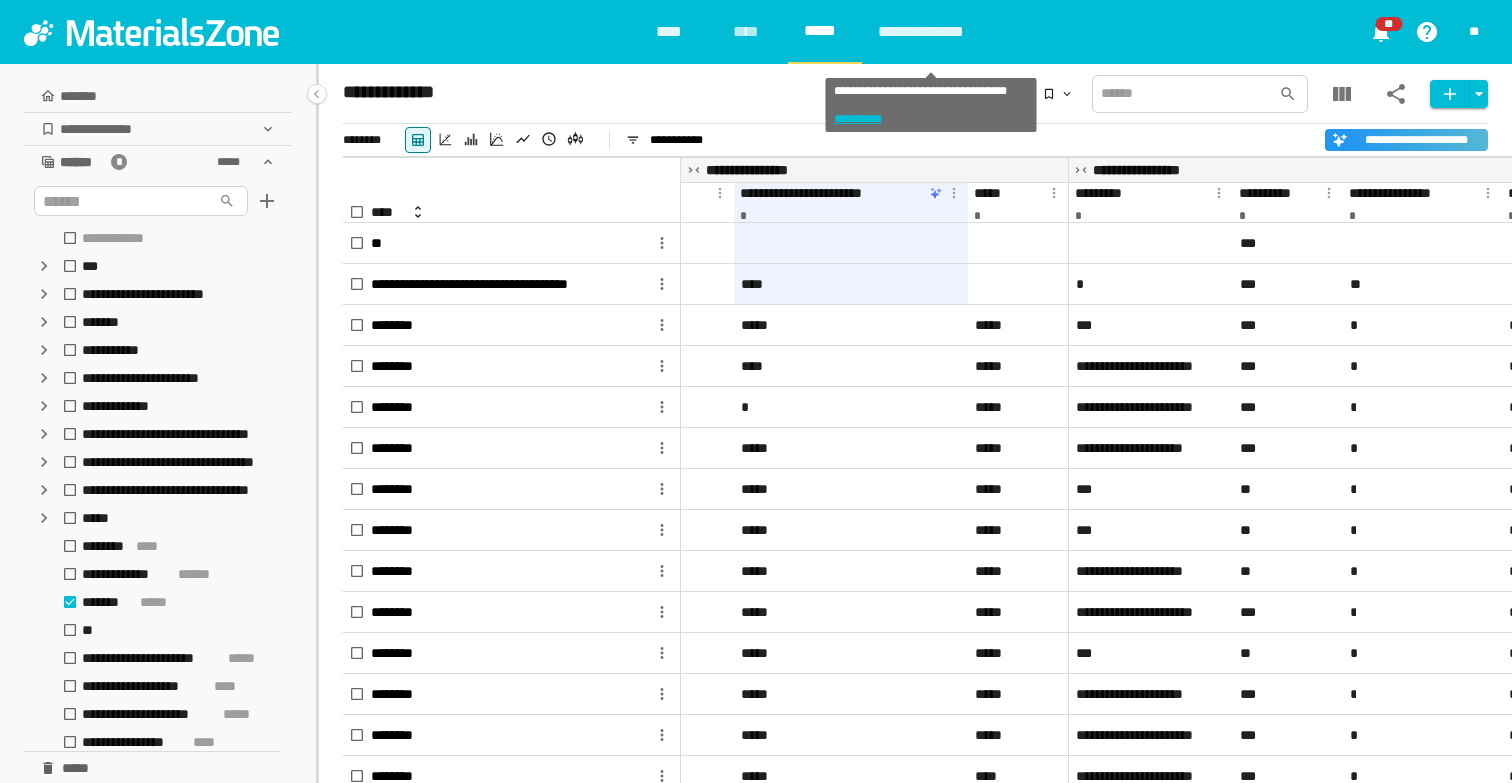 click on "**********" at bounding box center [931, 32] 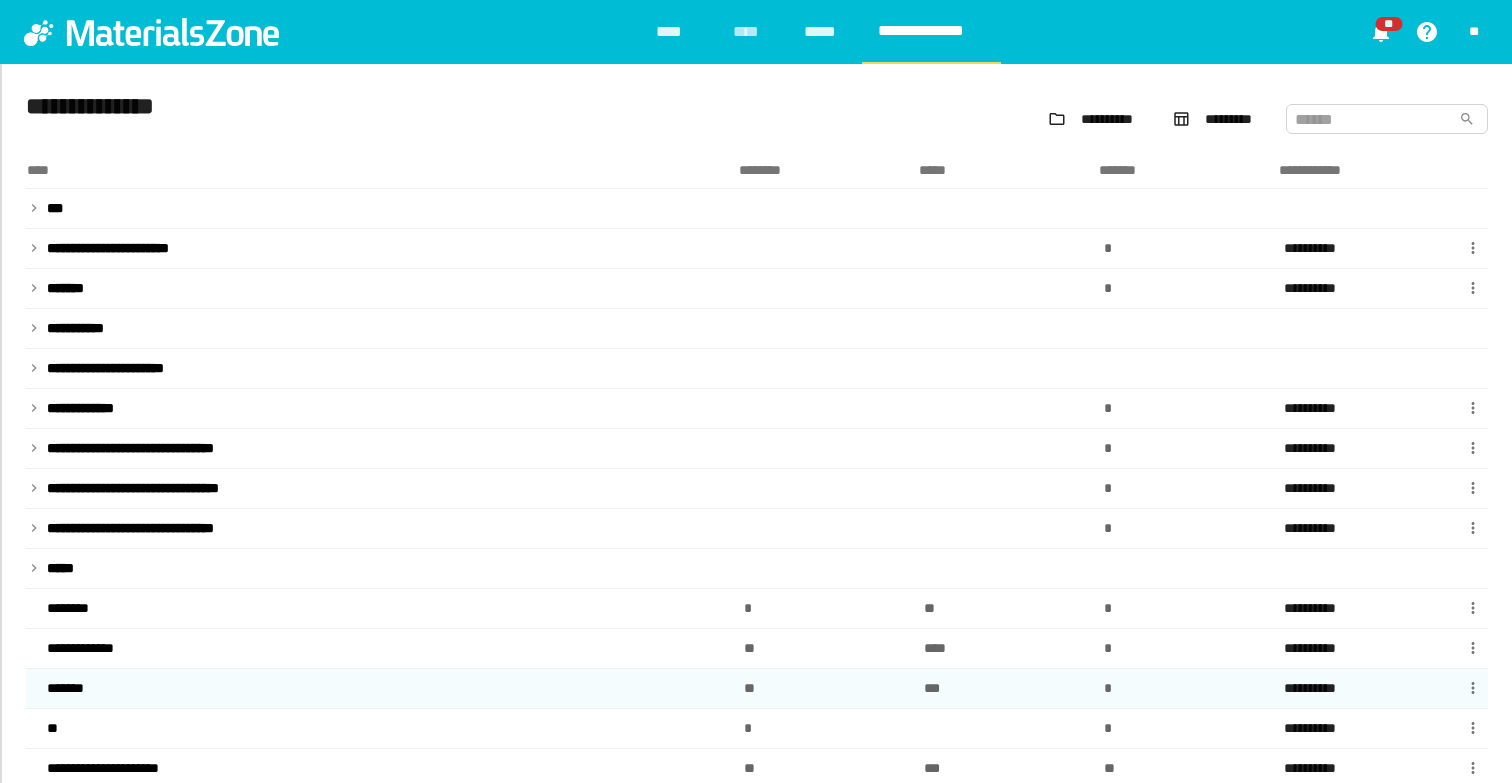 click on "*******" at bounding box center (74, 688) 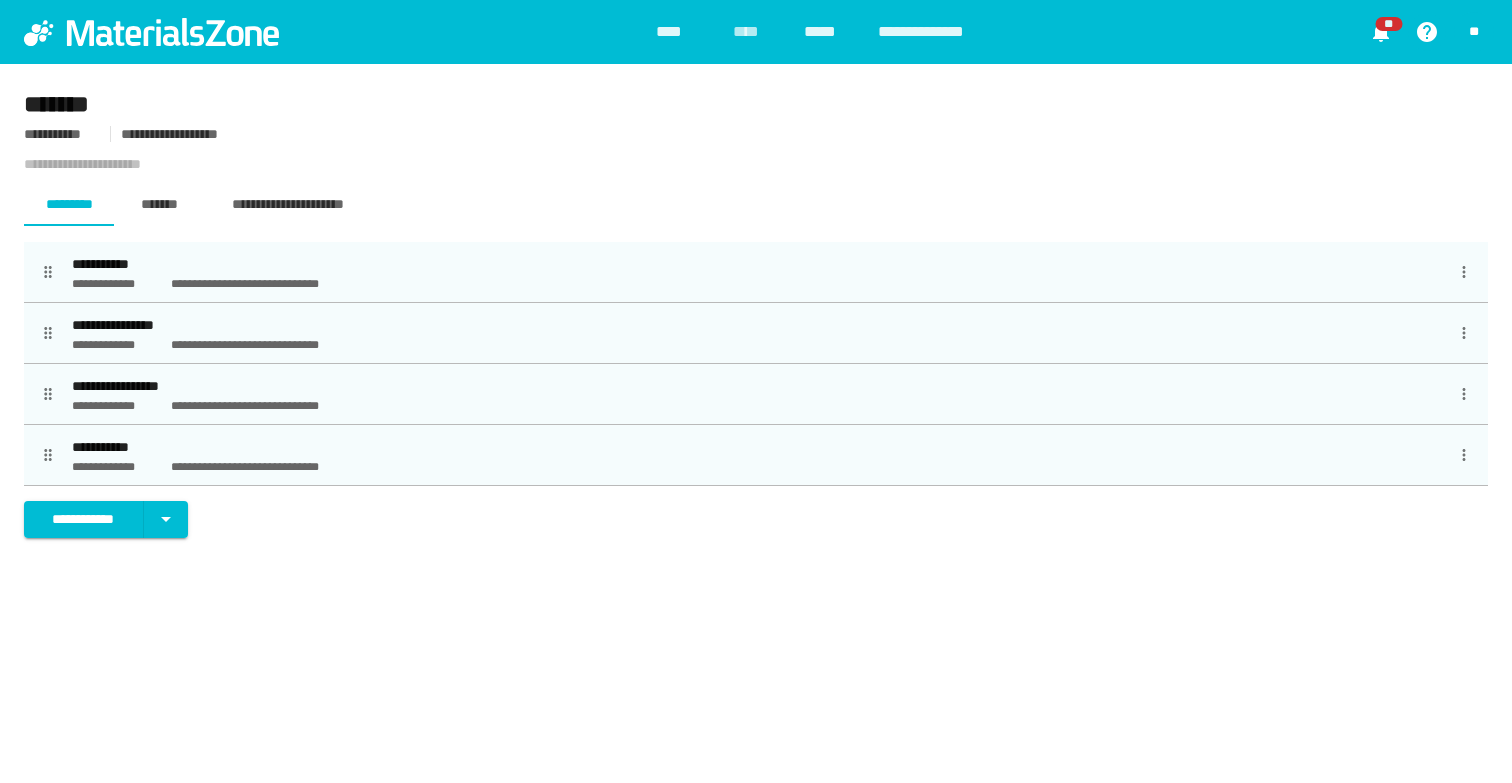 click on "**********" at bounding box center (756, 325) 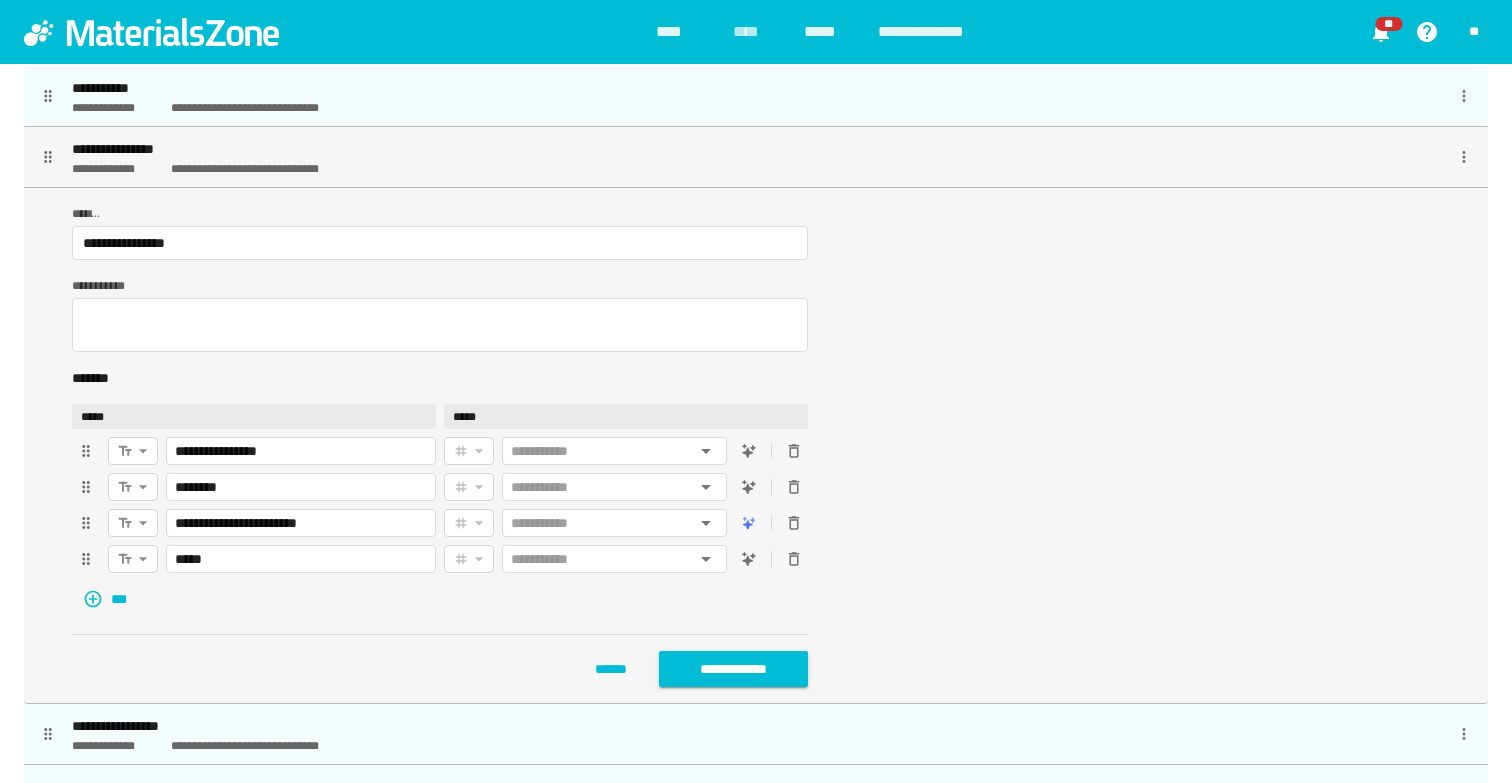 scroll, scrollTop: 201, scrollLeft: 0, axis: vertical 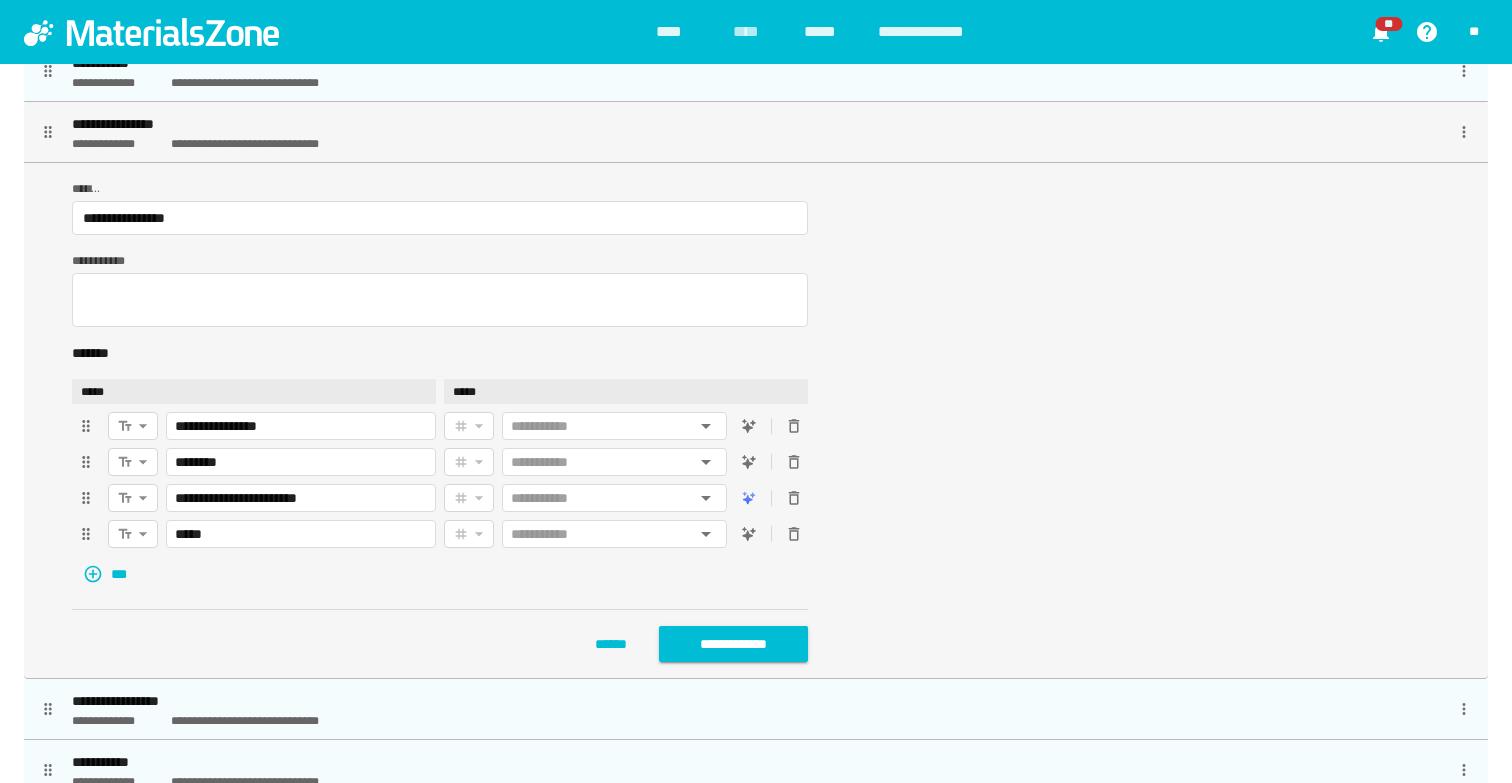 click at bounding box center [749, 462] 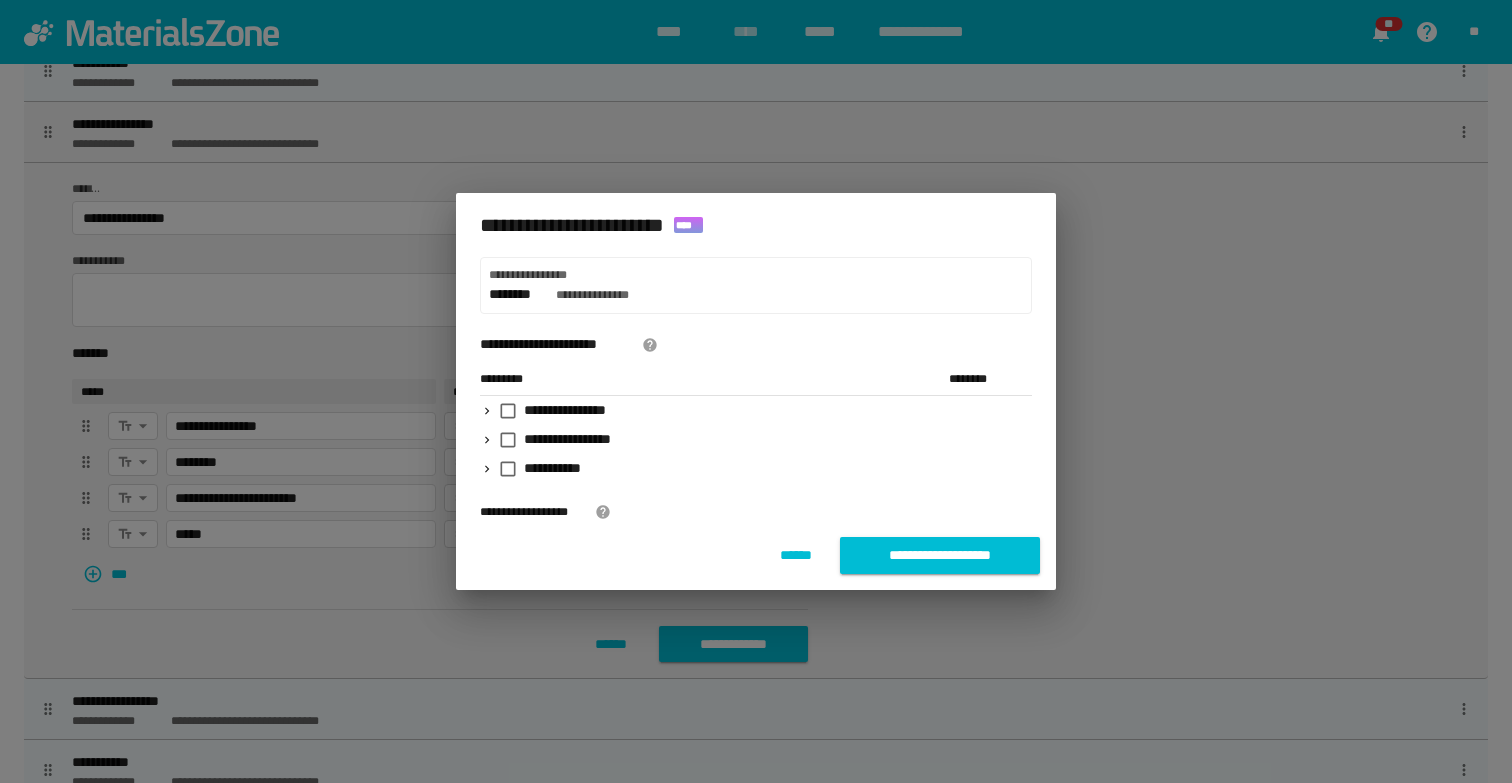 click 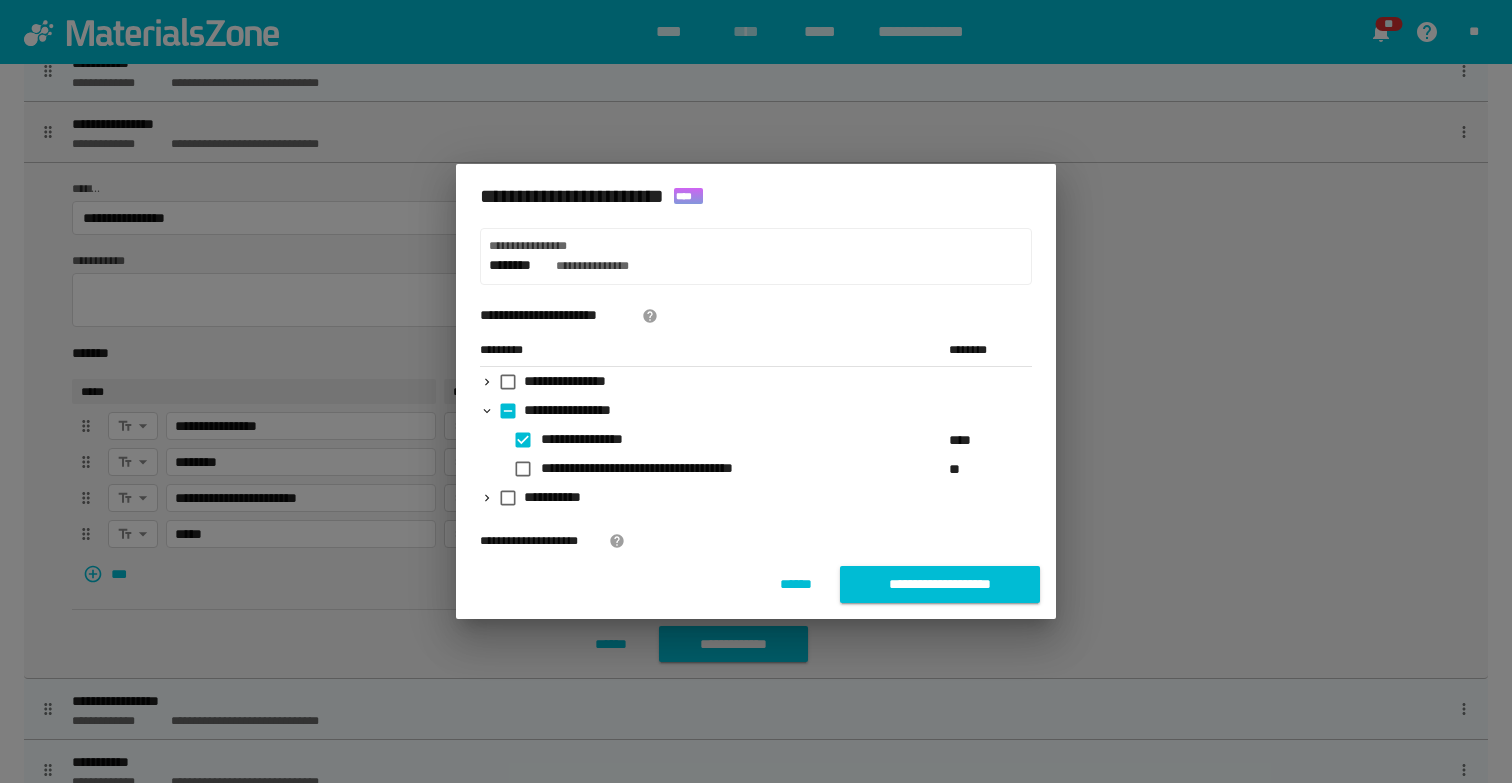 click 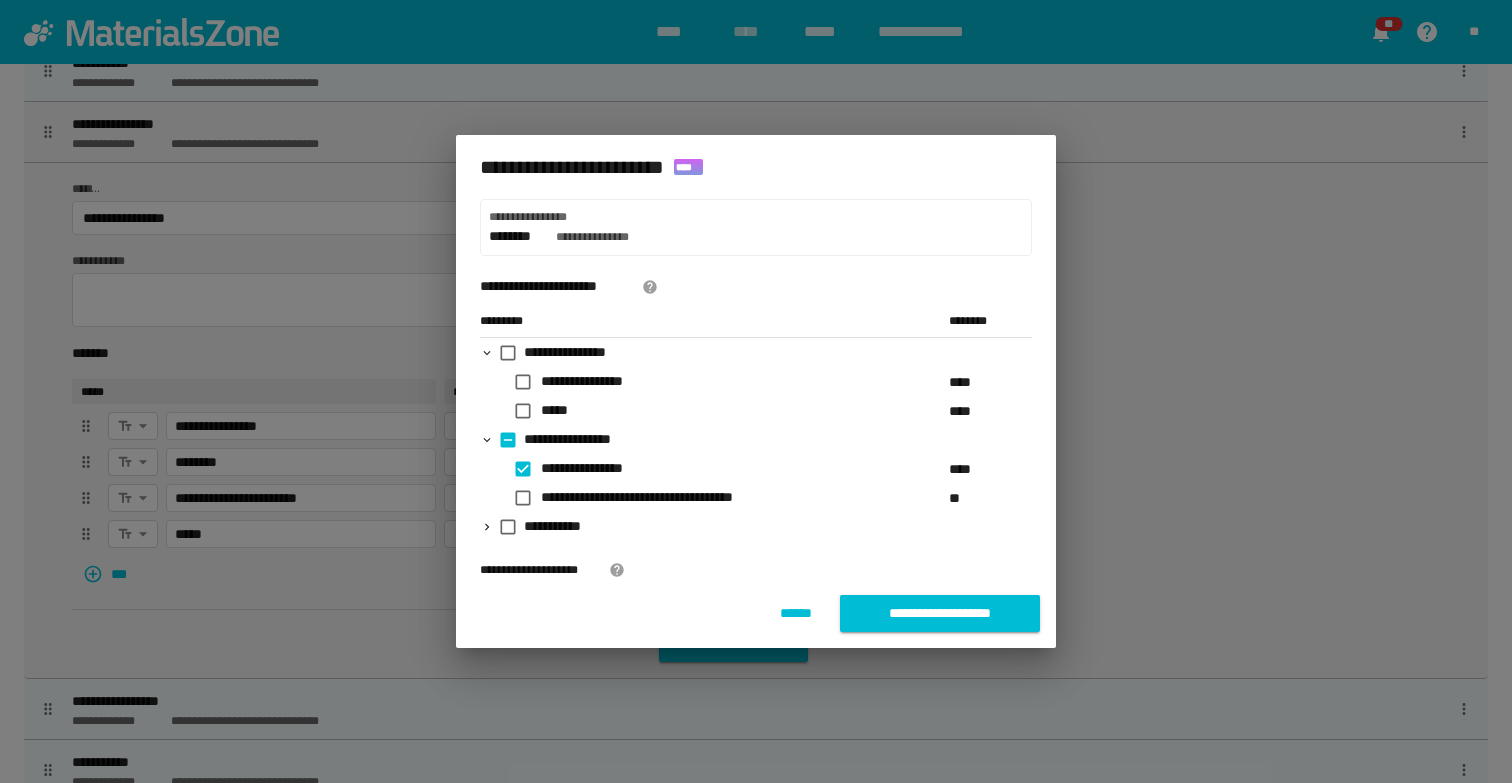 click 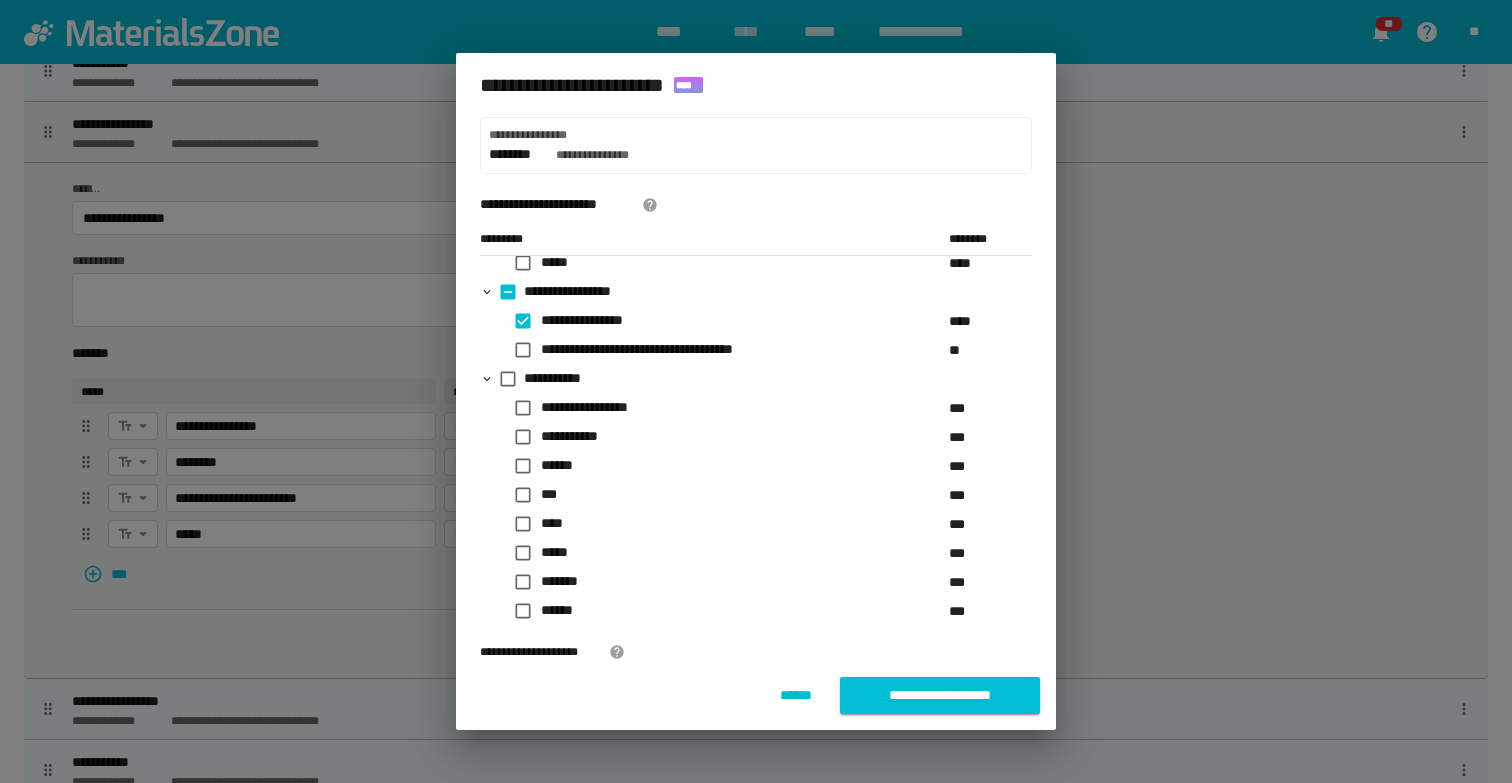 scroll, scrollTop: 78, scrollLeft: 0, axis: vertical 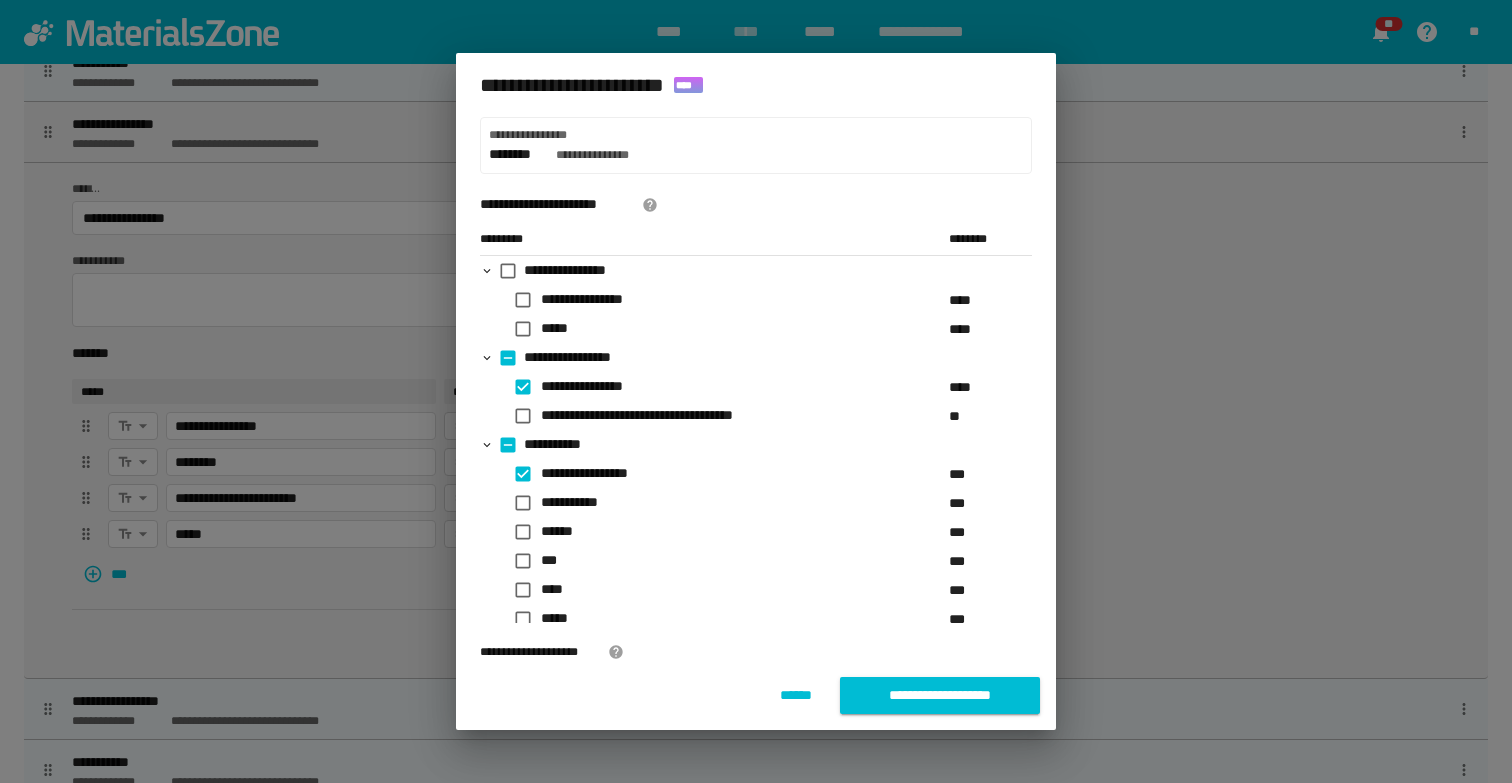 click on "**********" at bounding box center [940, 695] 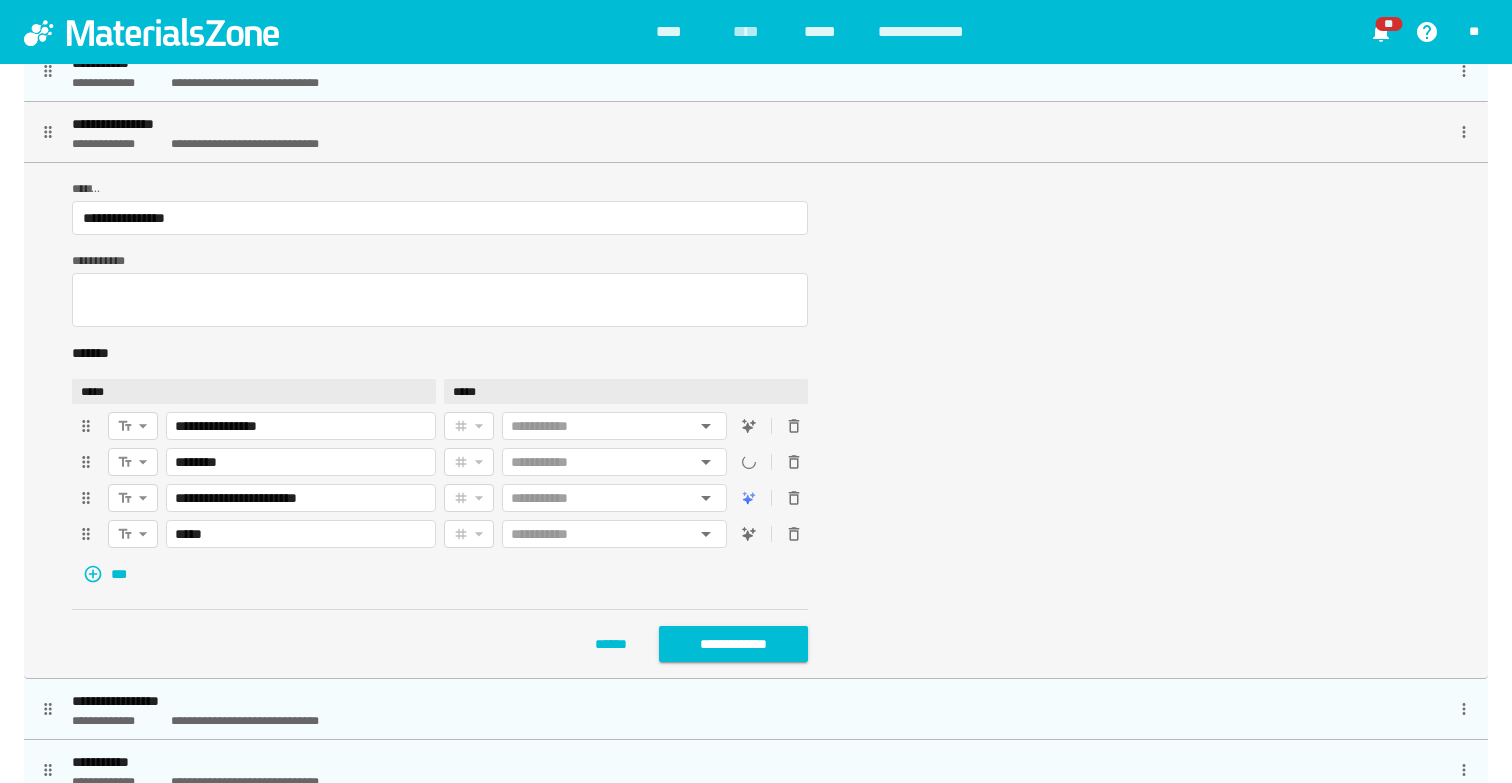click 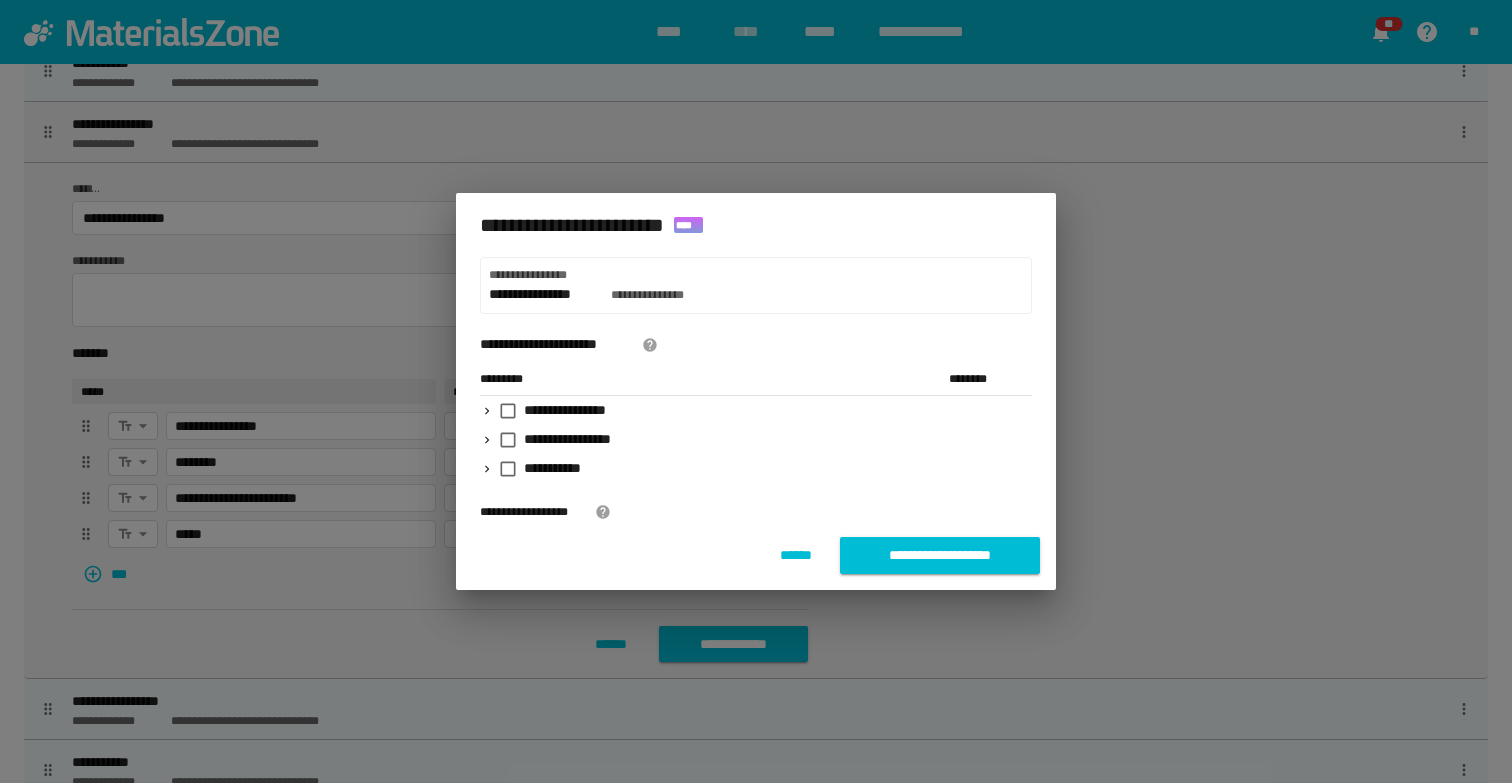 click on "******" at bounding box center [795, 555] 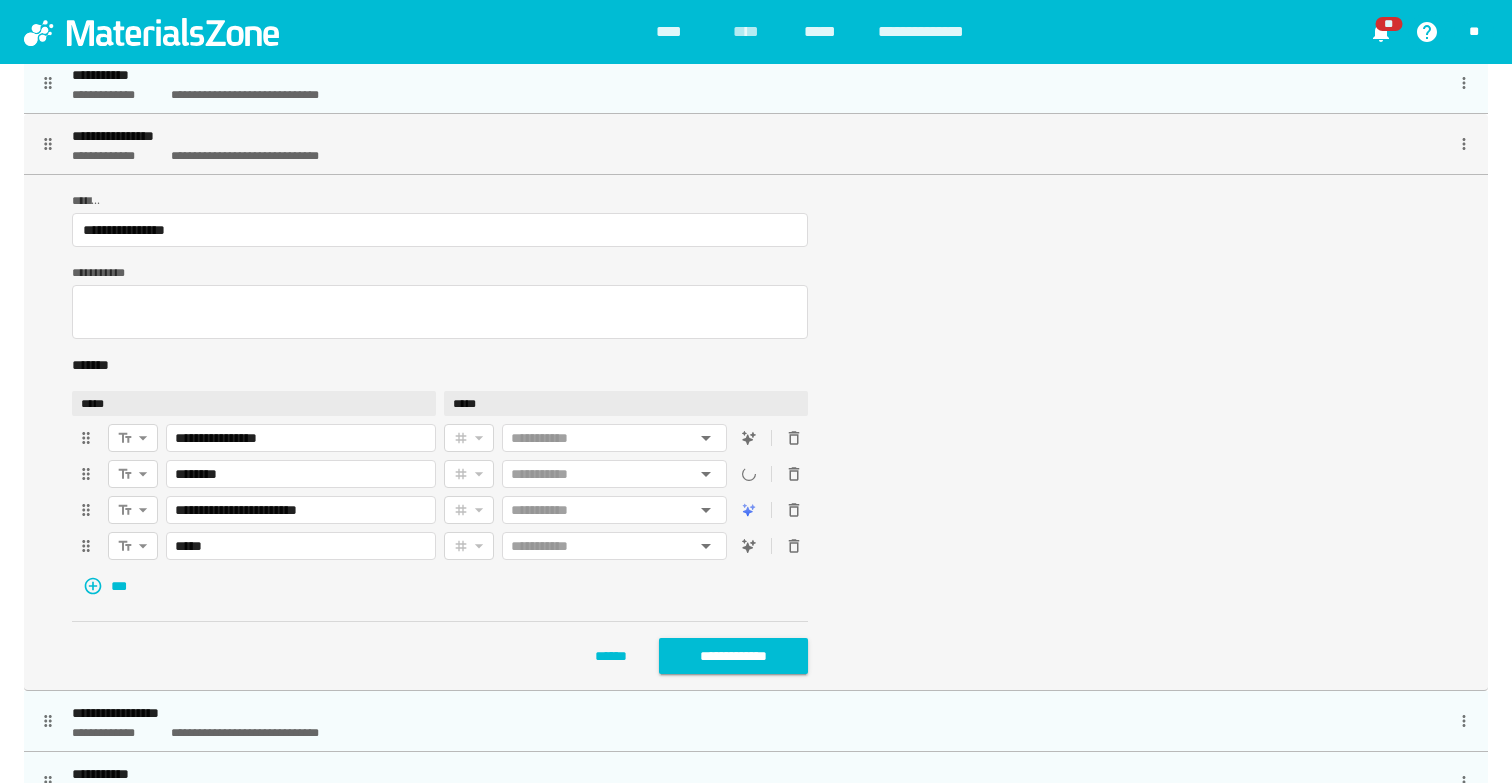 scroll, scrollTop: 198, scrollLeft: 0, axis: vertical 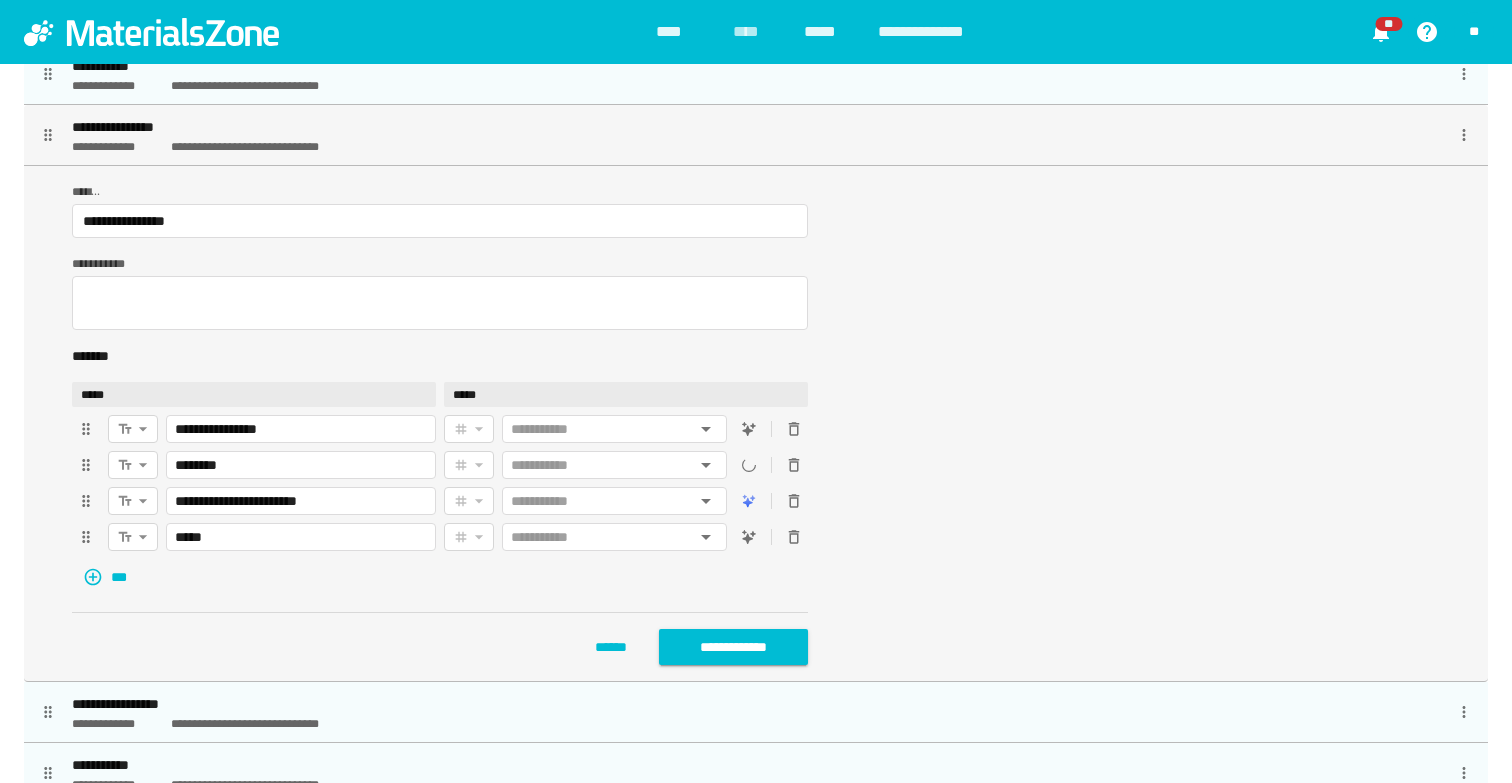 click on "**********" at bounding box center (756, 423) 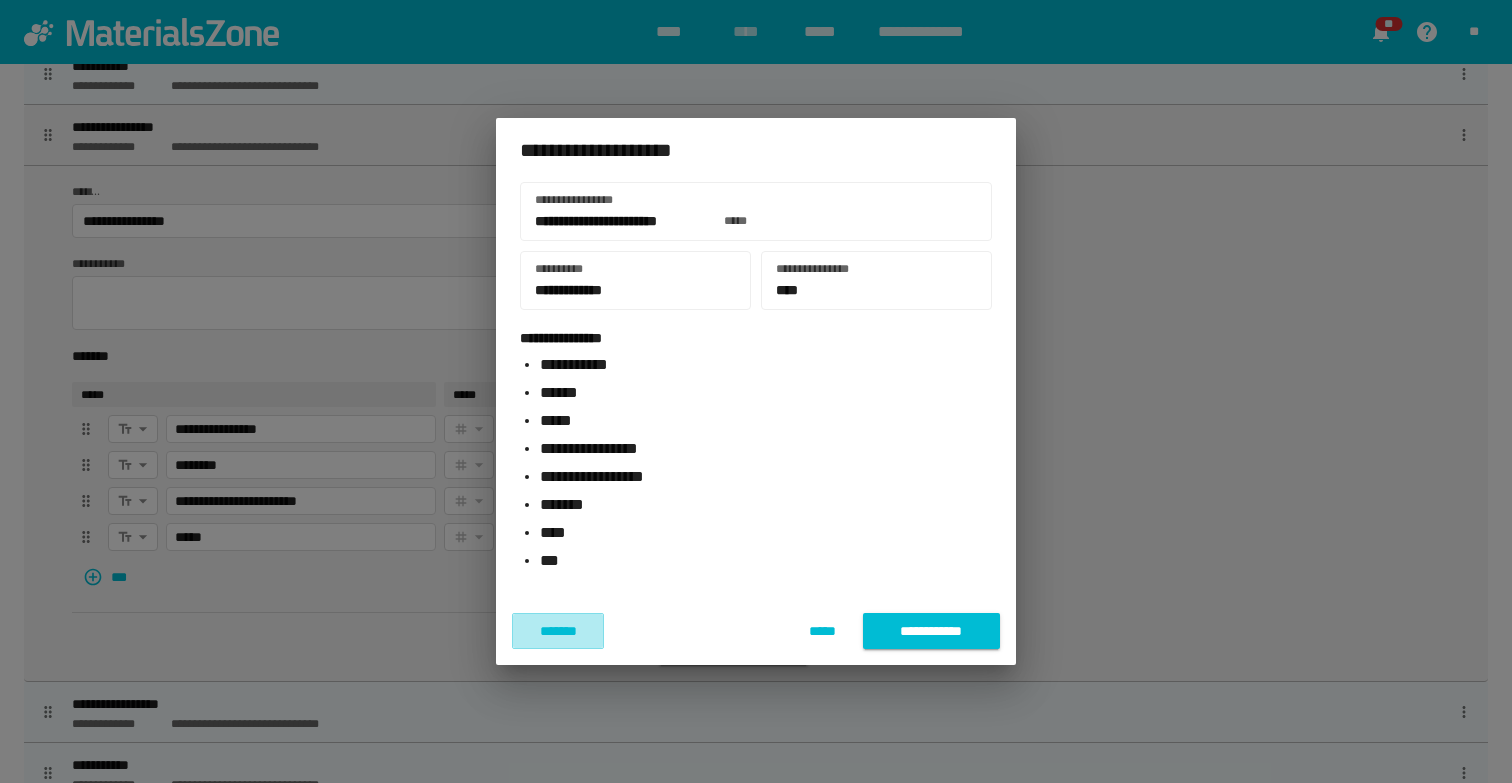 click on "*******" at bounding box center (558, 631) 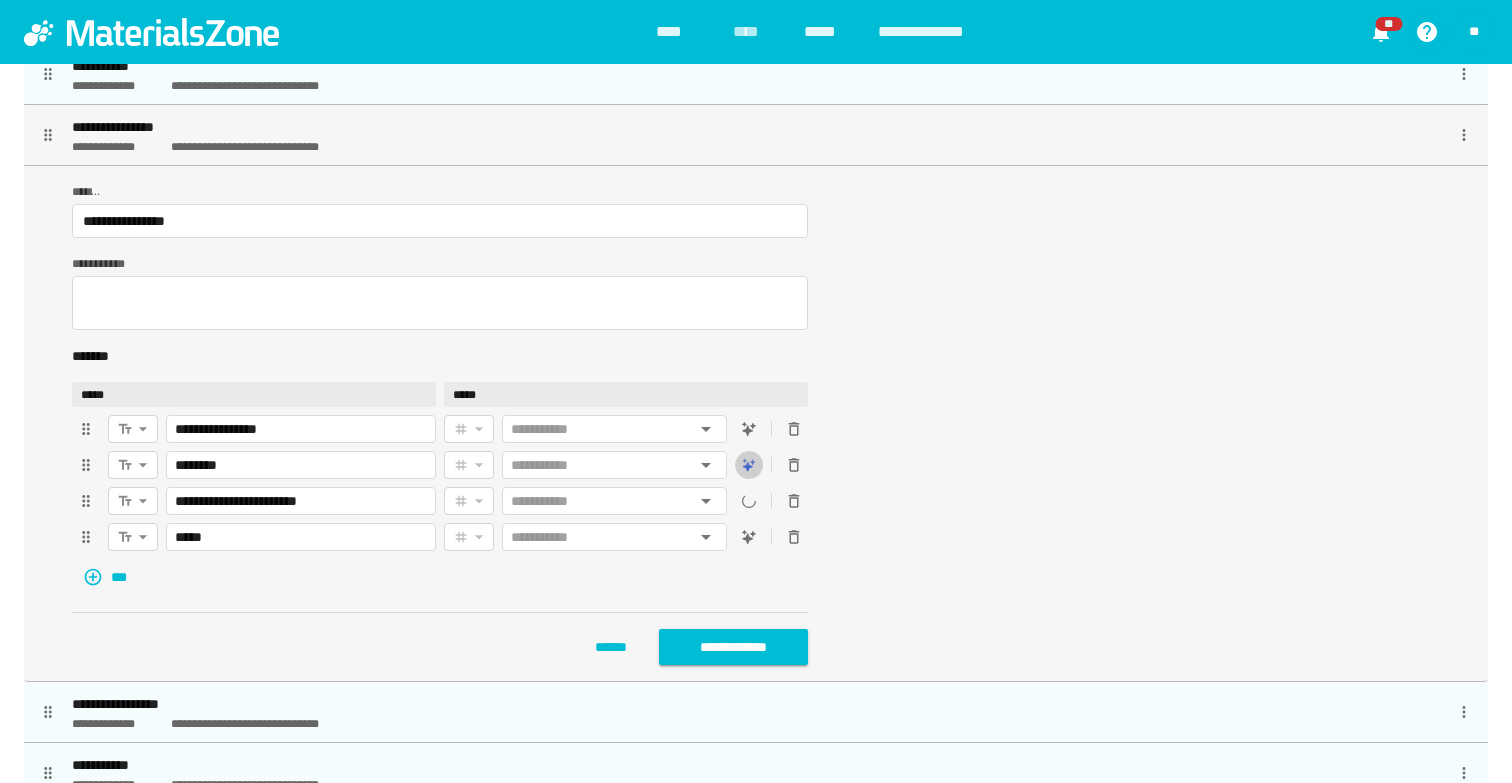click 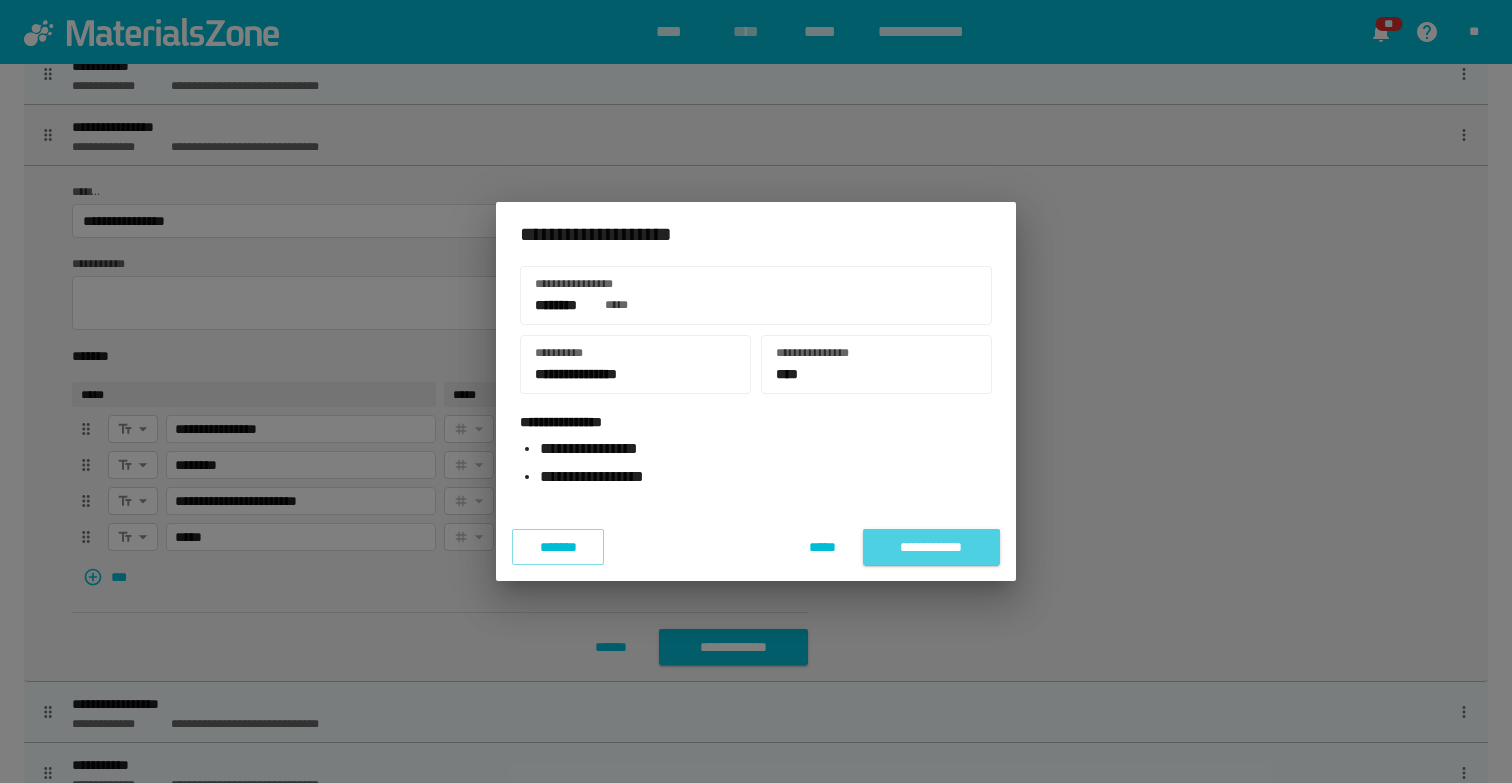 click on "**********" at bounding box center [931, 547] 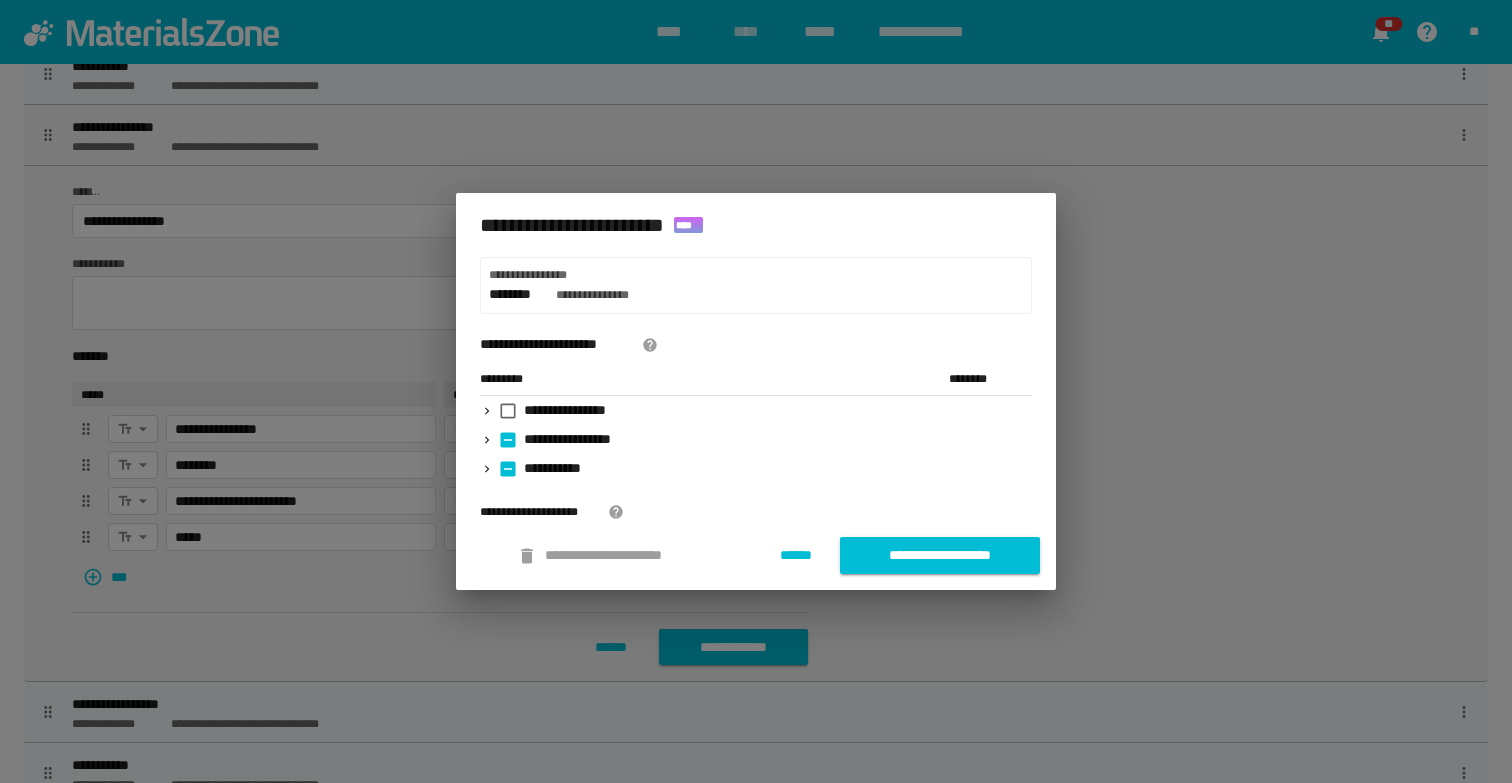 click on "**********" at bounding box center [591, 555] 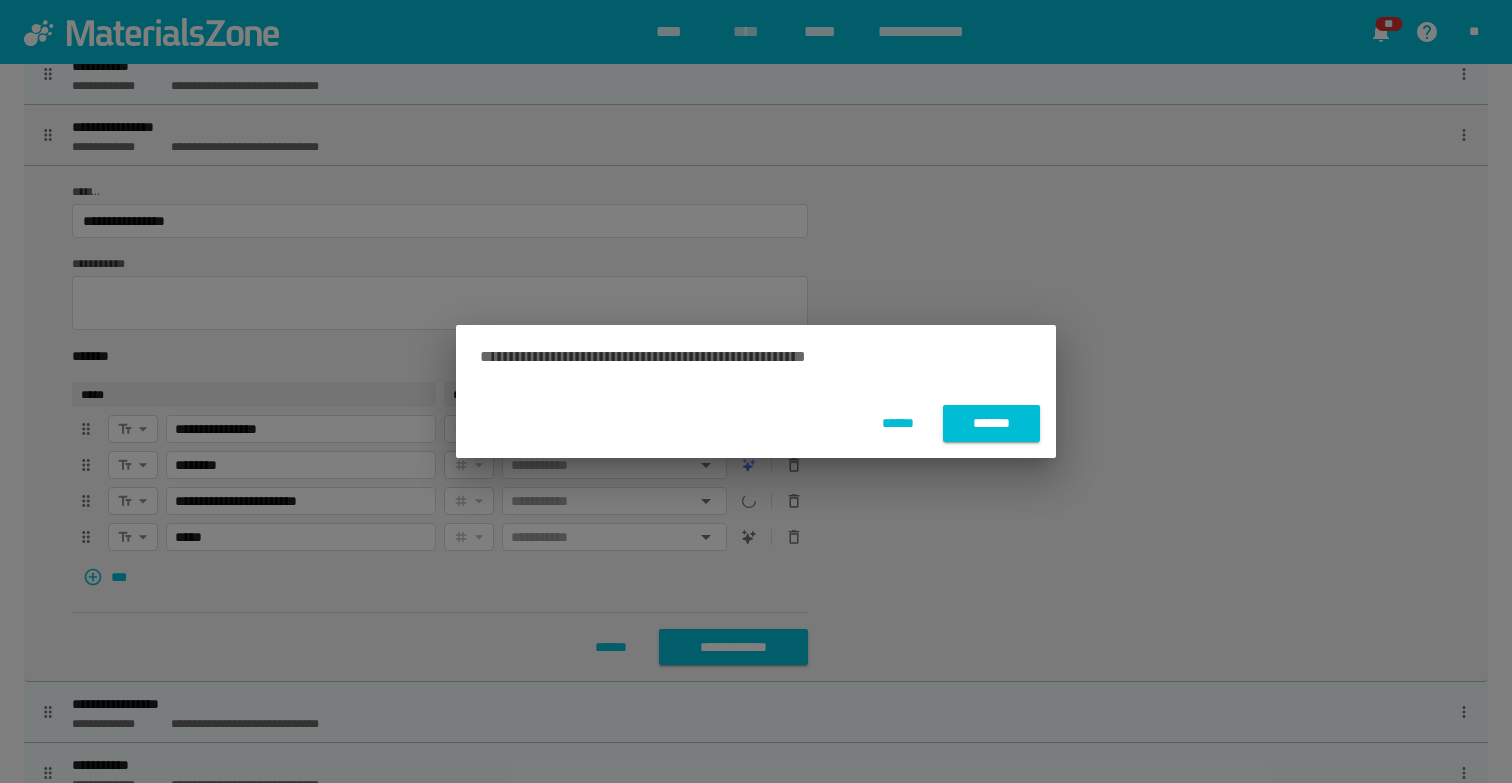 click on "*******" at bounding box center (992, 423) 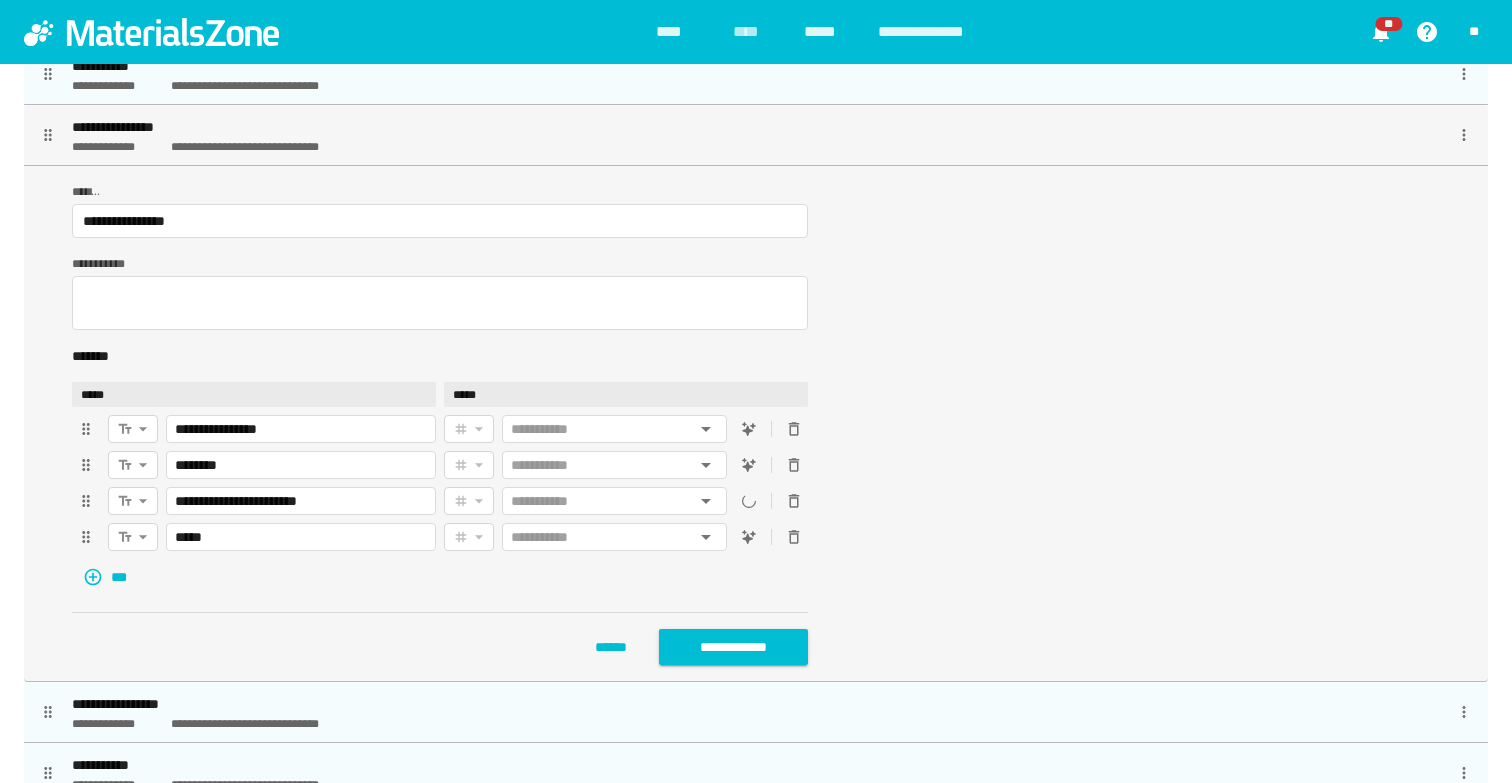 click on "*****" at bounding box center (824, 32) 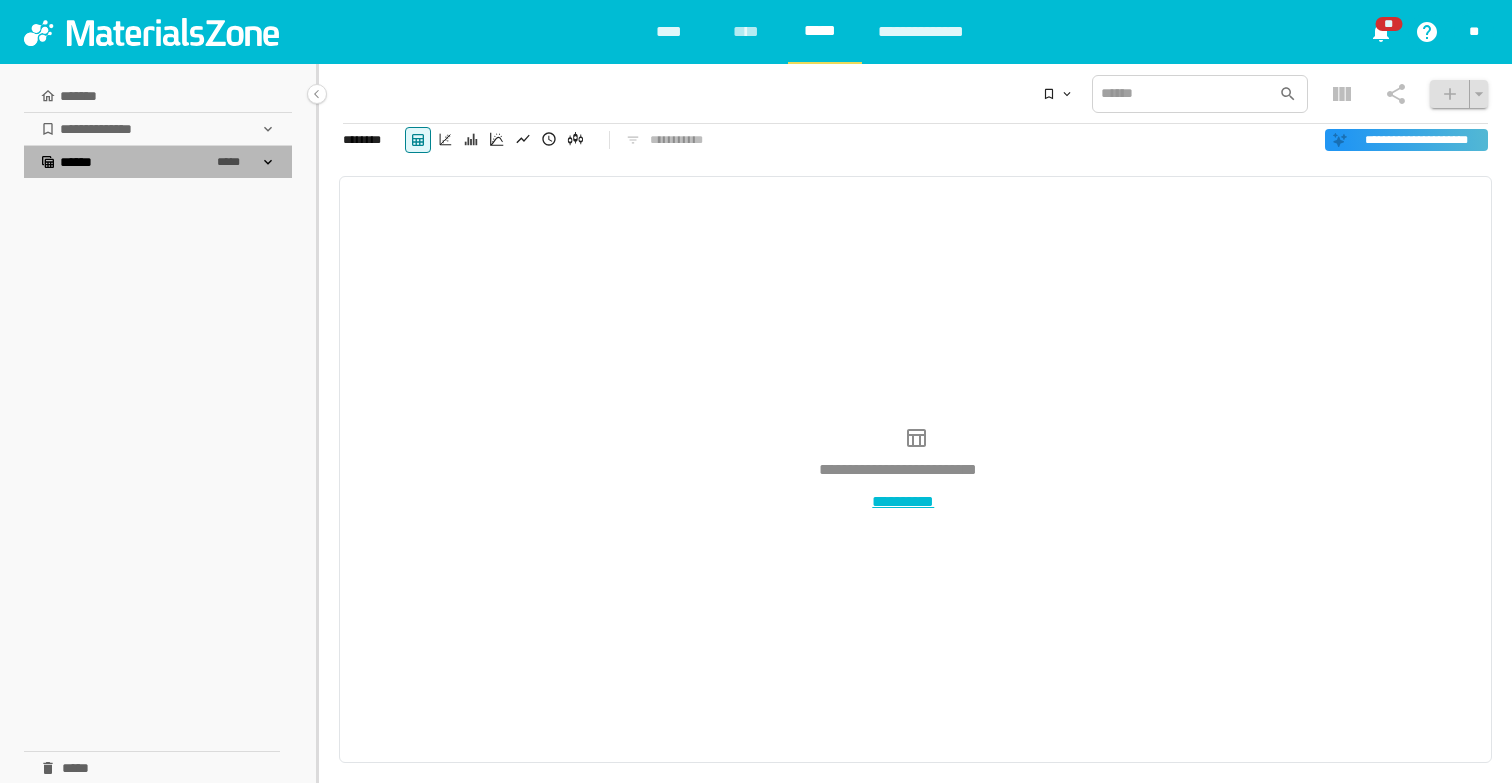 click on "****** *****" at bounding box center [158, 162] 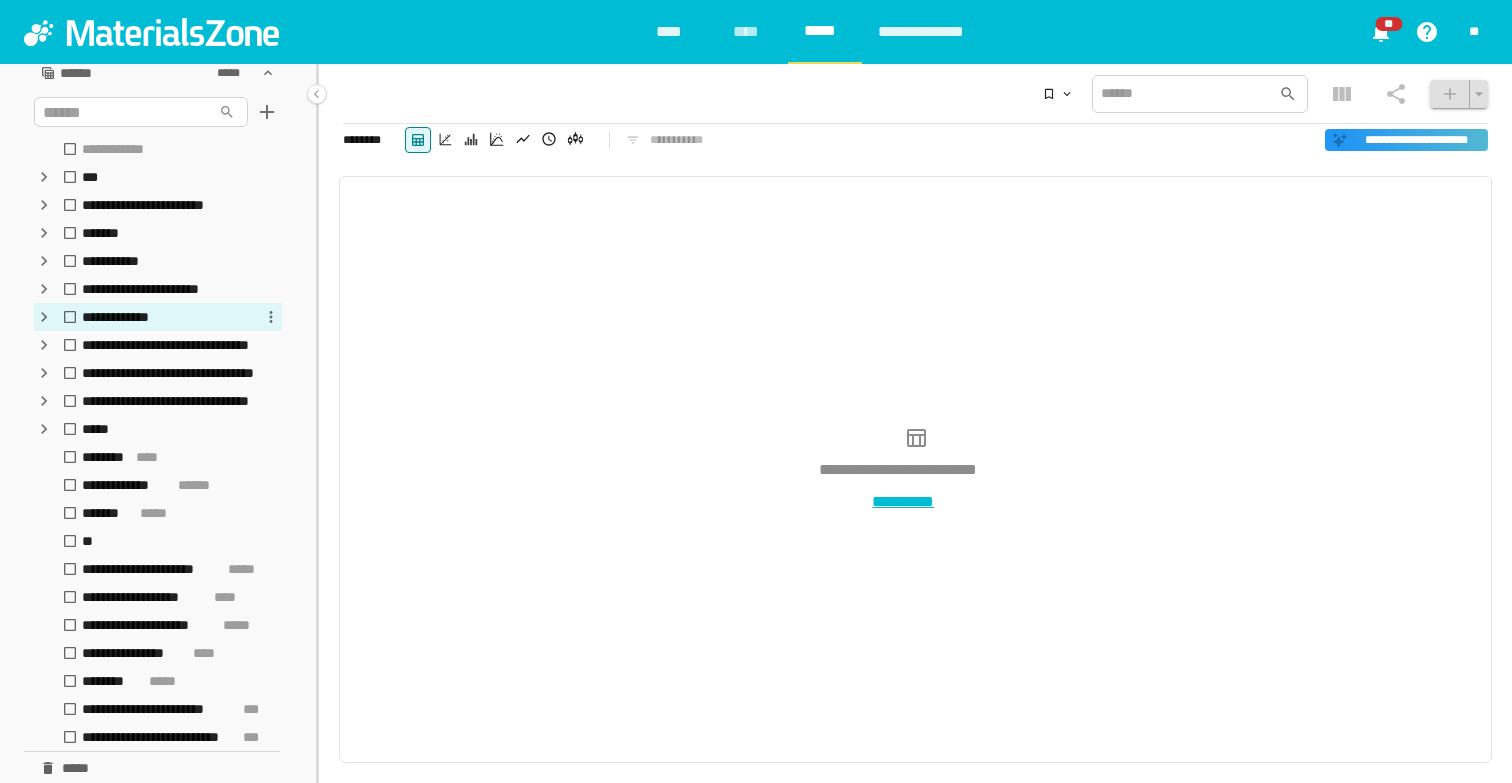 scroll, scrollTop: 87, scrollLeft: 0, axis: vertical 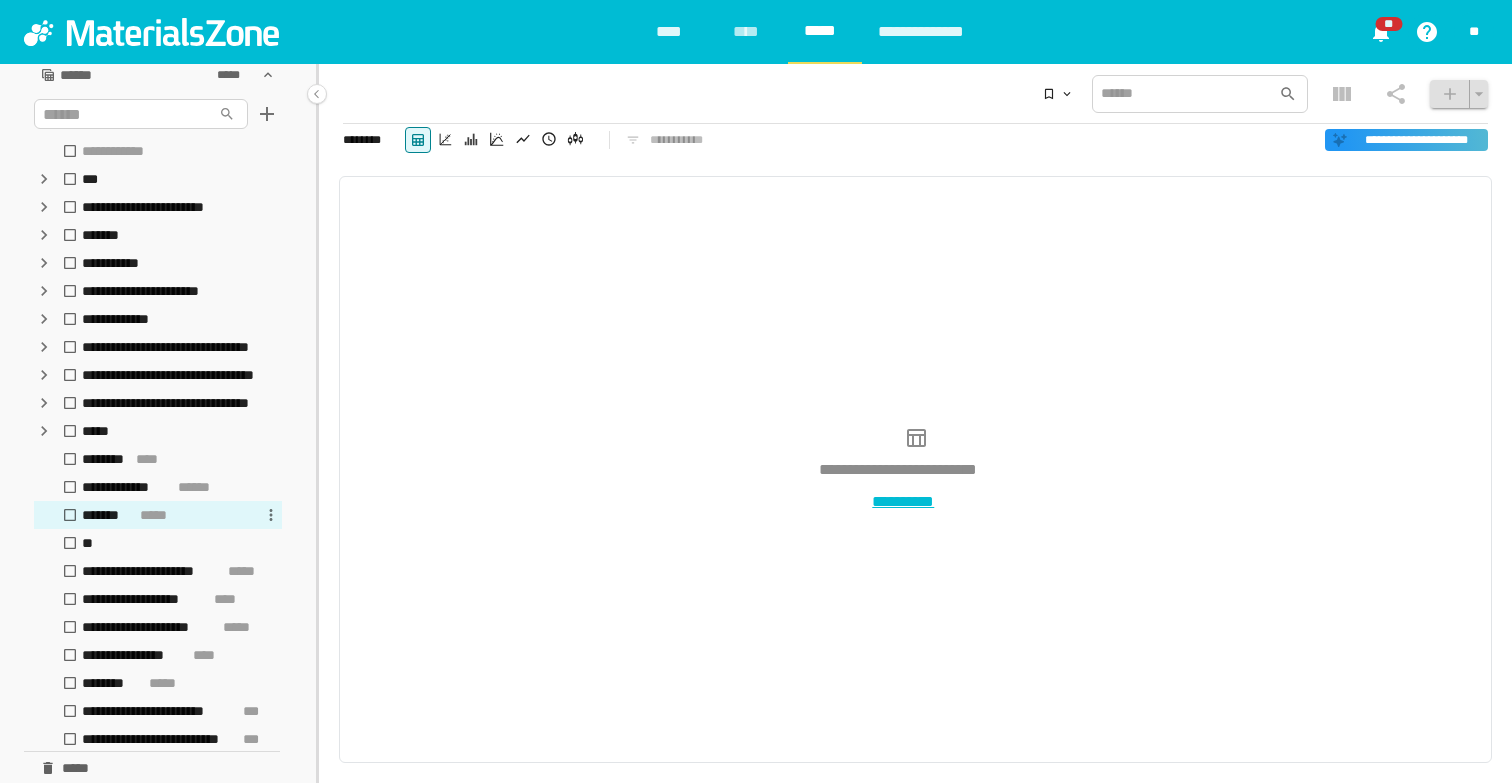 click on "*******" at bounding box center [109, 515] 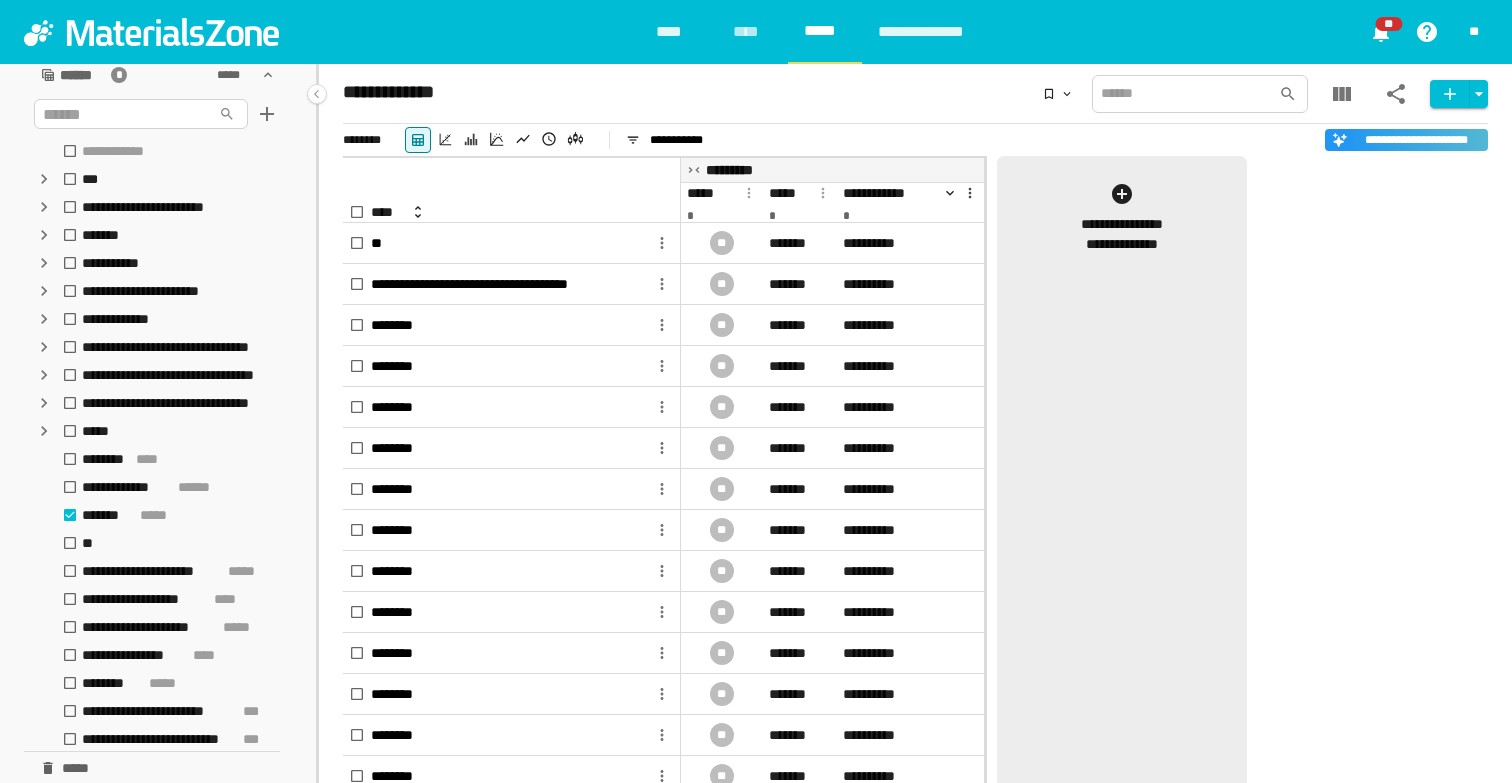 click on "**********" at bounding box center (1122, 2240) 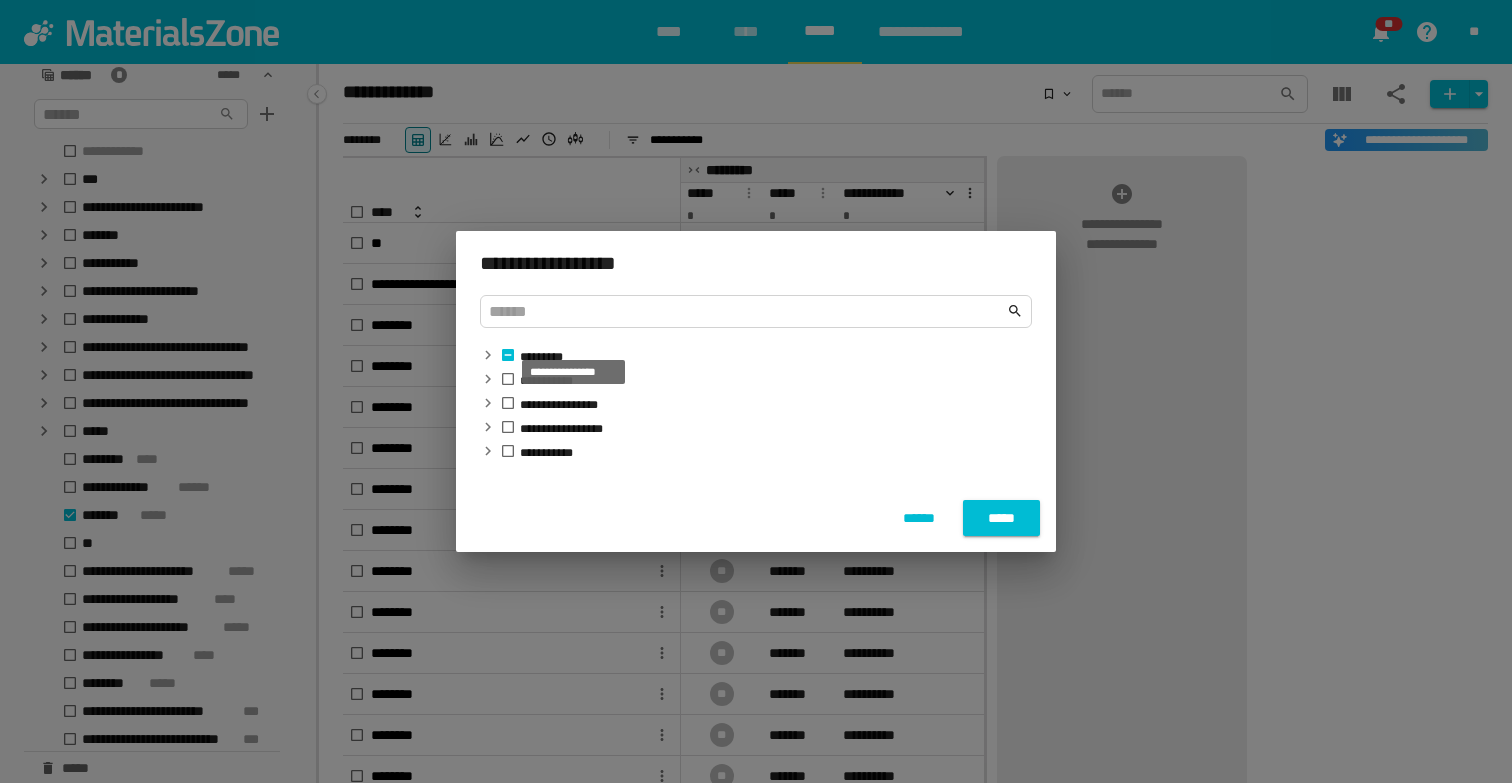 click on "**********" at bounding box center (559, 405) 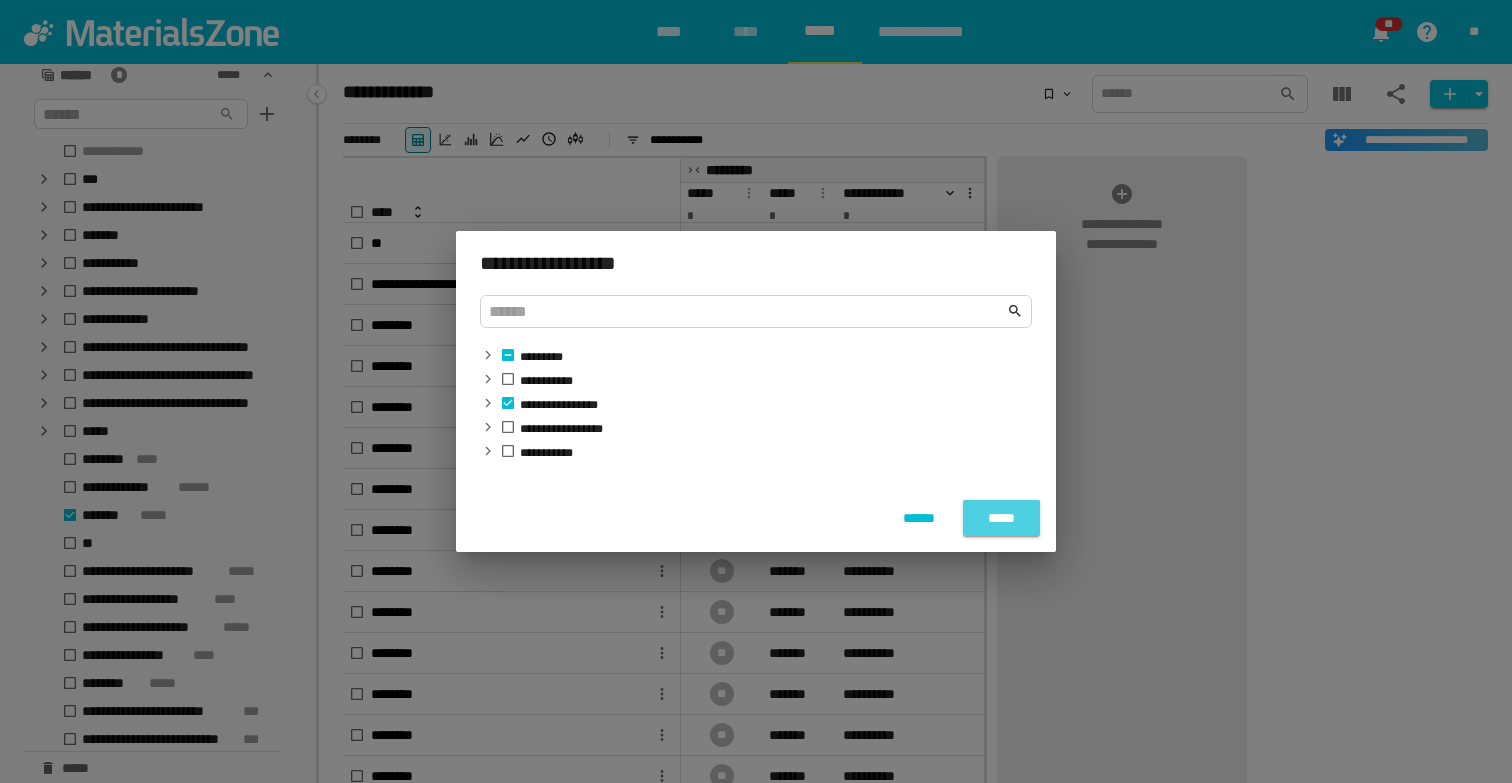 click on "*****" at bounding box center [1001, 518] 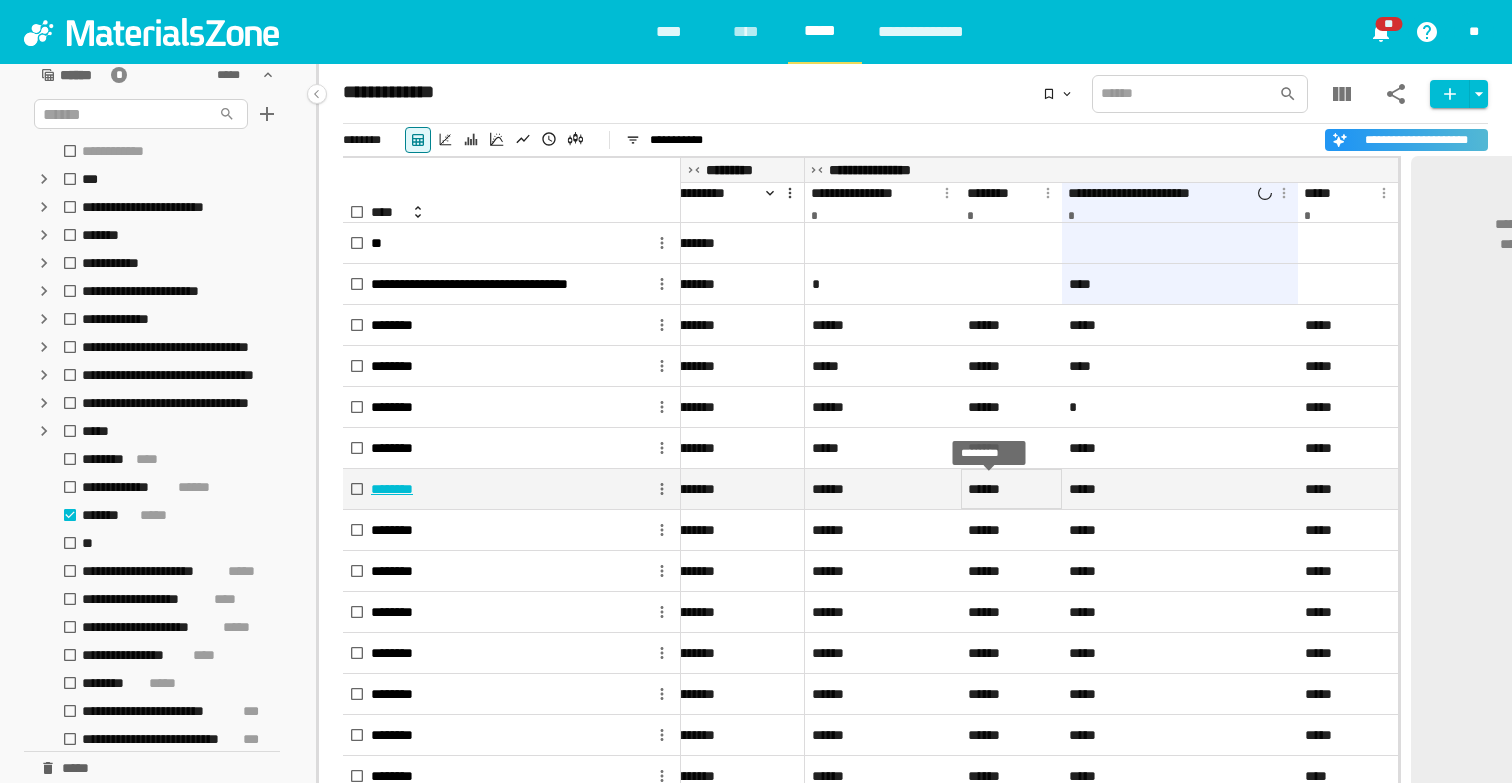 scroll, scrollTop: 0, scrollLeft: 183, axis: horizontal 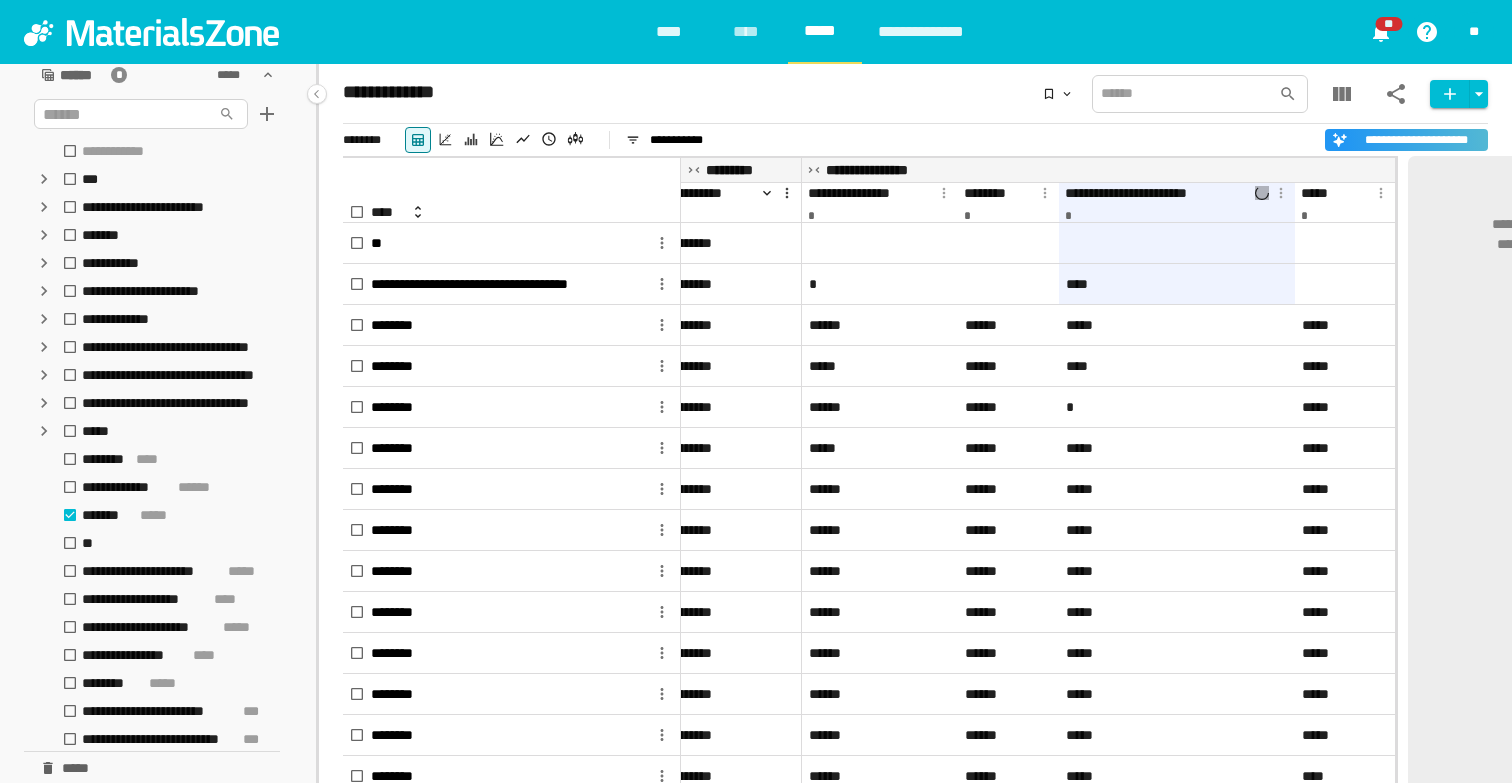 click 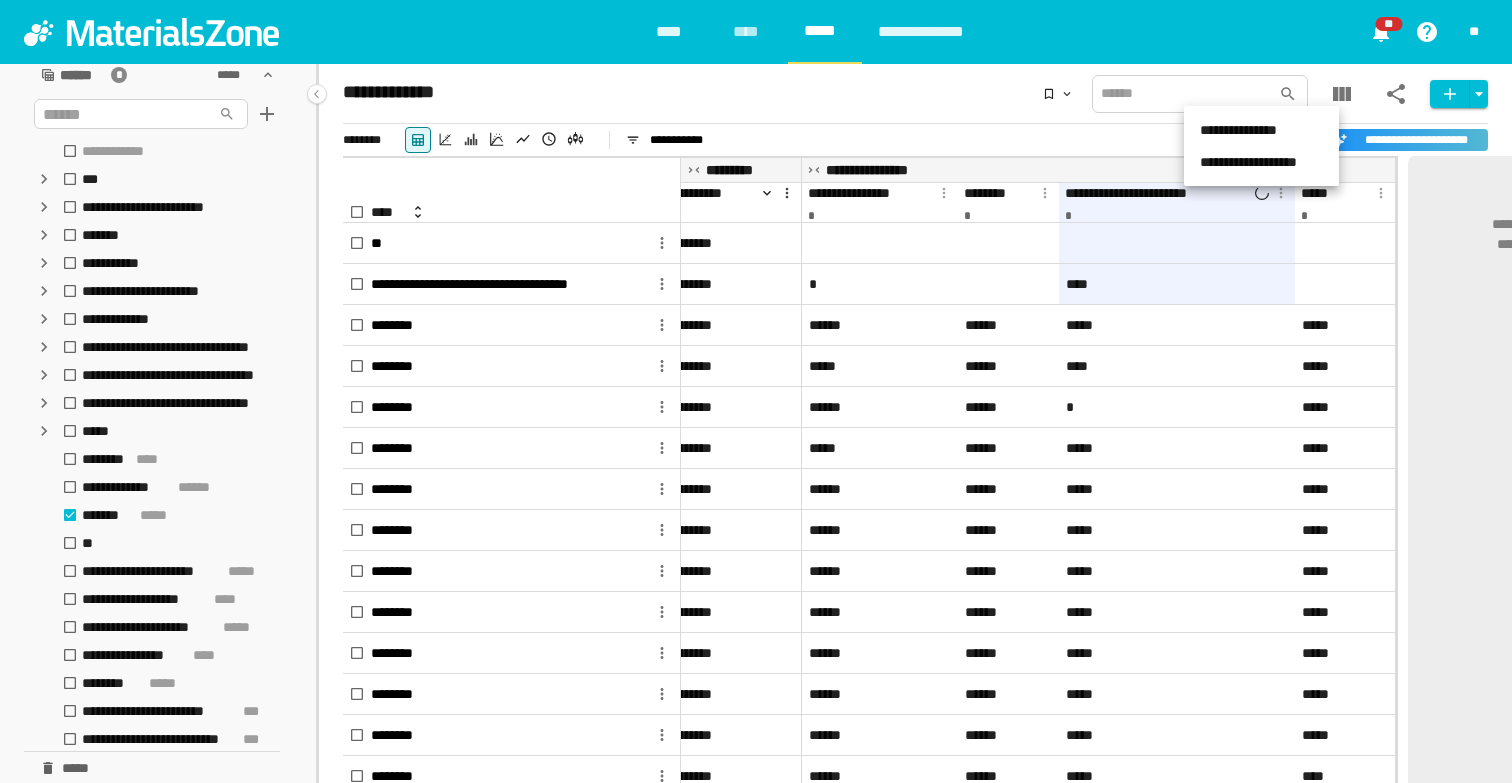 click on "**********" at bounding box center [1261, 162] 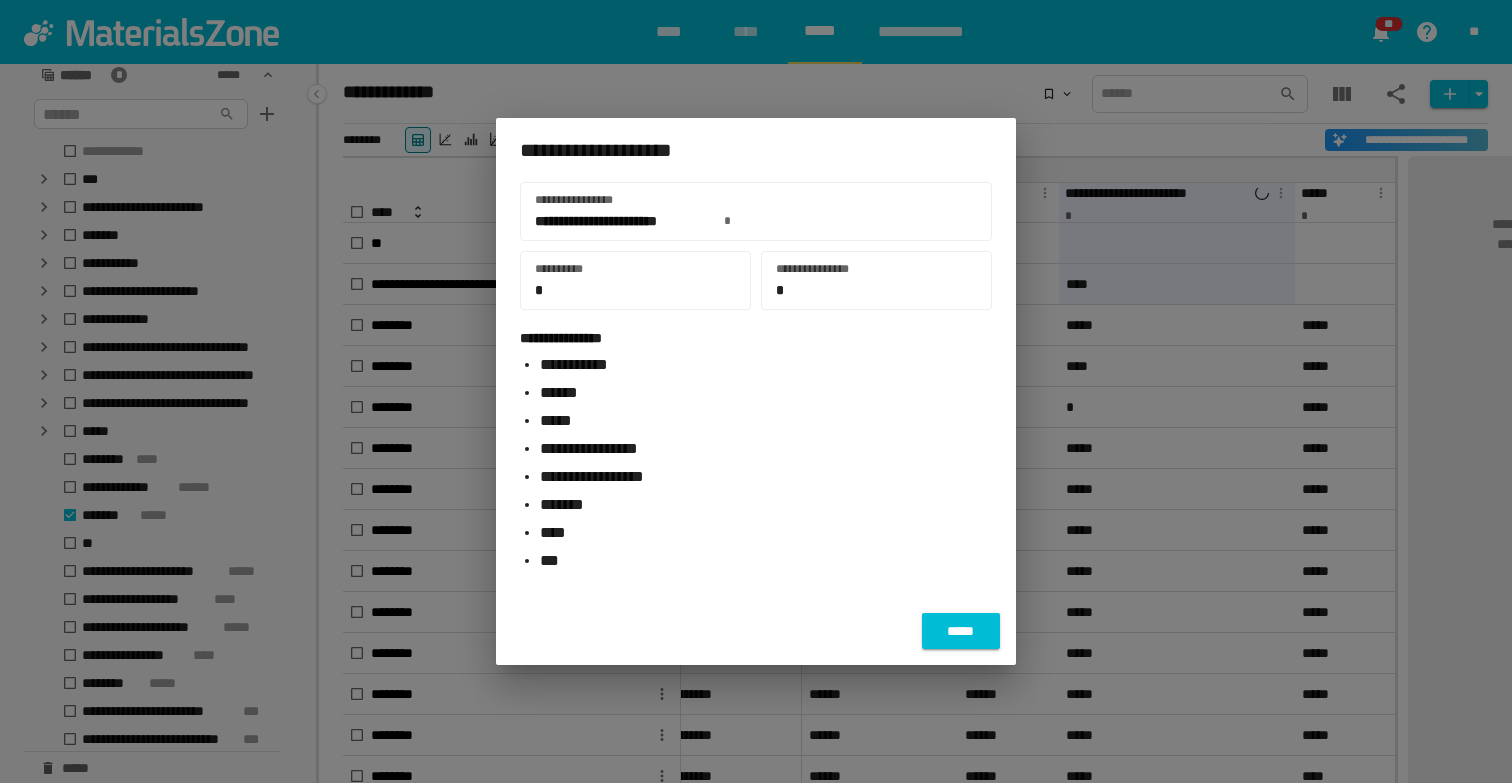click on "*****" at bounding box center [961, 631] 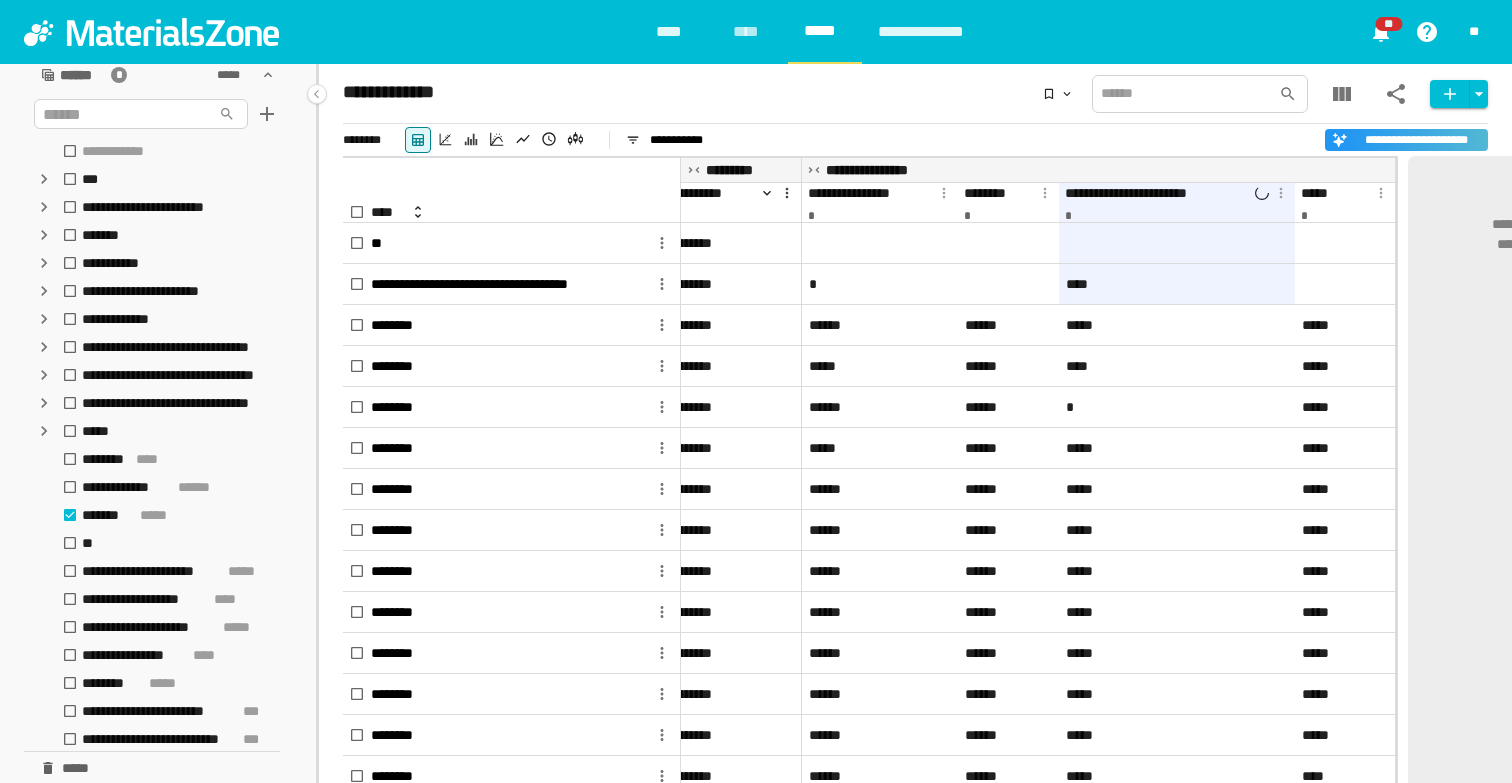 click on "**********" at bounding box center (1177, 193) 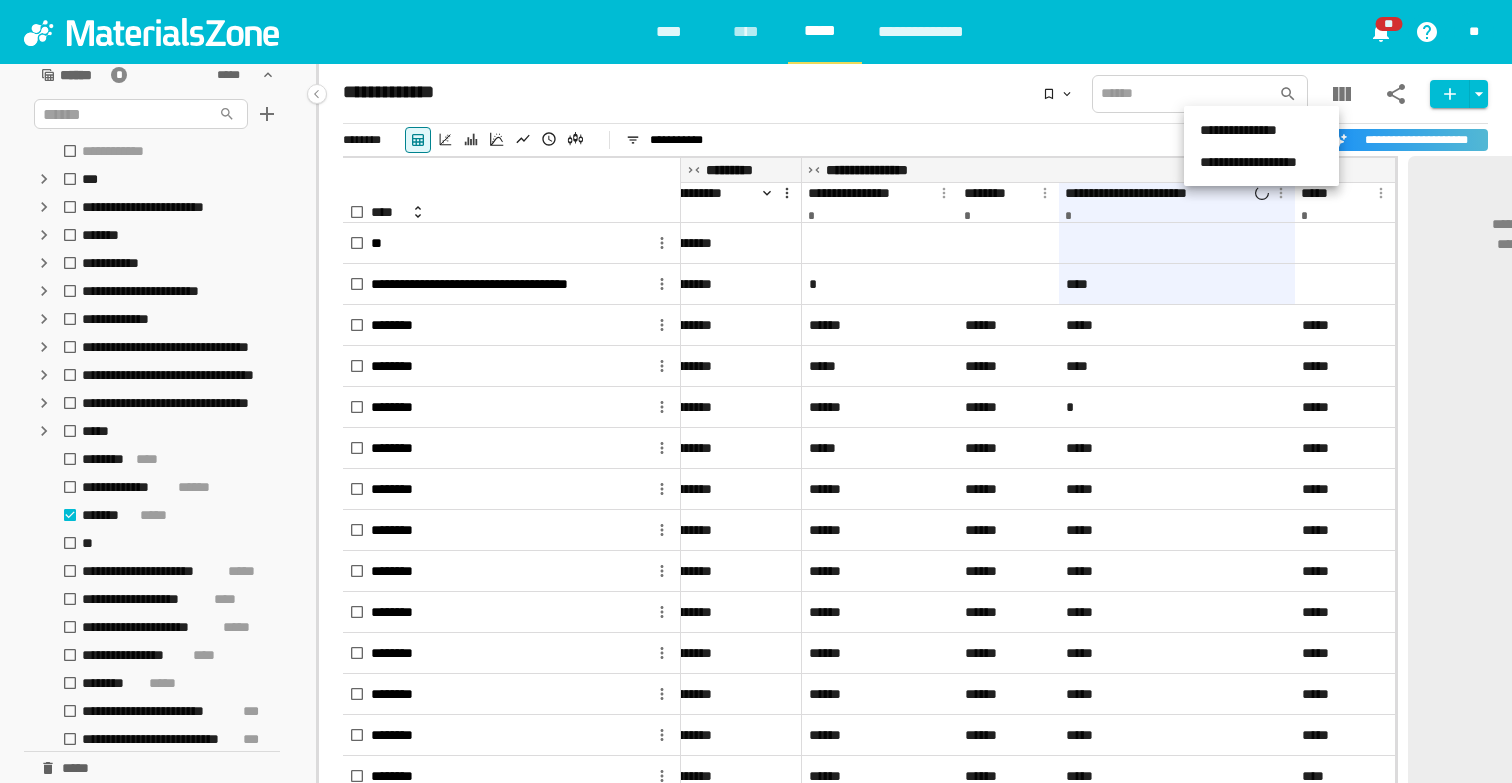 click on "**********" at bounding box center (1261, 162) 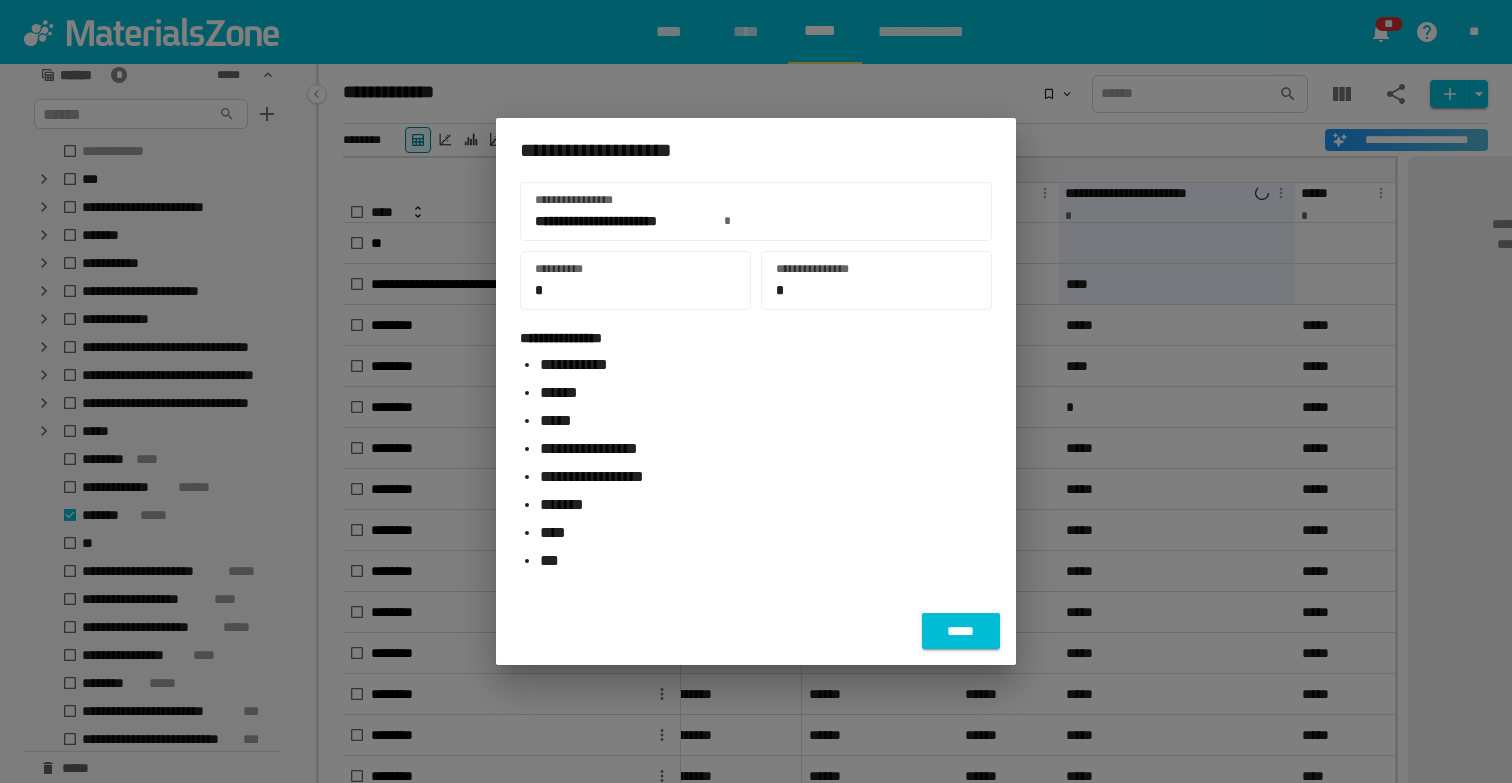 click on "*****" at bounding box center (961, 631) 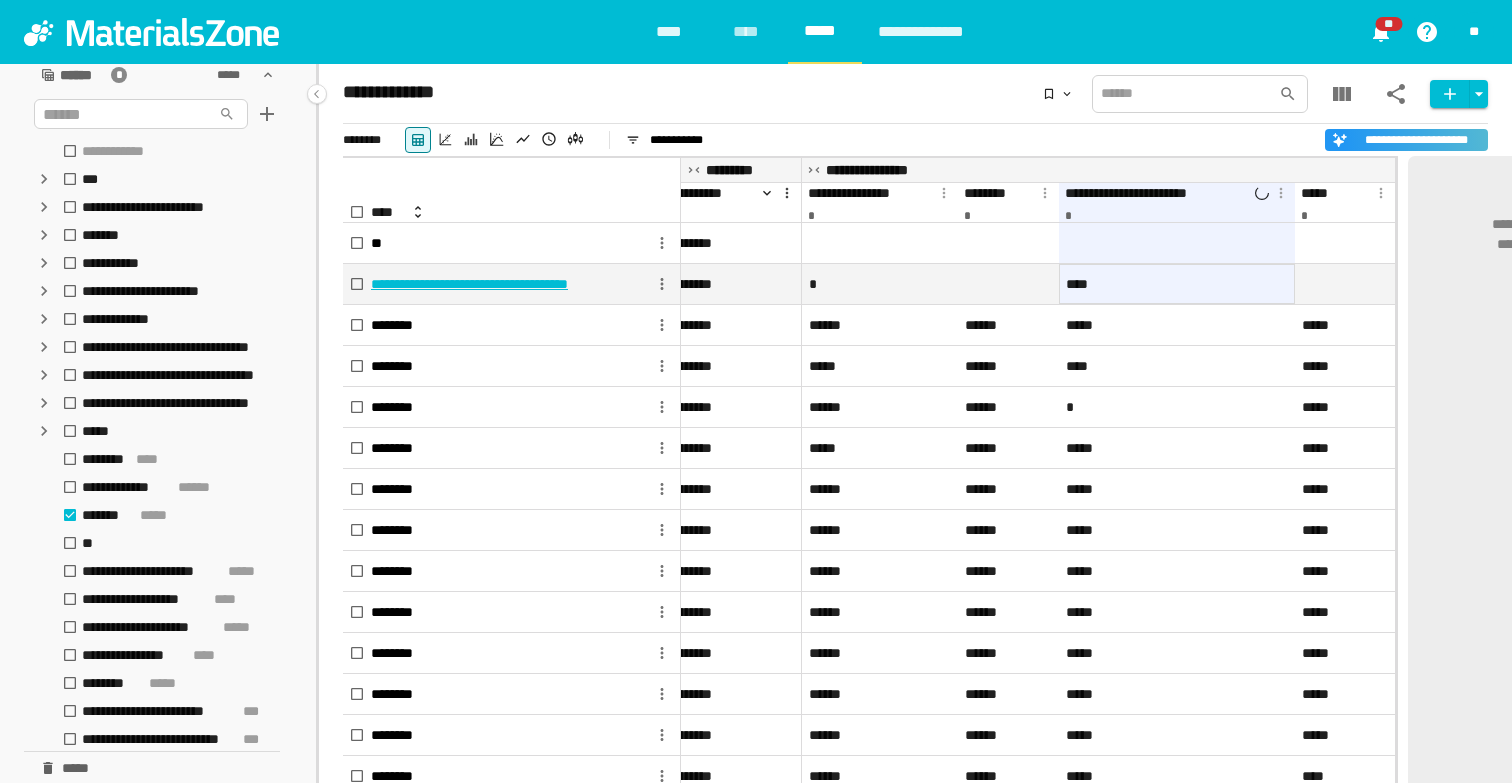 click on "****" at bounding box center [1177, 284] 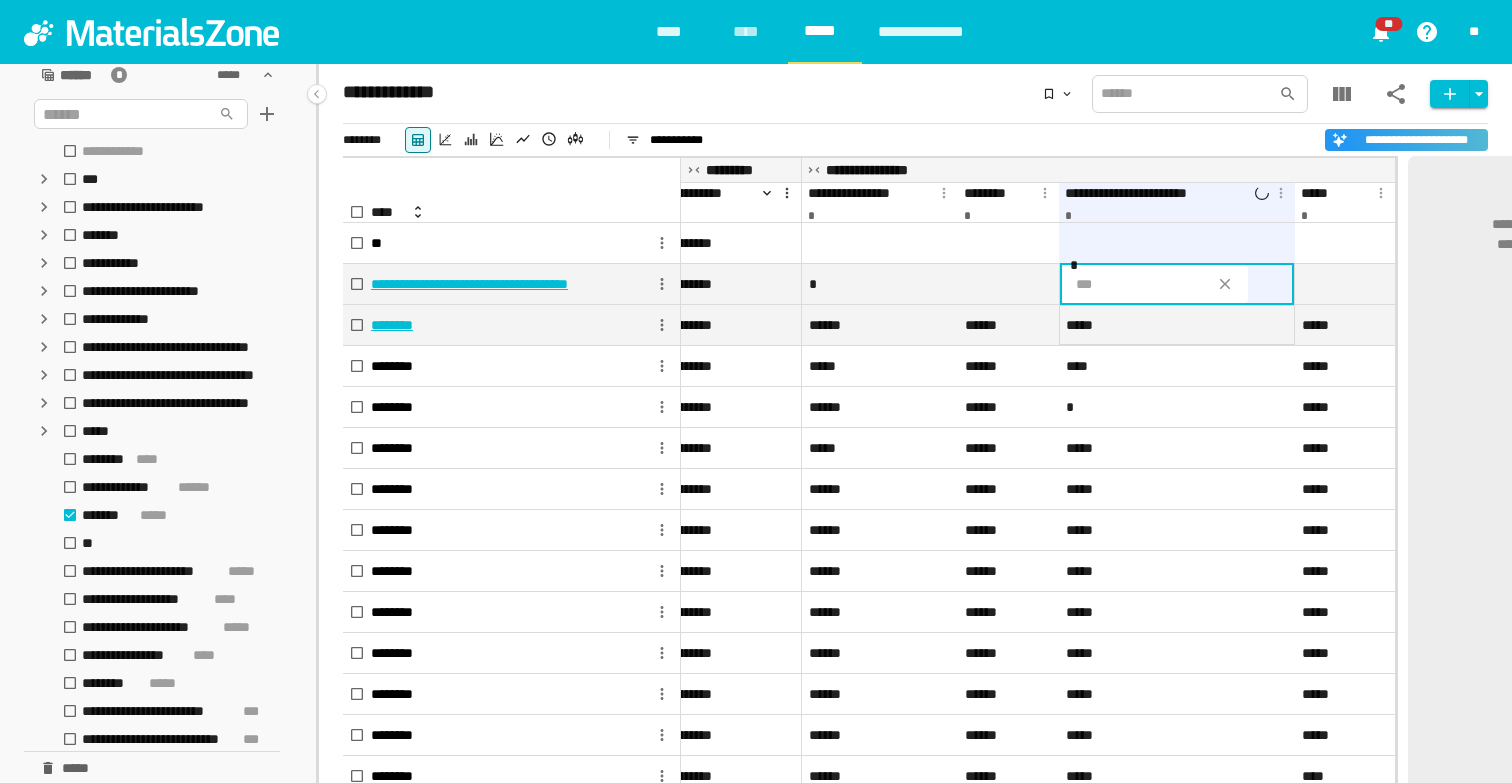 click on "*****" at bounding box center (1177, 325) 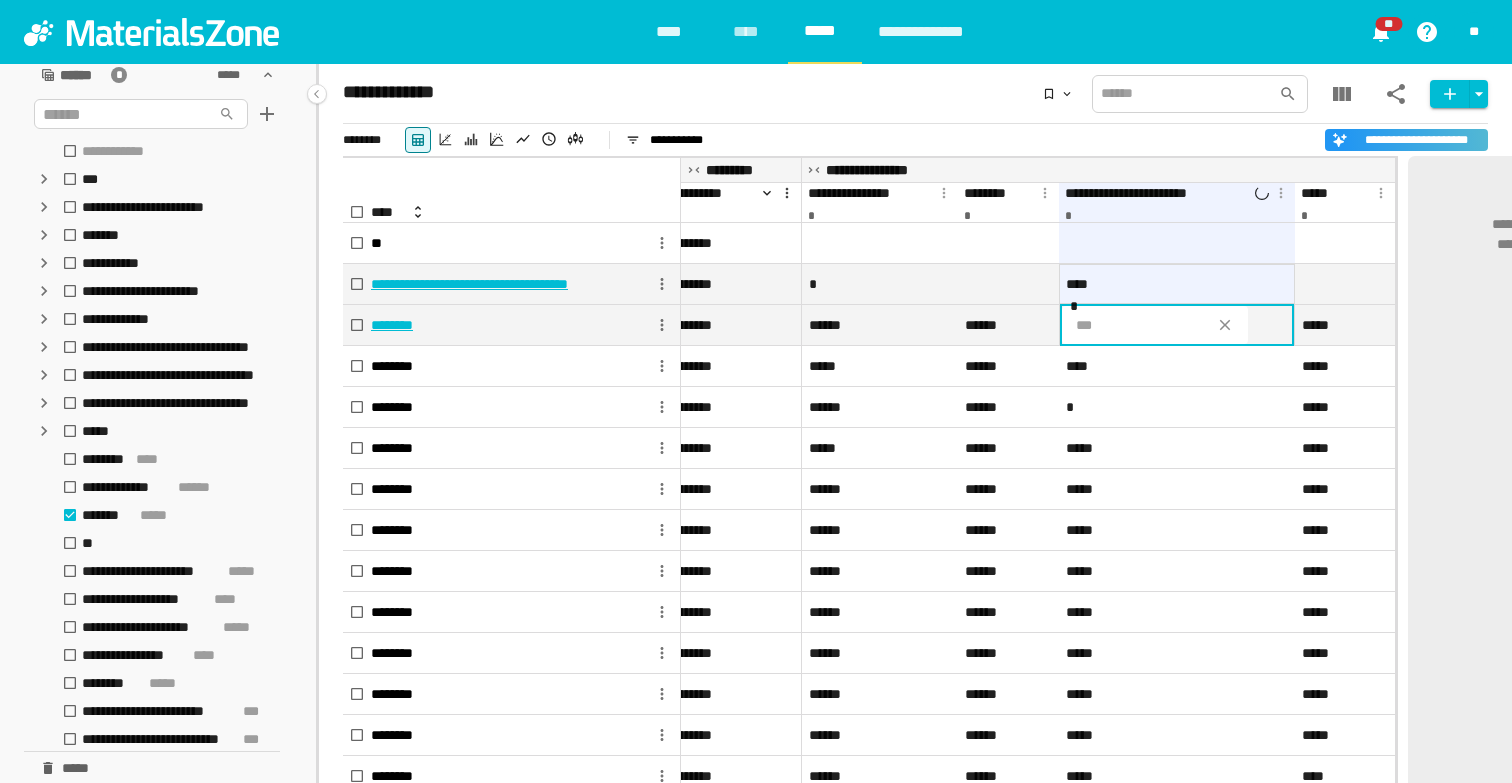 click on "****" at bounding box center [1177, 284] 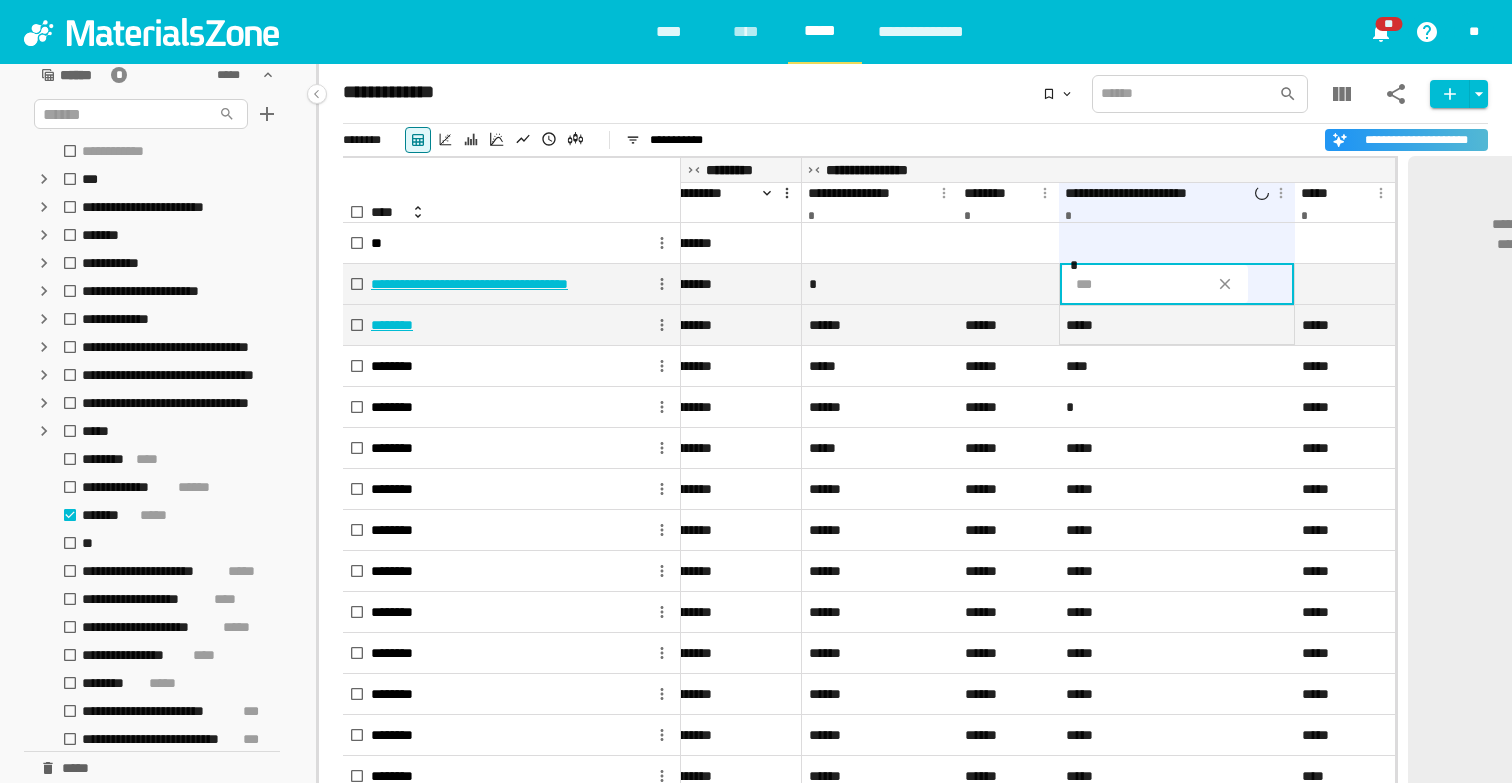 click on "*****" at bounding box center [1177, 325] 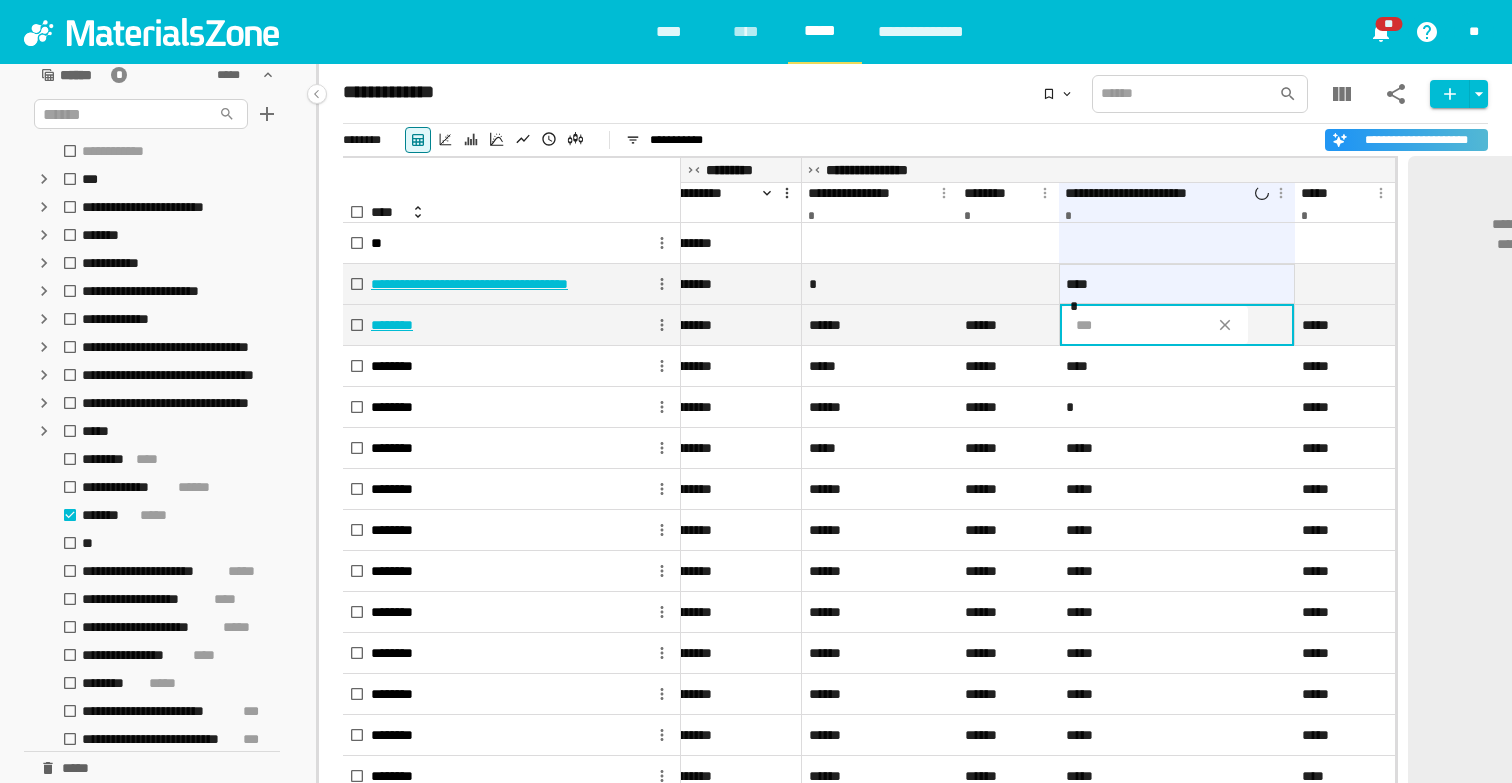 click on "****" at bounding box center [1177, 284] 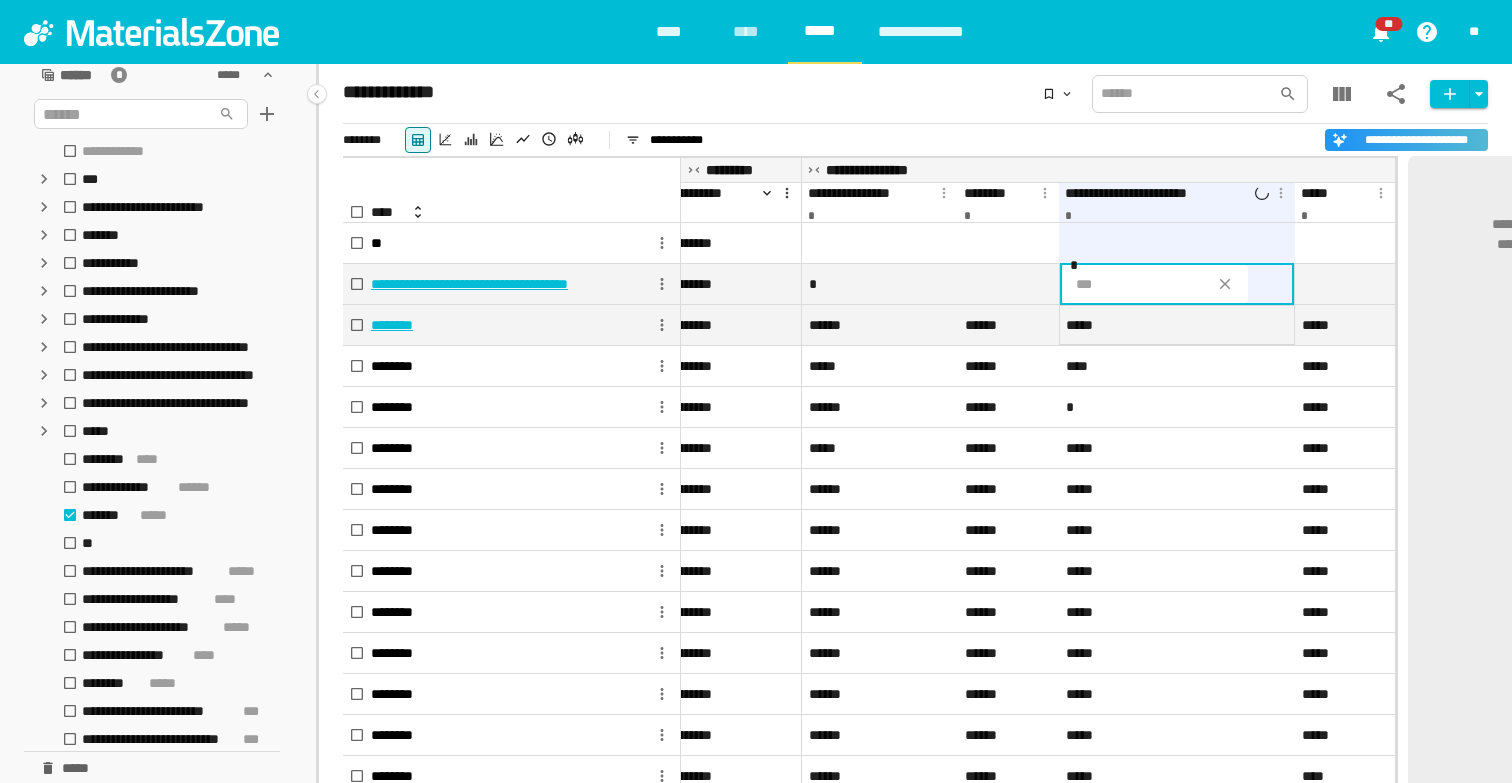 click on "*****" at bounding box center [1085, 325] 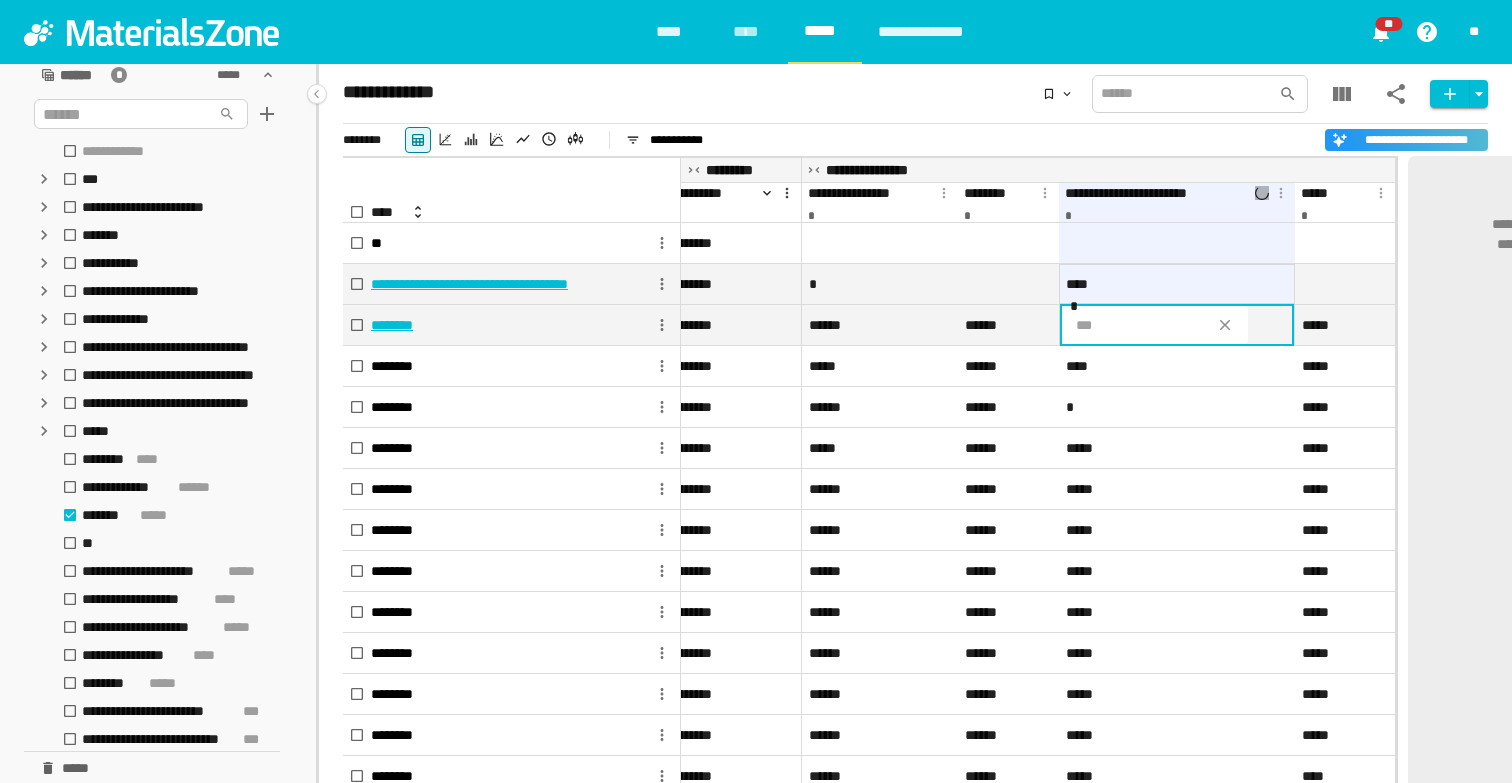 click 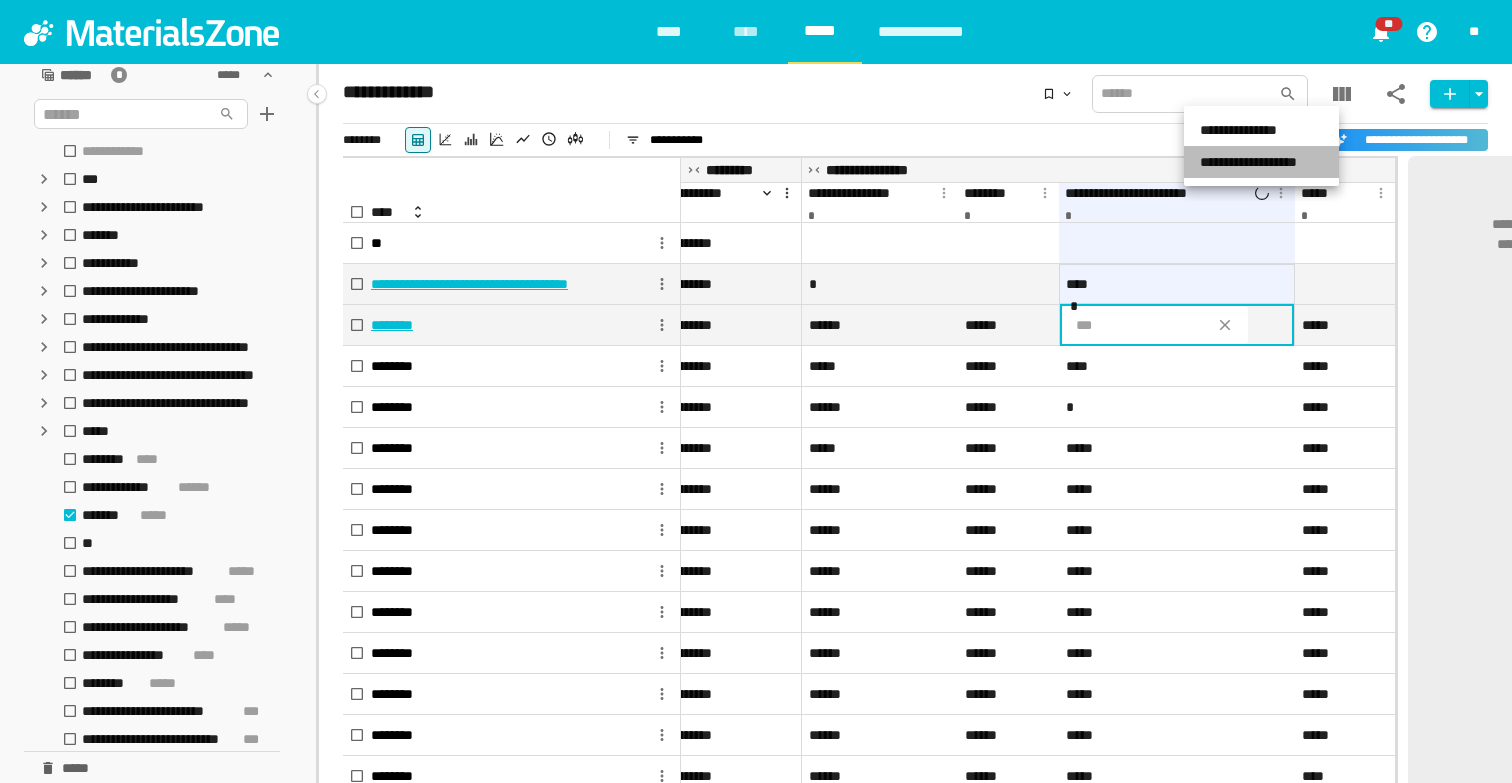 click on "**********" at bounding box center (1261, 162) 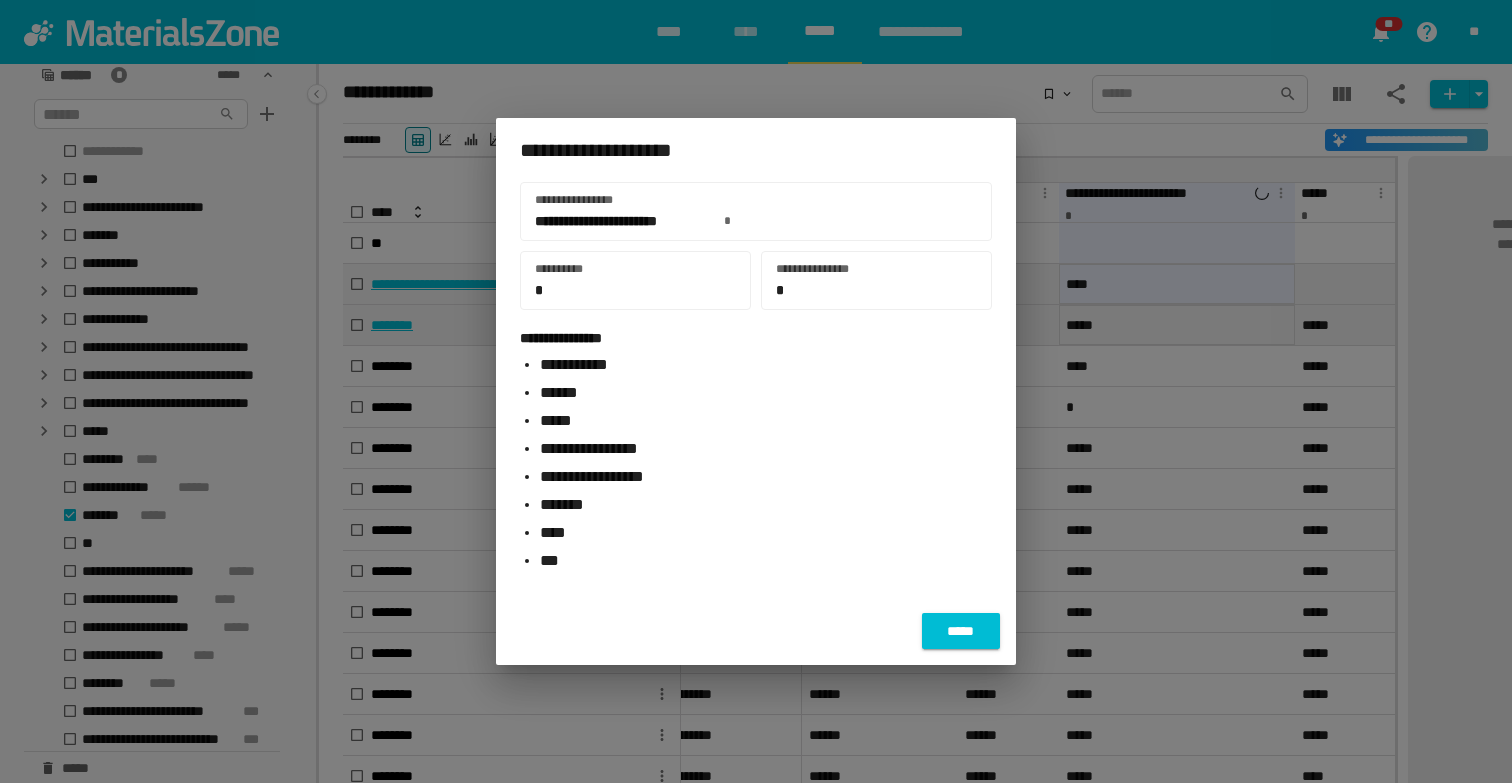 click on "*****" at bounding box center [756, 631] 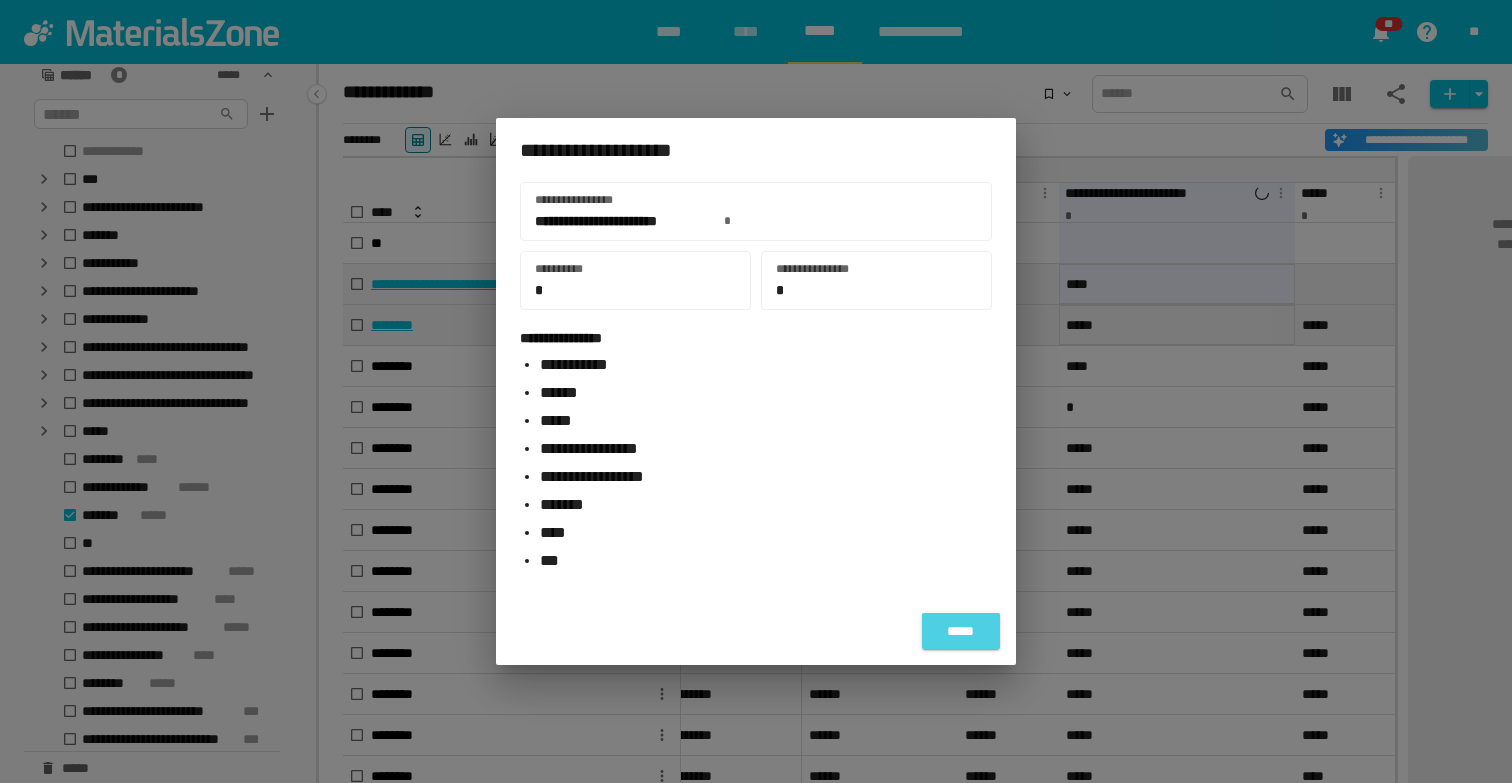 click on "*****" at bounding box center [961, 631] 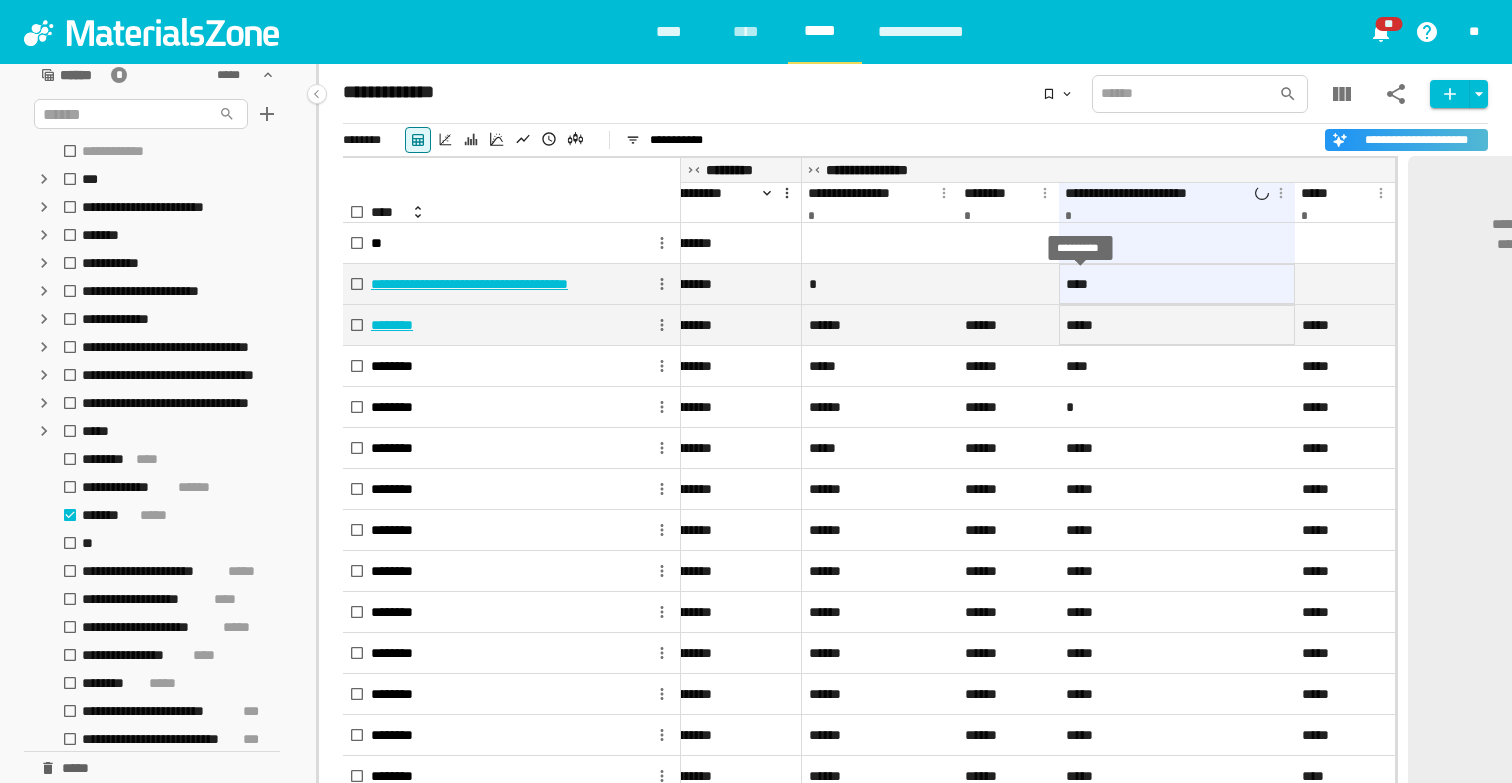 click on "****" at bounding box center (1080, 284) 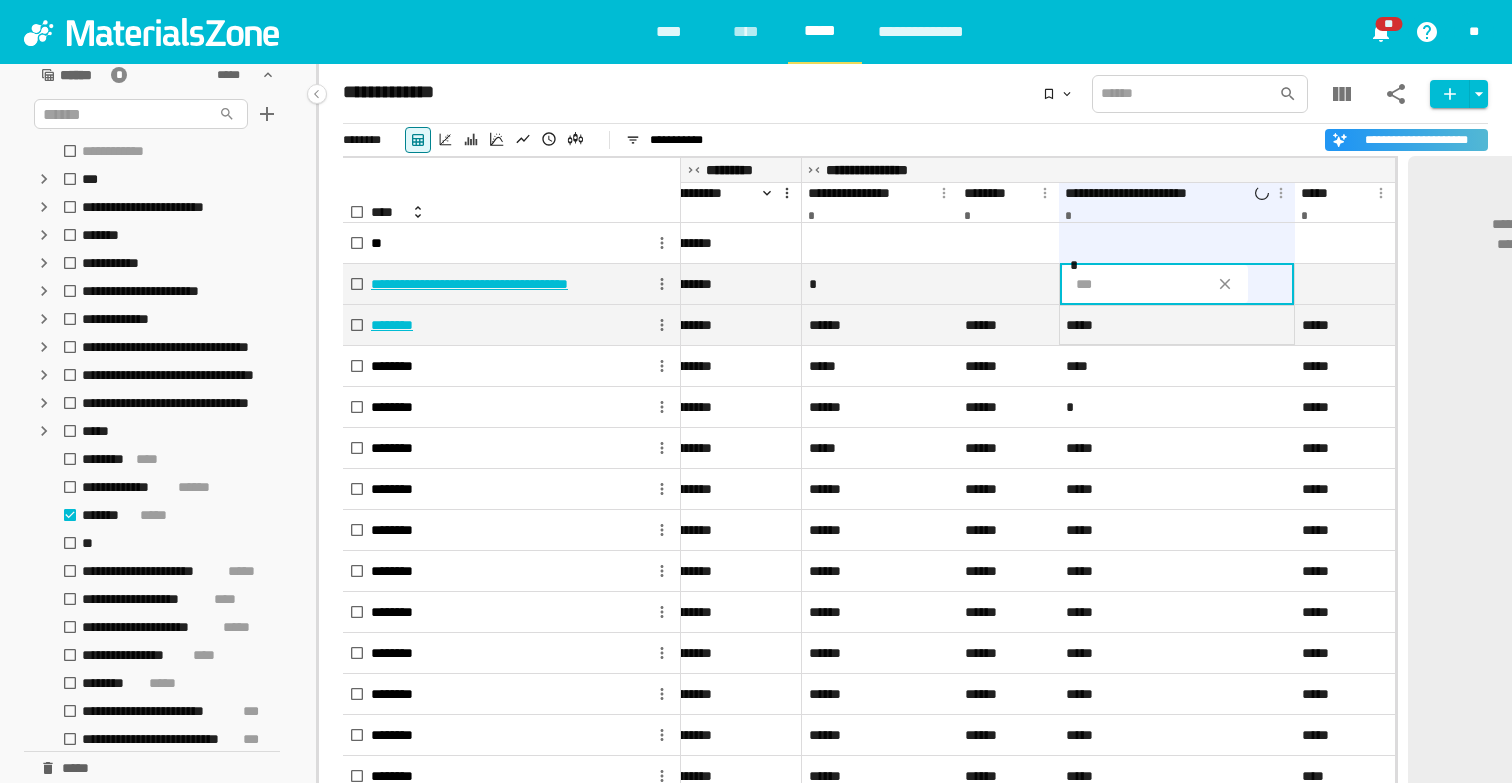 click on "**********" at bounding box center (915, 140) 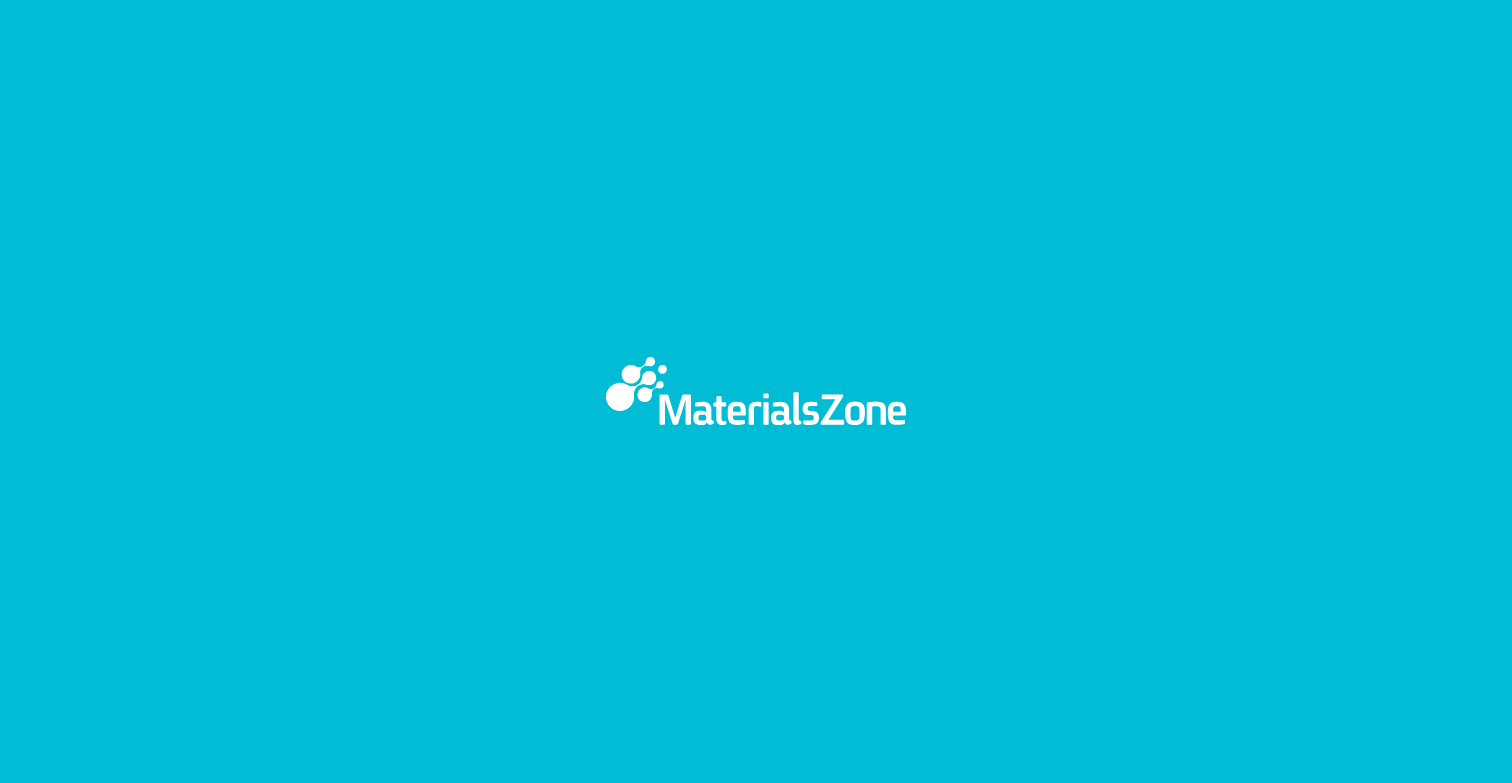 scroll, scrollTop: 0, scrollLeft: 0, axis: both 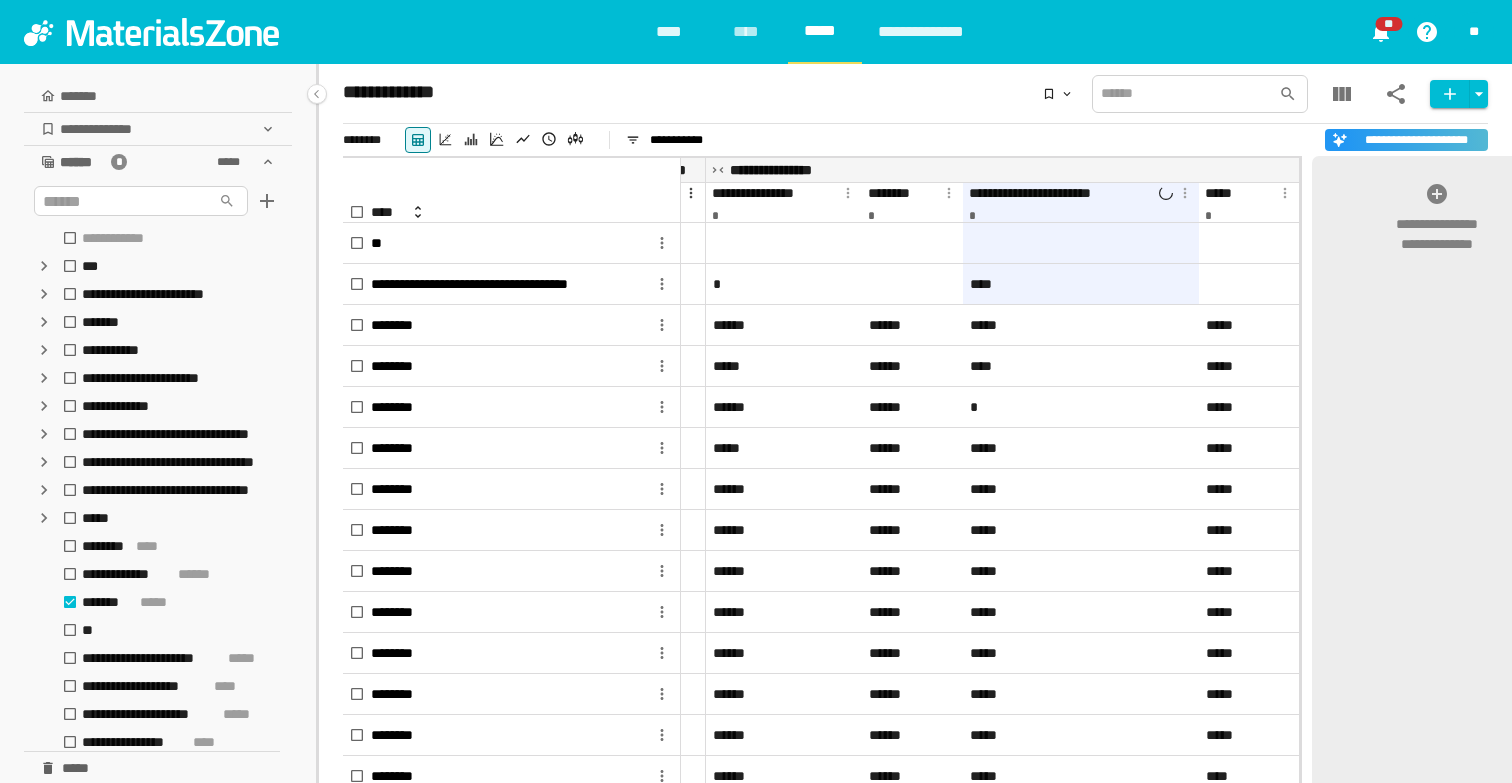 click 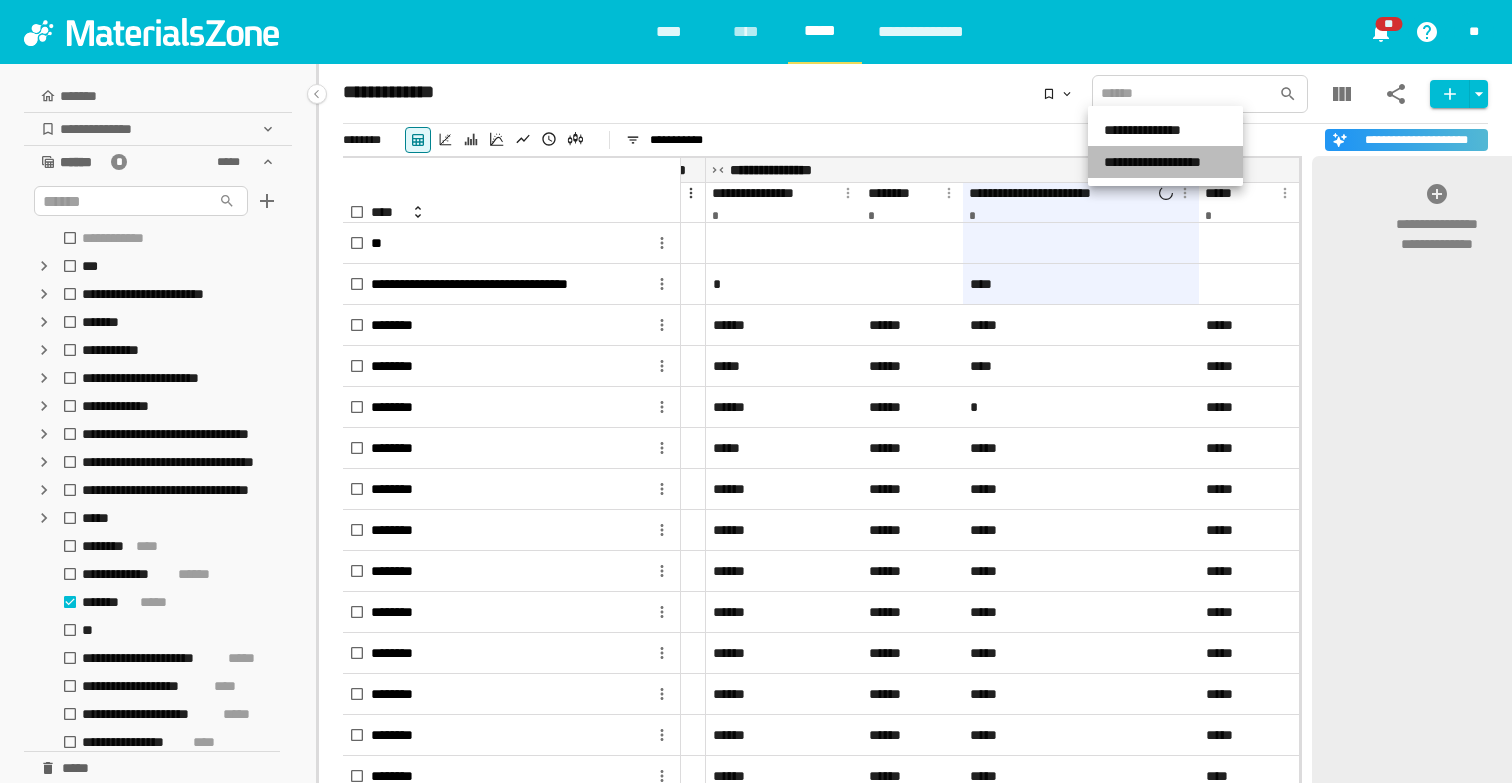 click on "**********" at bounding box center [1165, 162] 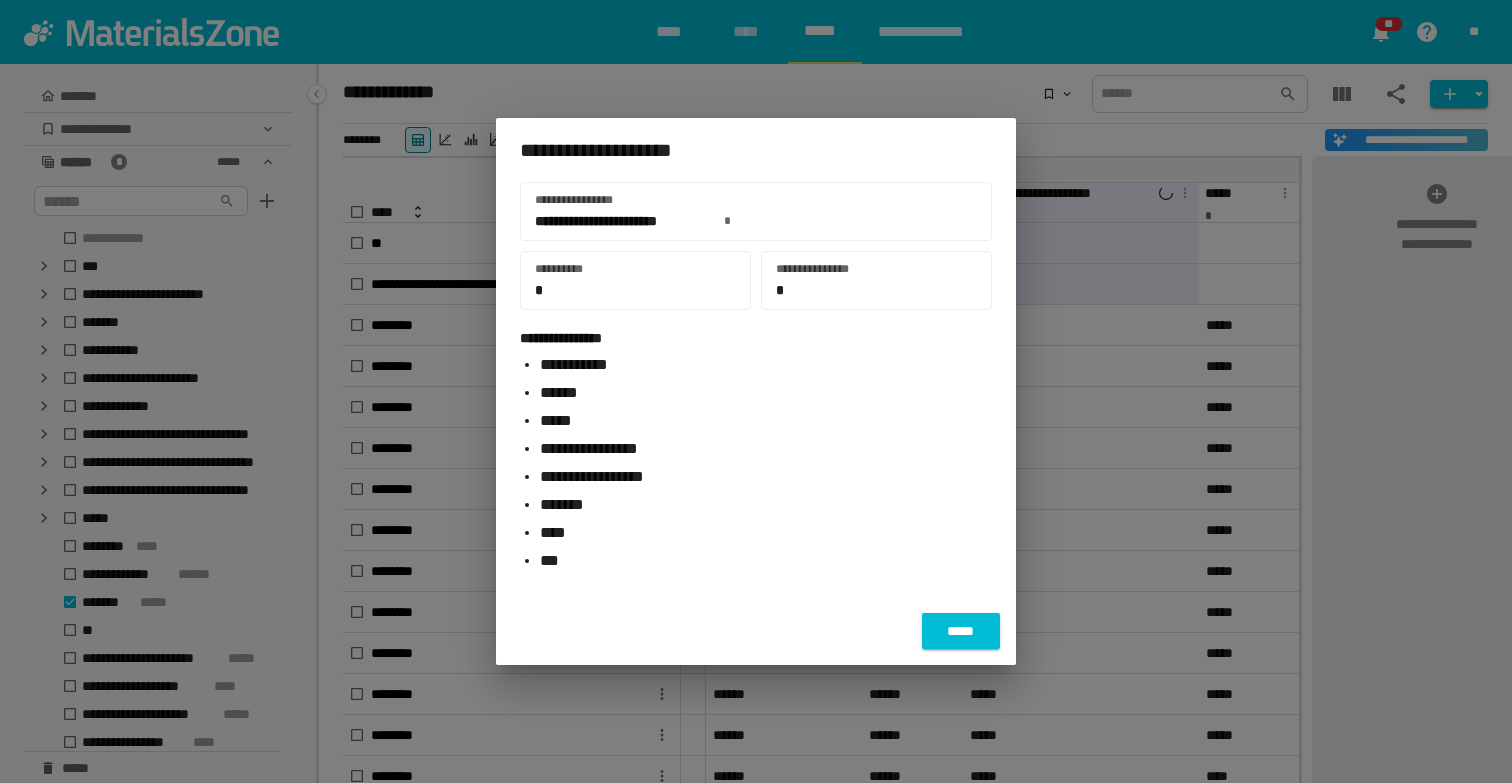 click on "*****" at bounding box center [961, 631] 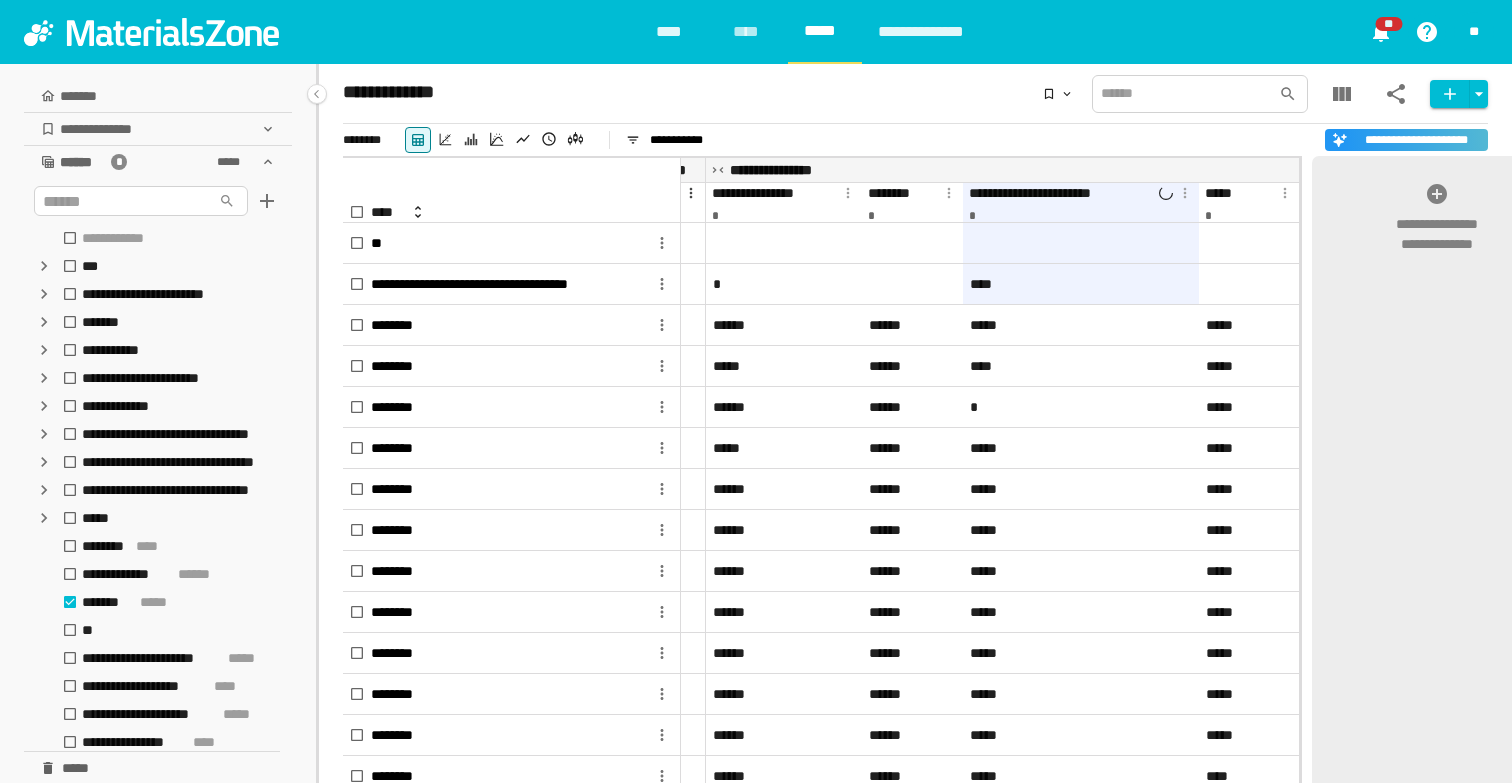 click on "*******   *****" at bounding box center [915, 94] 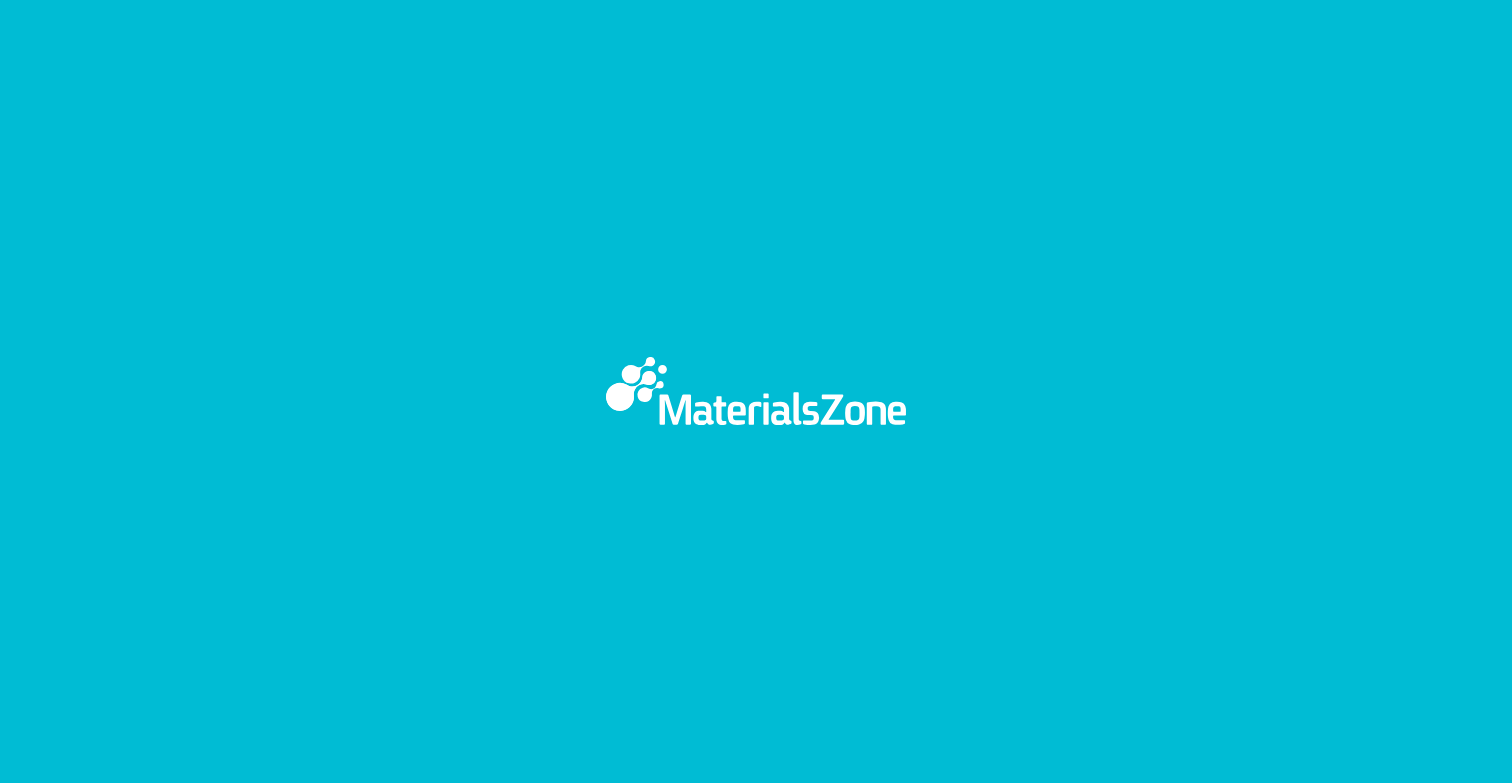 scroll, scrollTop: 0, scrollLeft: 0, axis: both 